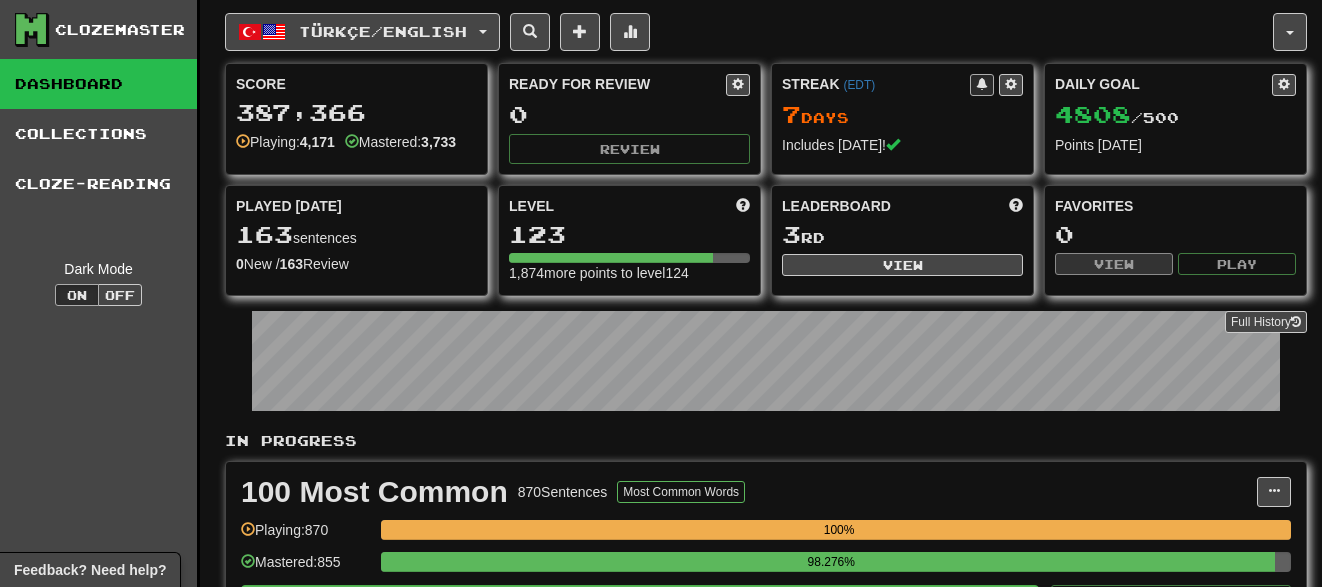 scroll, scrollTop: 0, scrollLeft: 0, axis: both 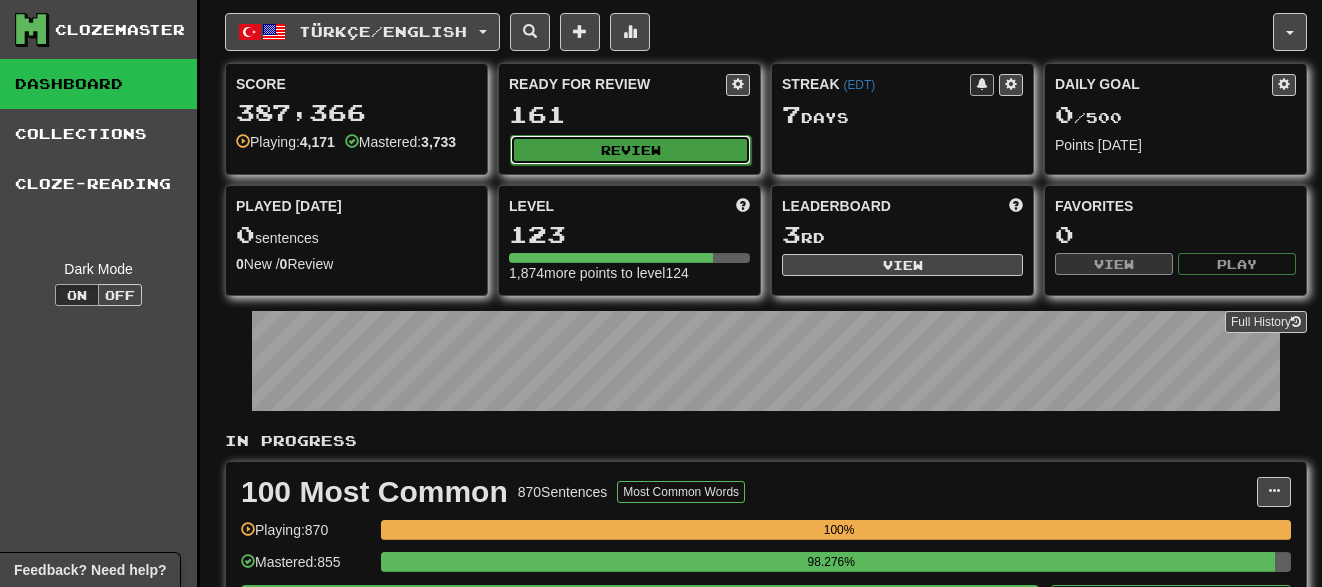 click on "Review" at bounding box center [630, 150] 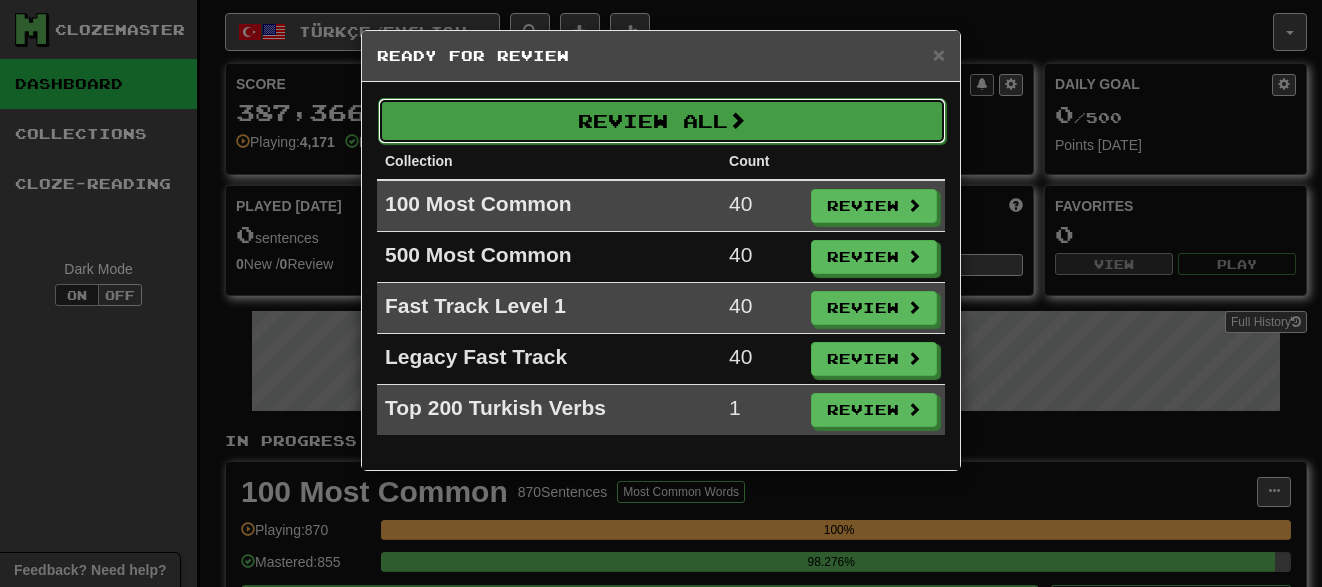 click on "Review All" at bounding box center (662, 121) 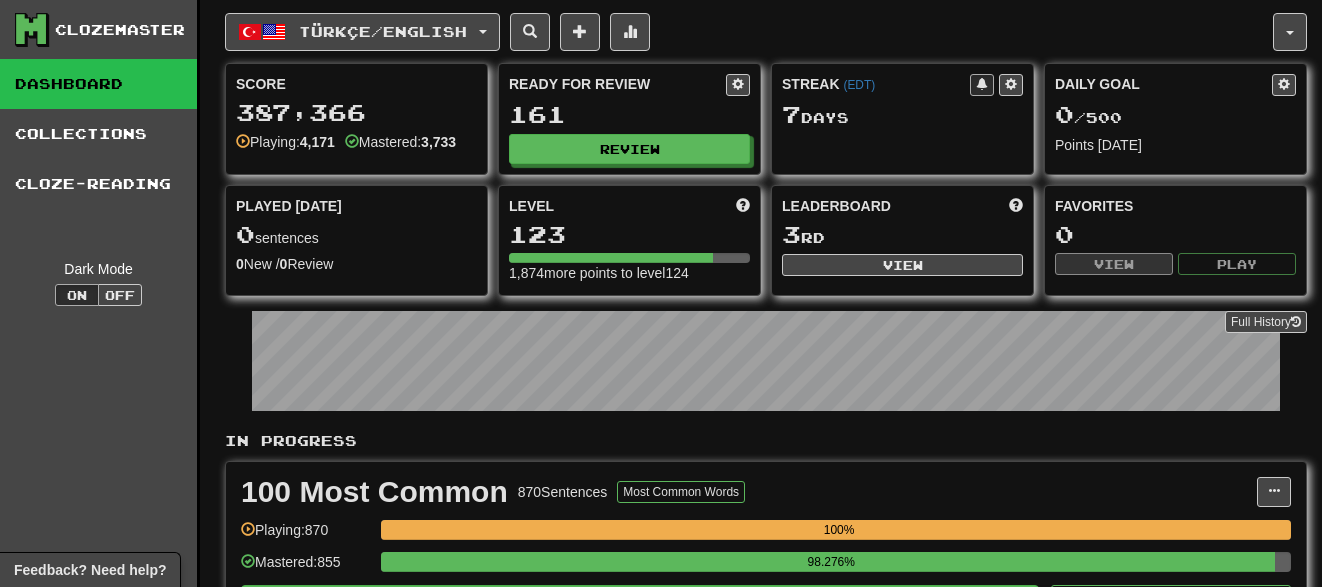 select on "**" 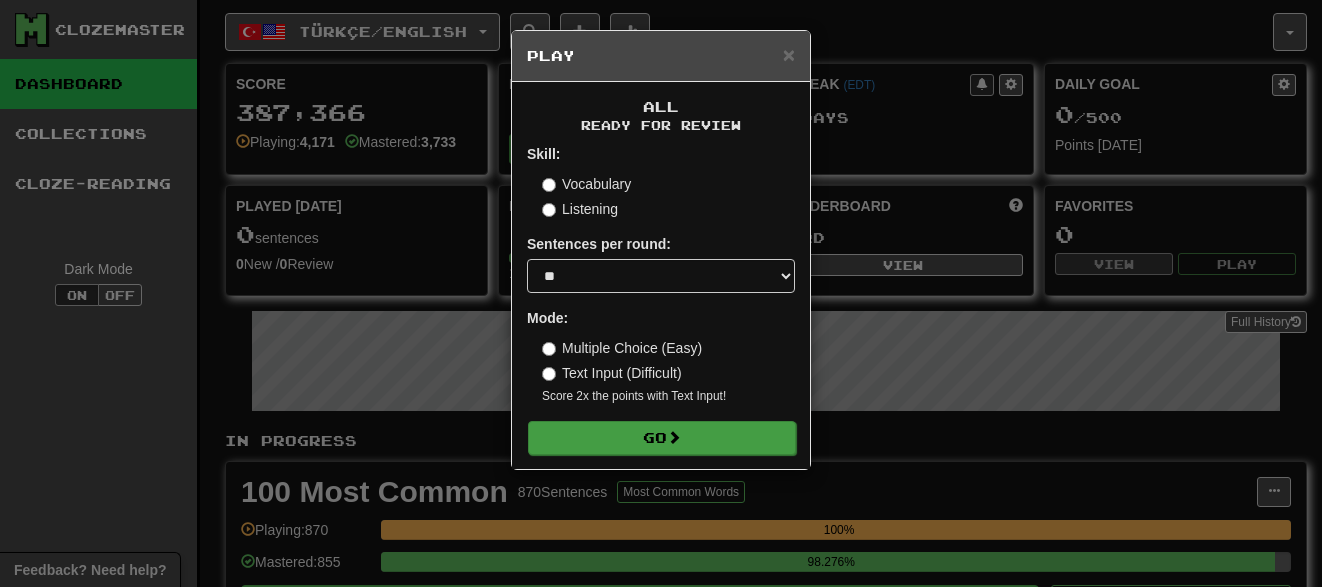 click on "Skill: Vocabulary Listening Sentences per round: * ** ** ** ** ** *** ******** Mode: Multiple Choice (Easy) Text Input (Difficult) Score 2x the points with Text Input ! Go" at bounding box center [661, 299] 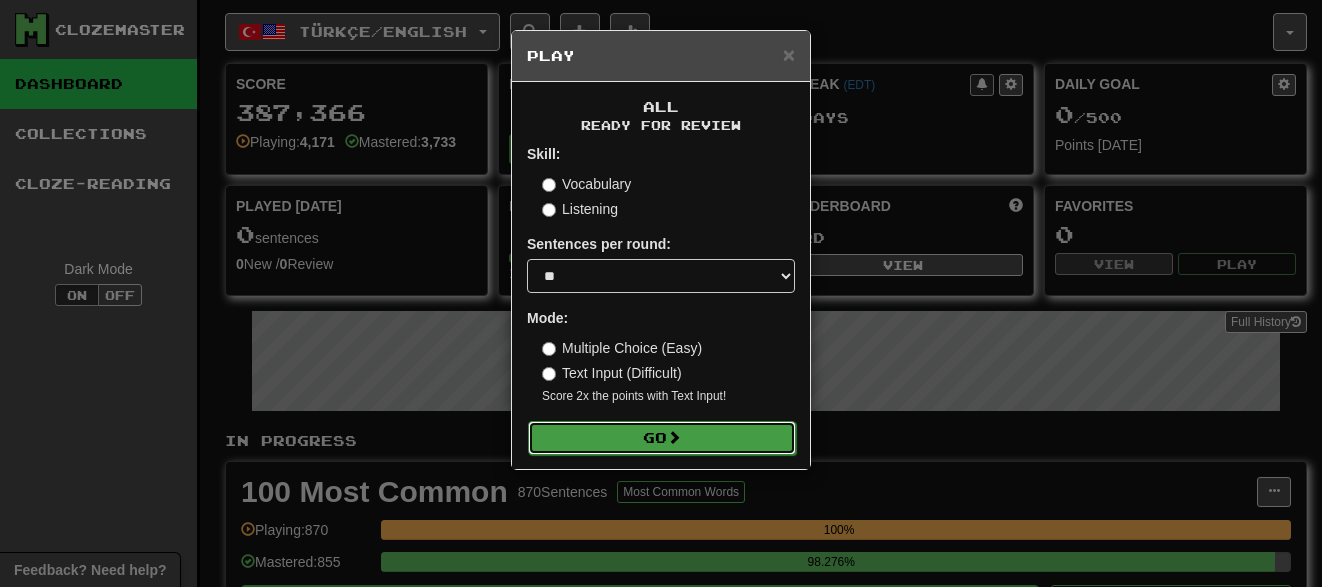 click on "Go" at bounding box center (662, 438) 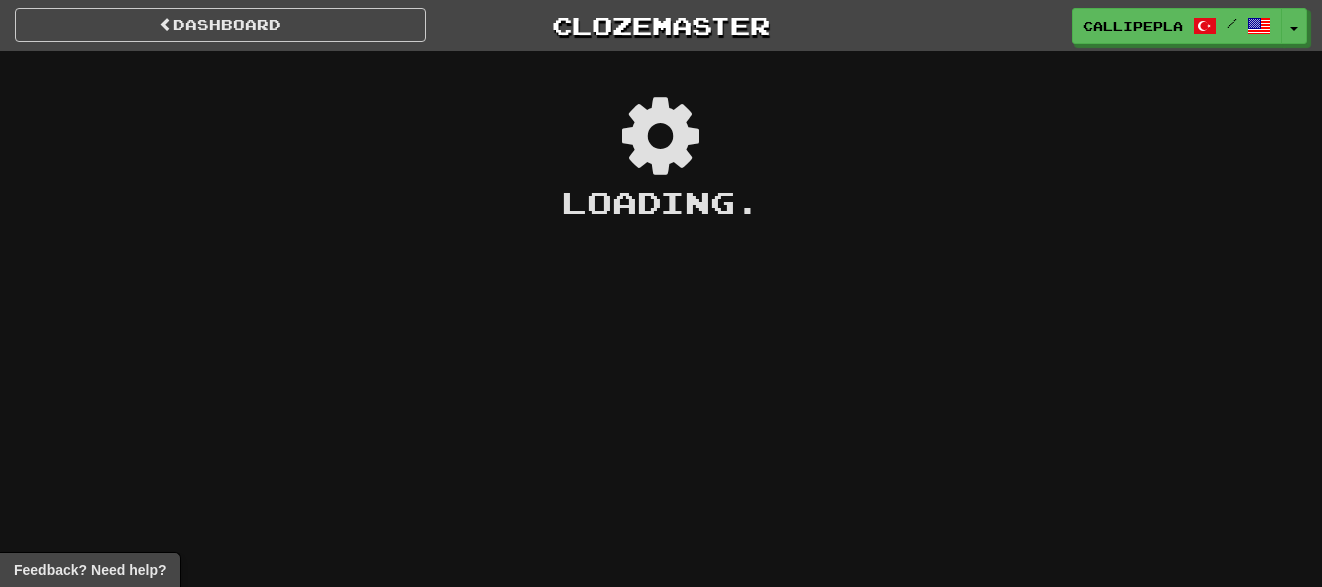 scroll, scrollTop: 0, scrollLeft: 0, axis: both 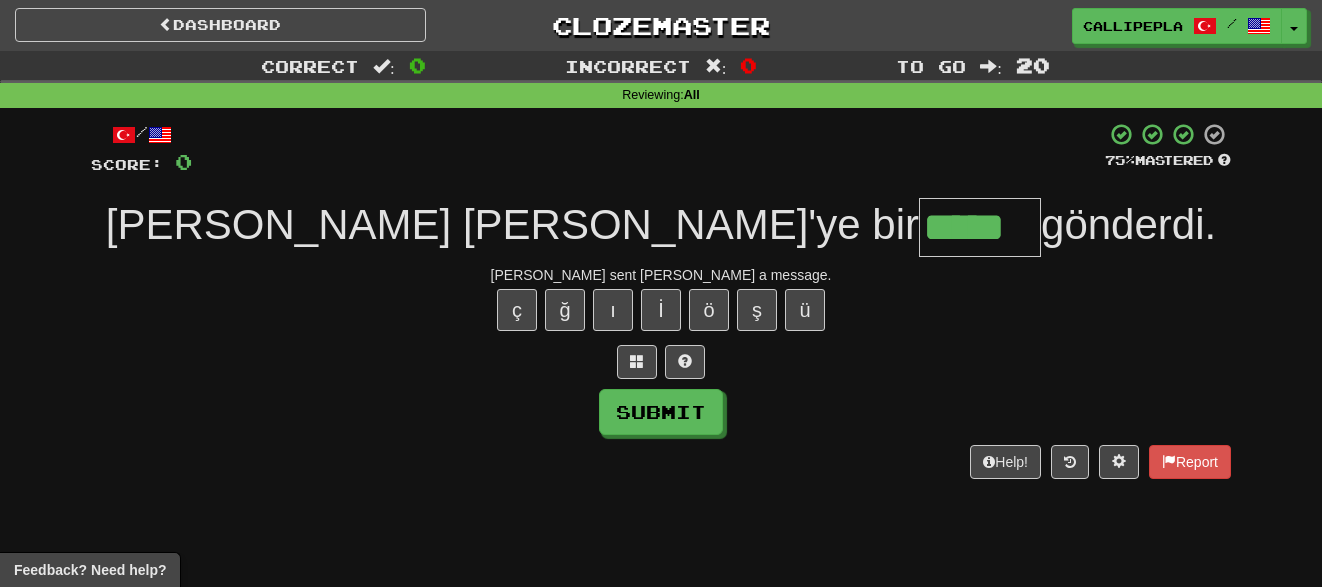 type on "*****" 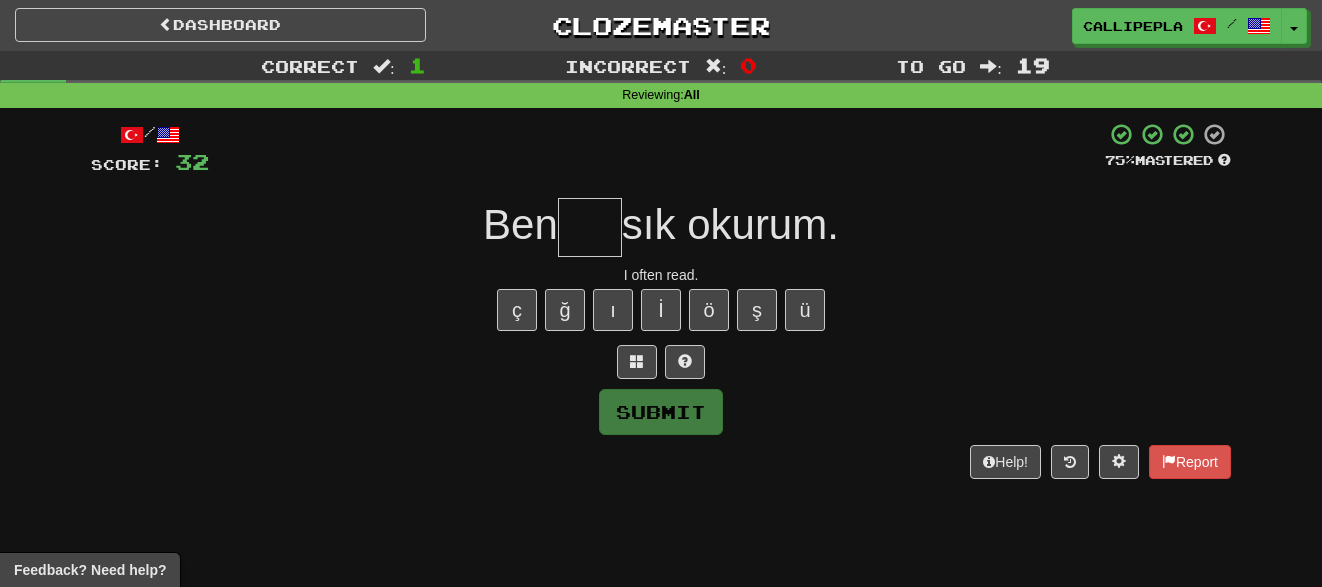 click at bounding box center (657, 149) 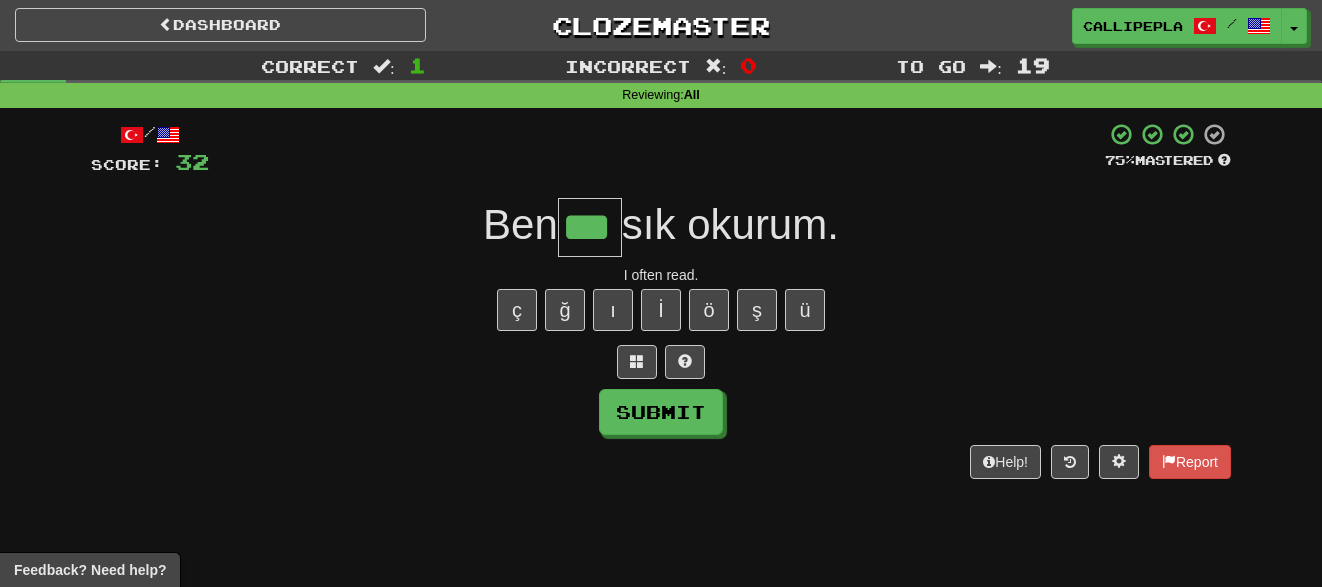 type on "***" 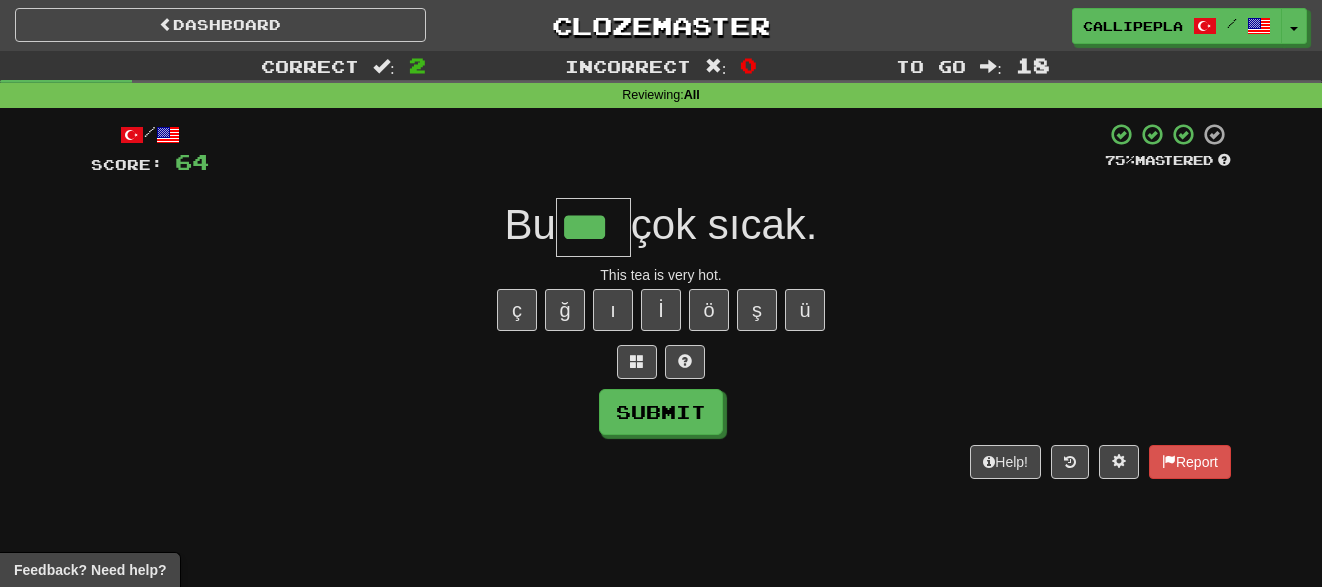 type on "***" 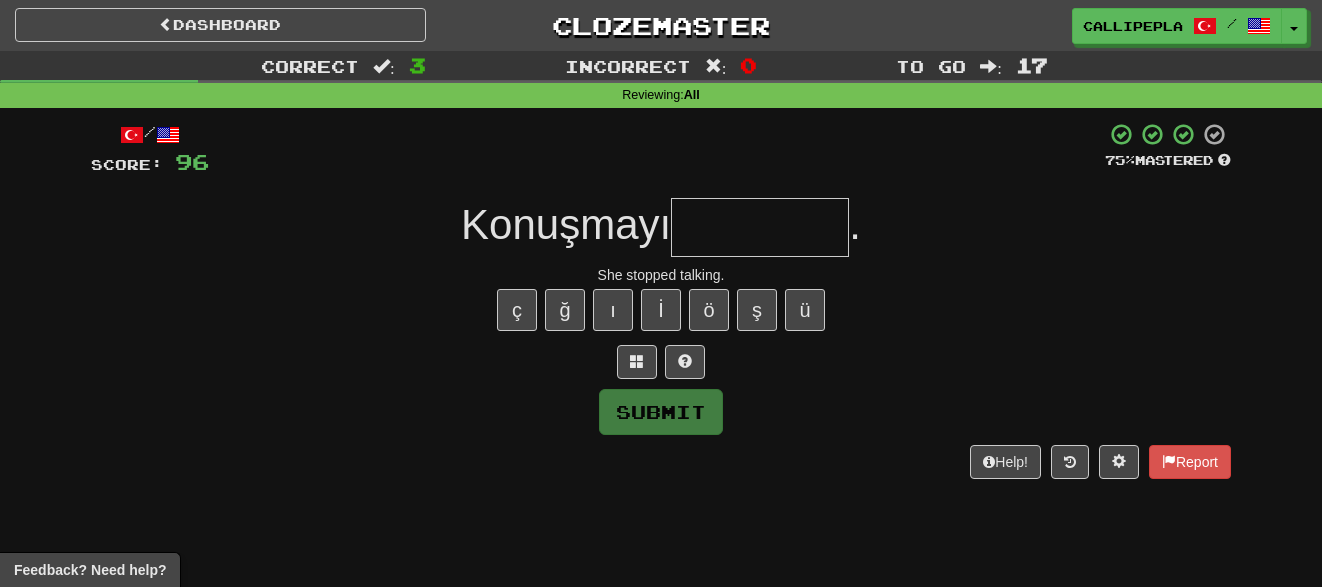 type on "*" 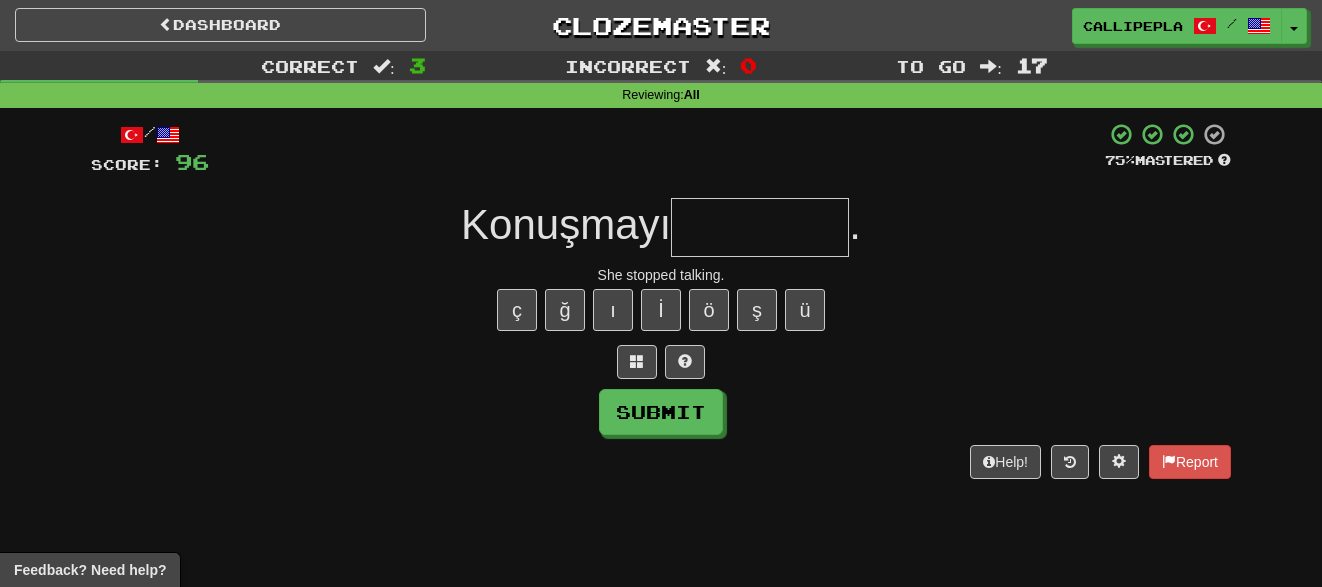 type on "*" 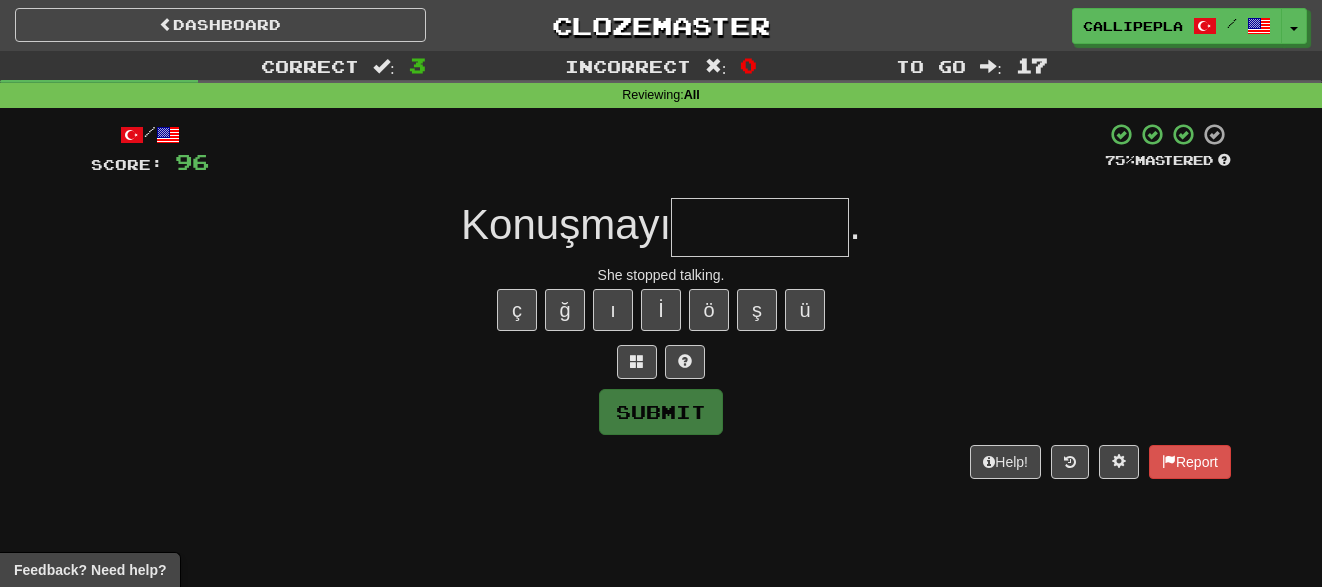 type on "*" 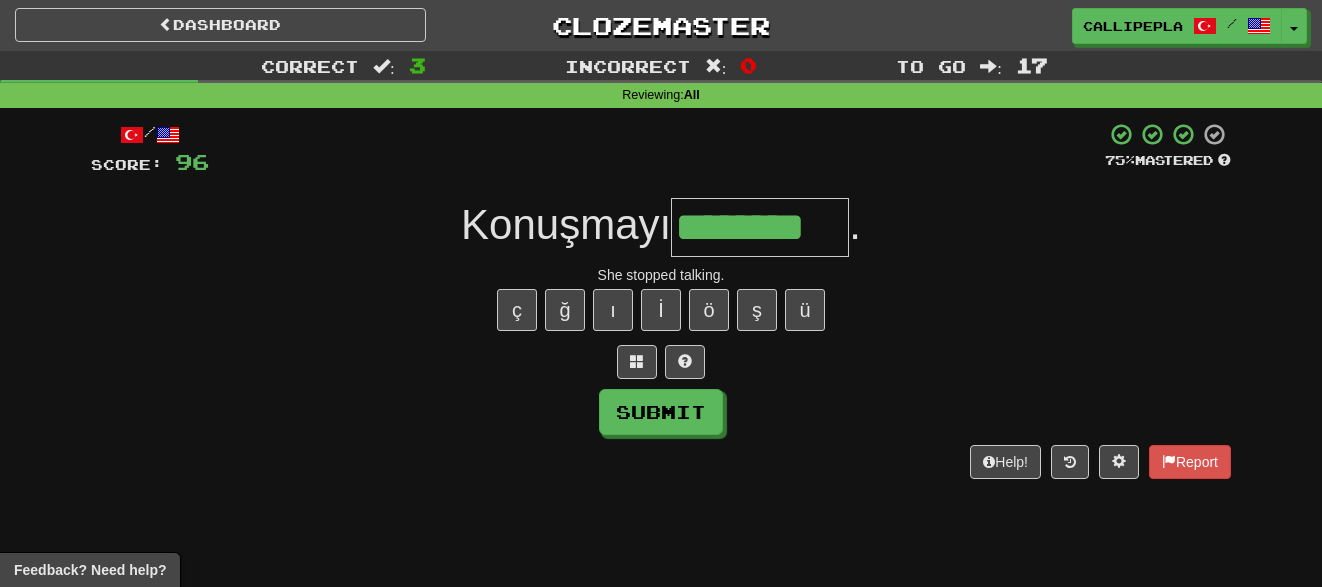 type on "********" 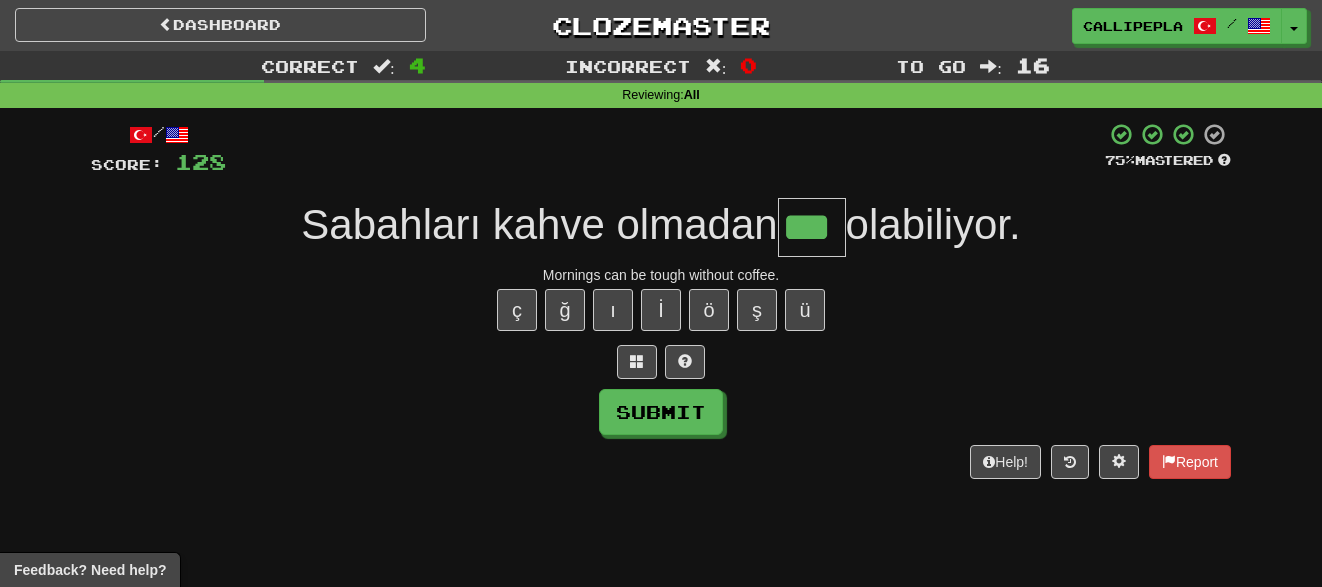 type on "***" 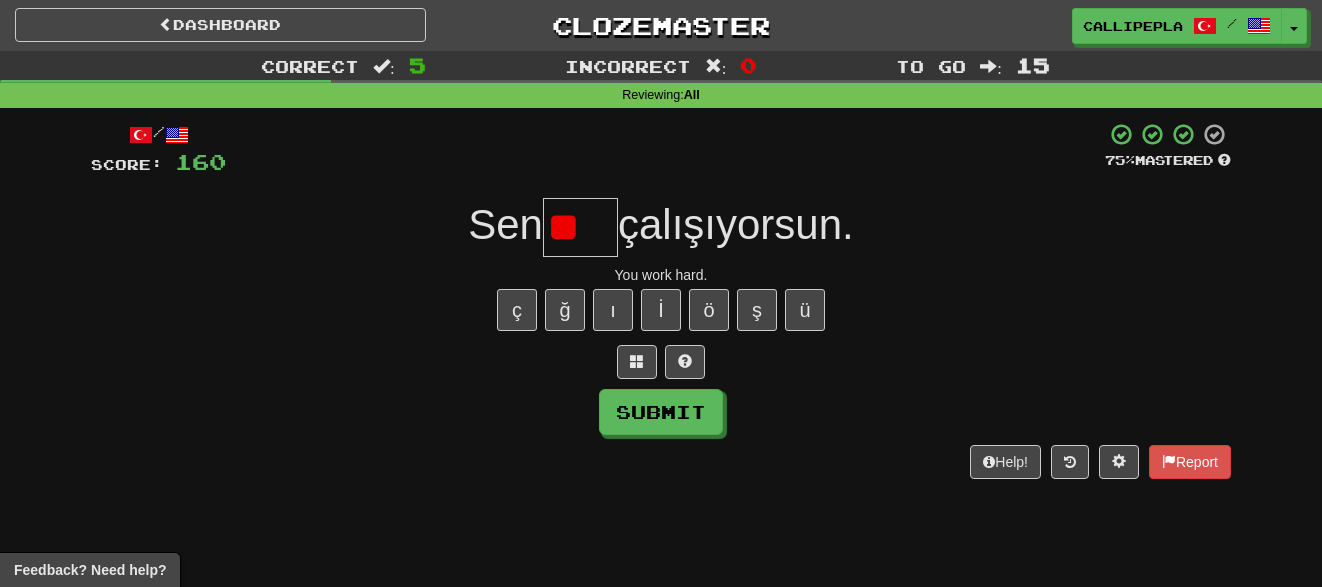 type on "*" 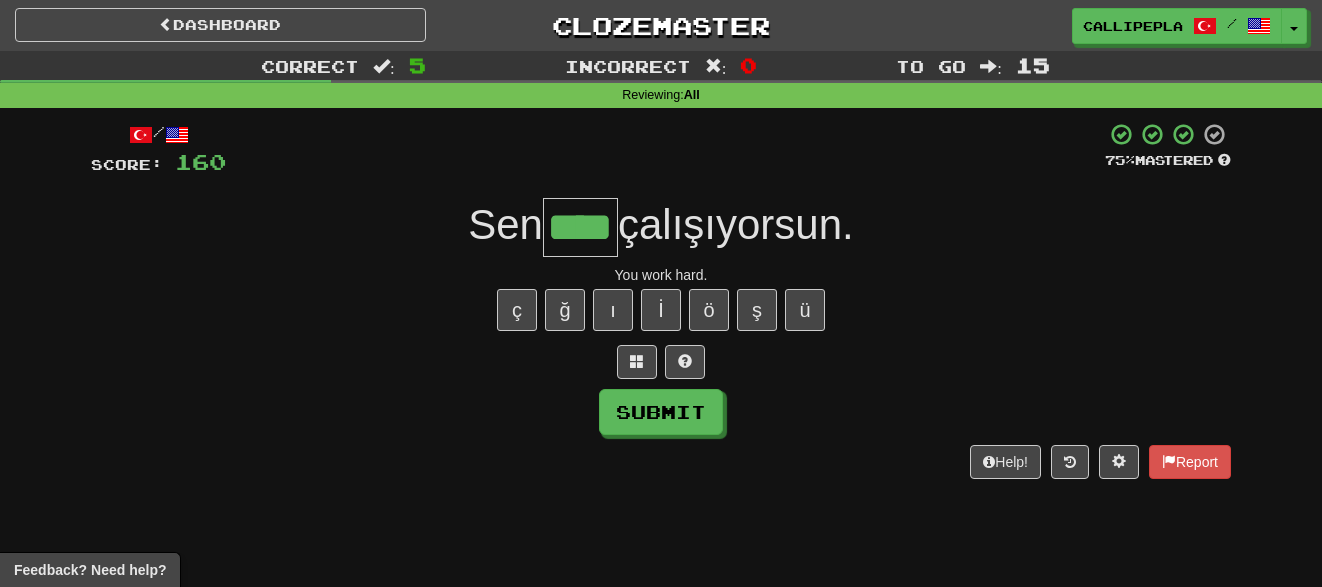type on "****" 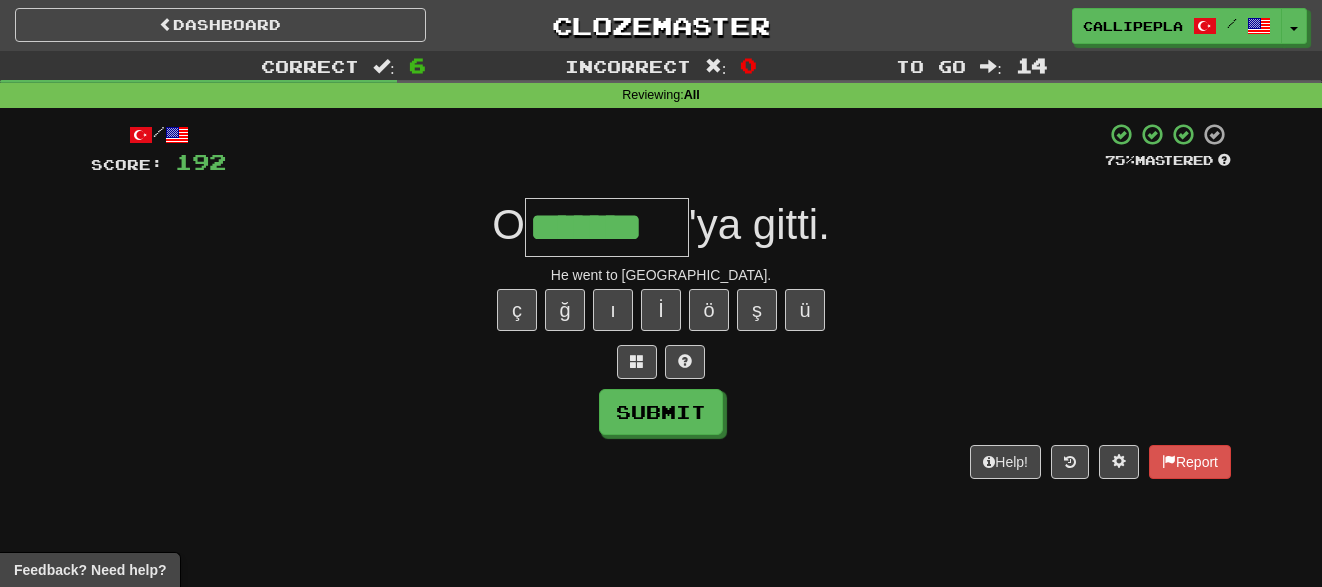type on "*******" 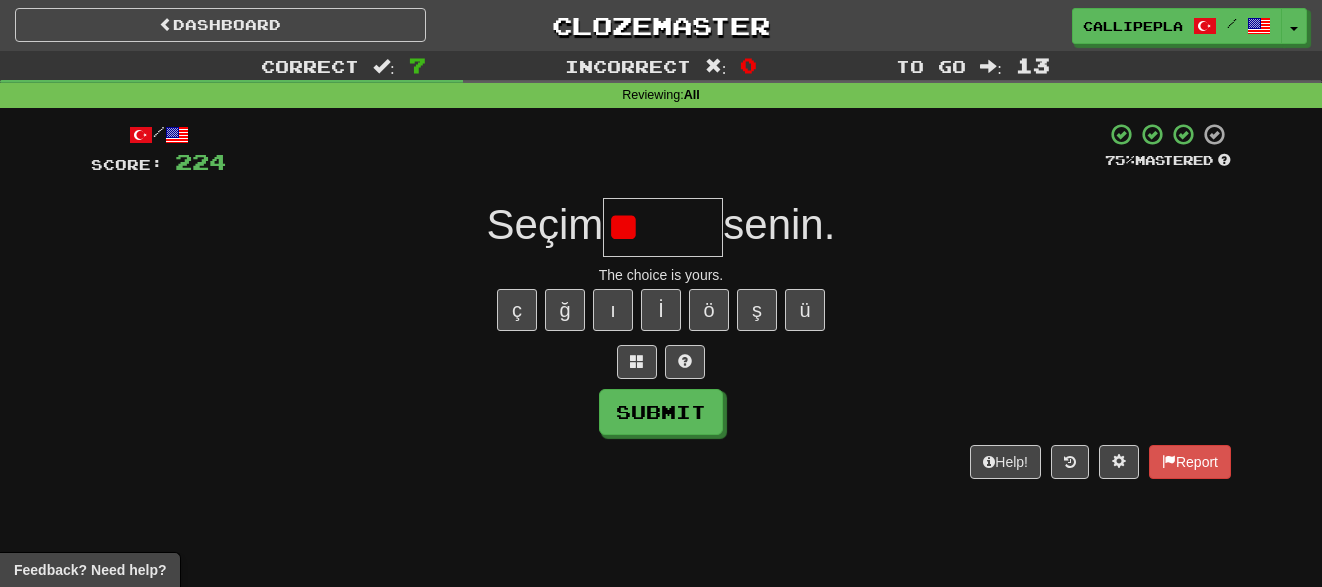 type on "*" 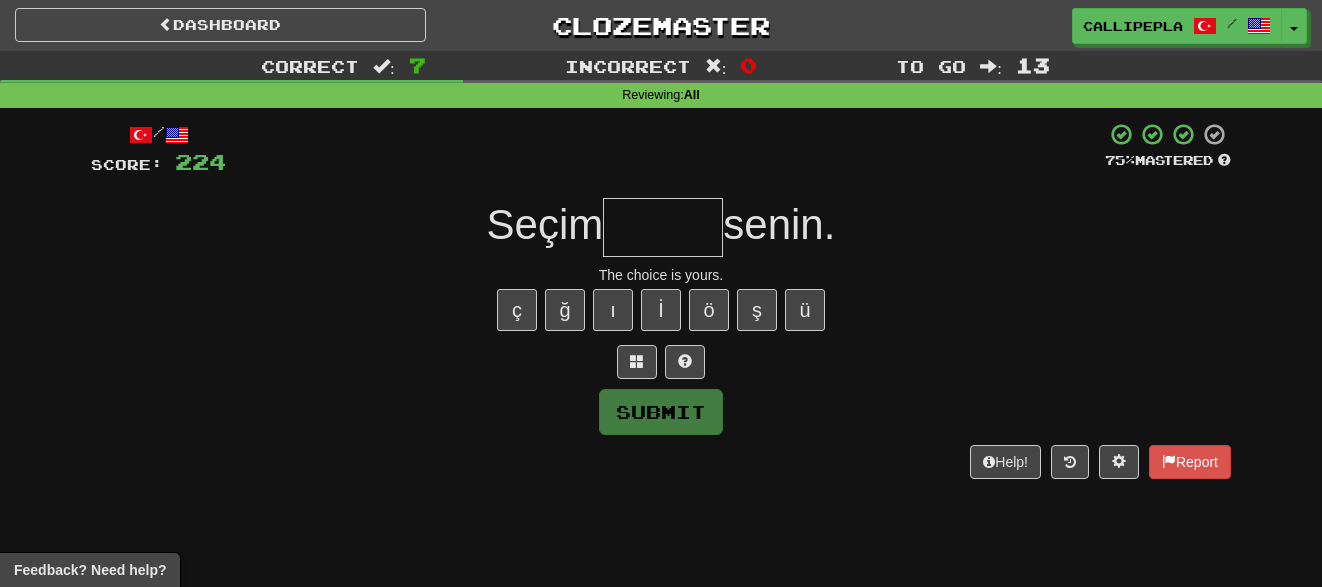 type on "*" 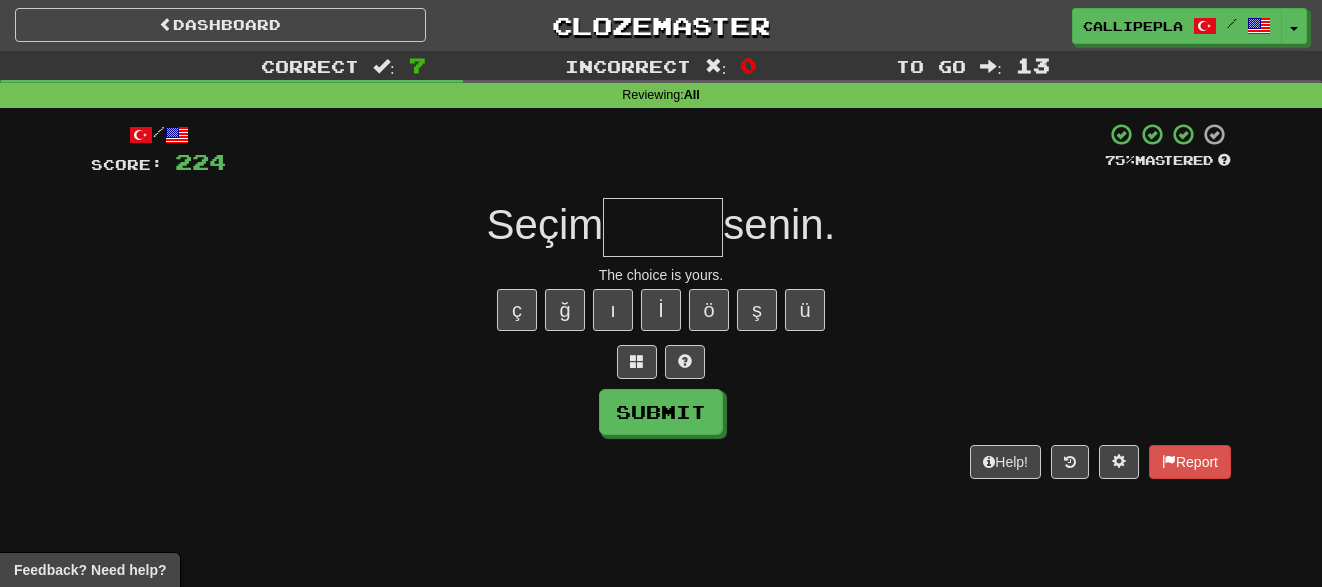 type on "*" 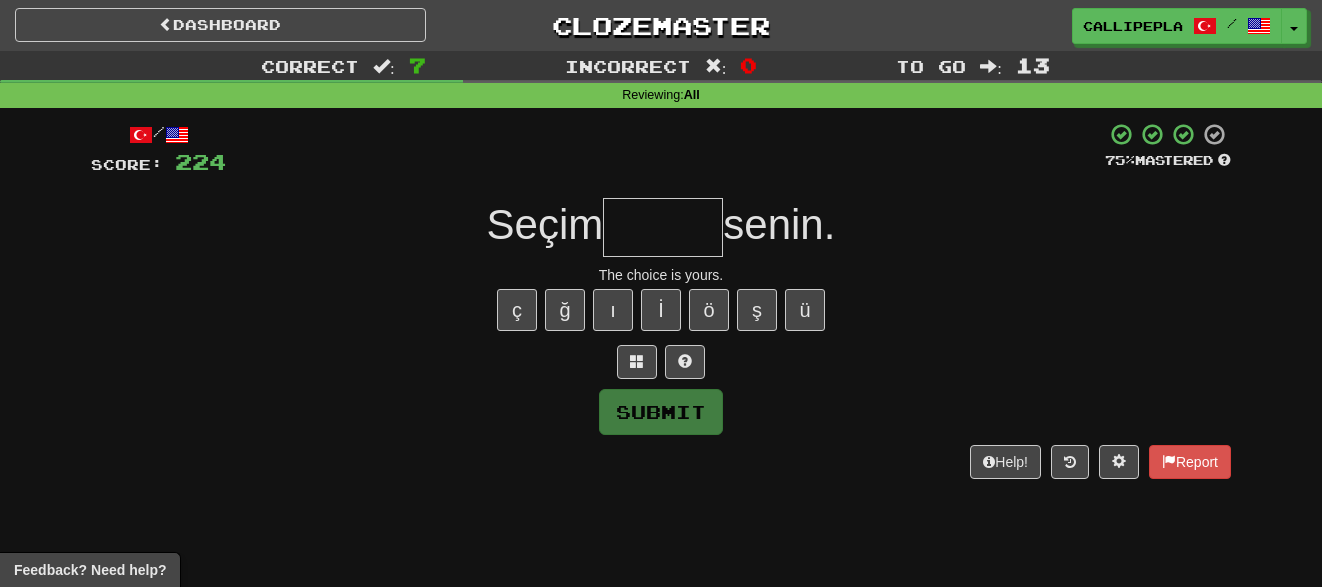type on "*" 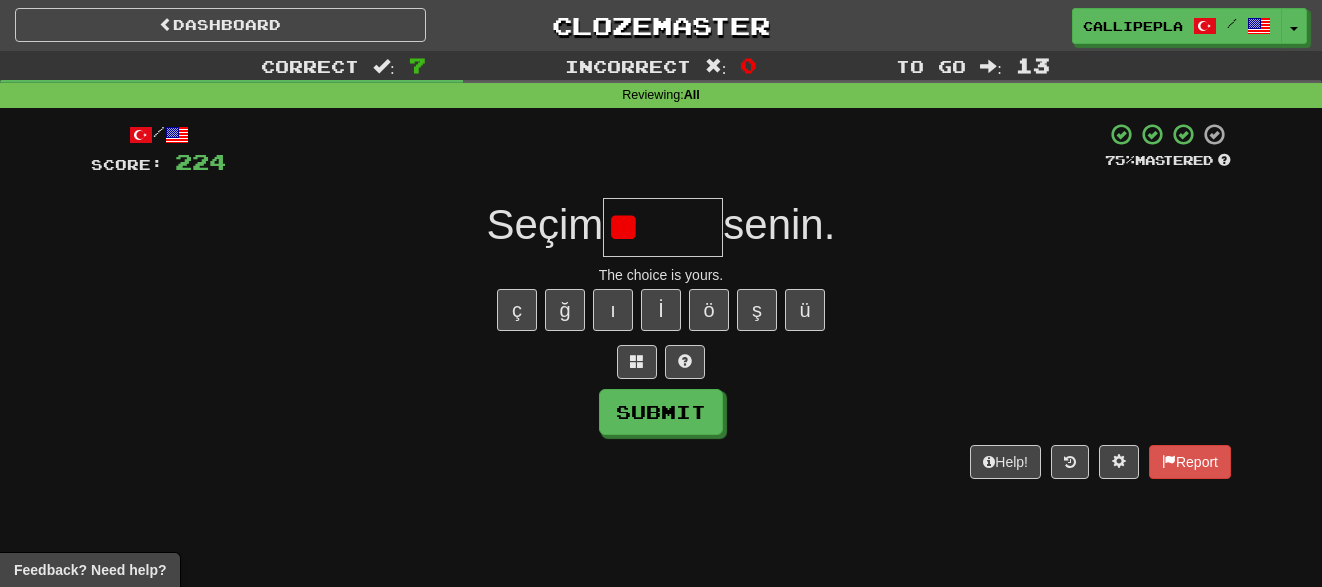 type on "*" 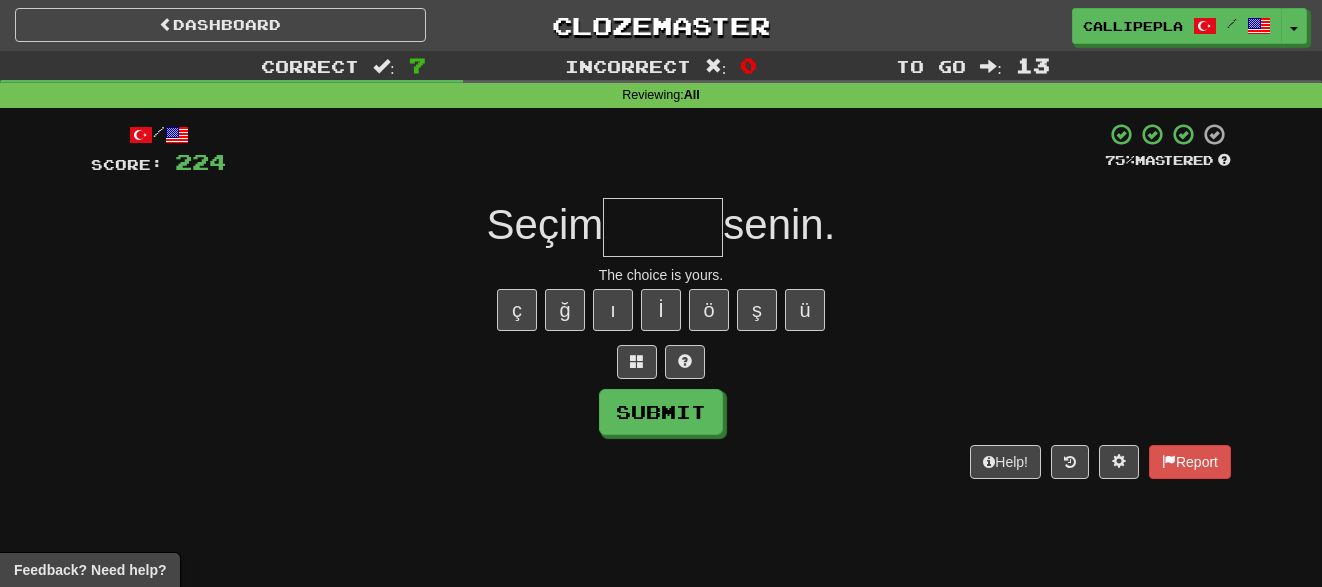 type on "*" 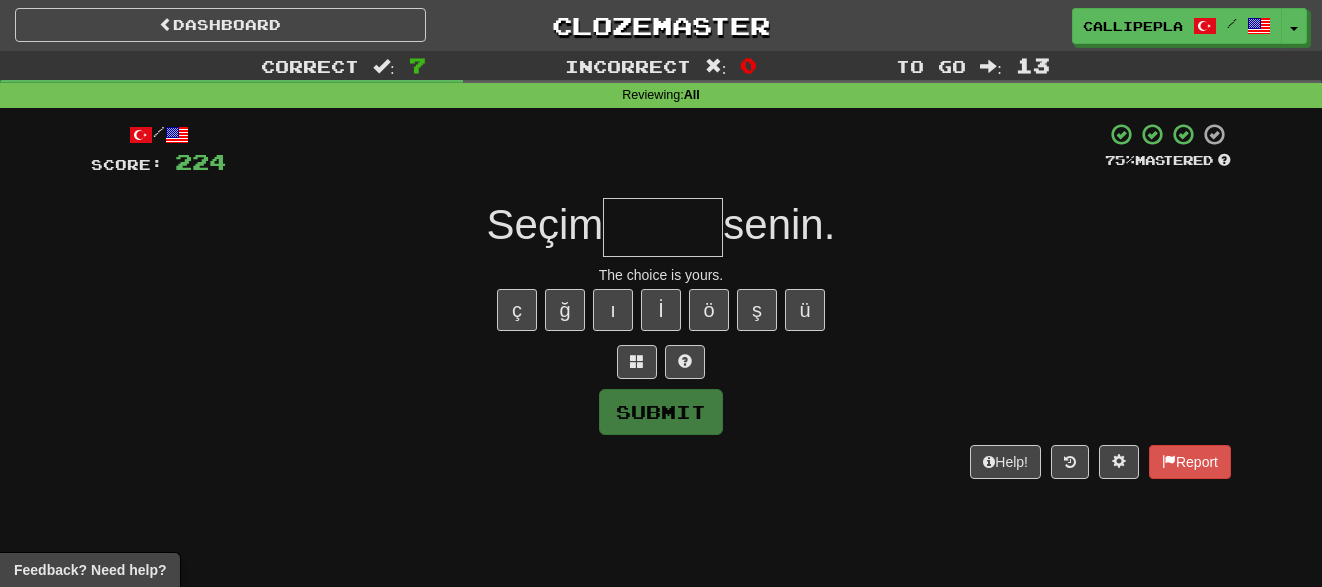 type on "*" 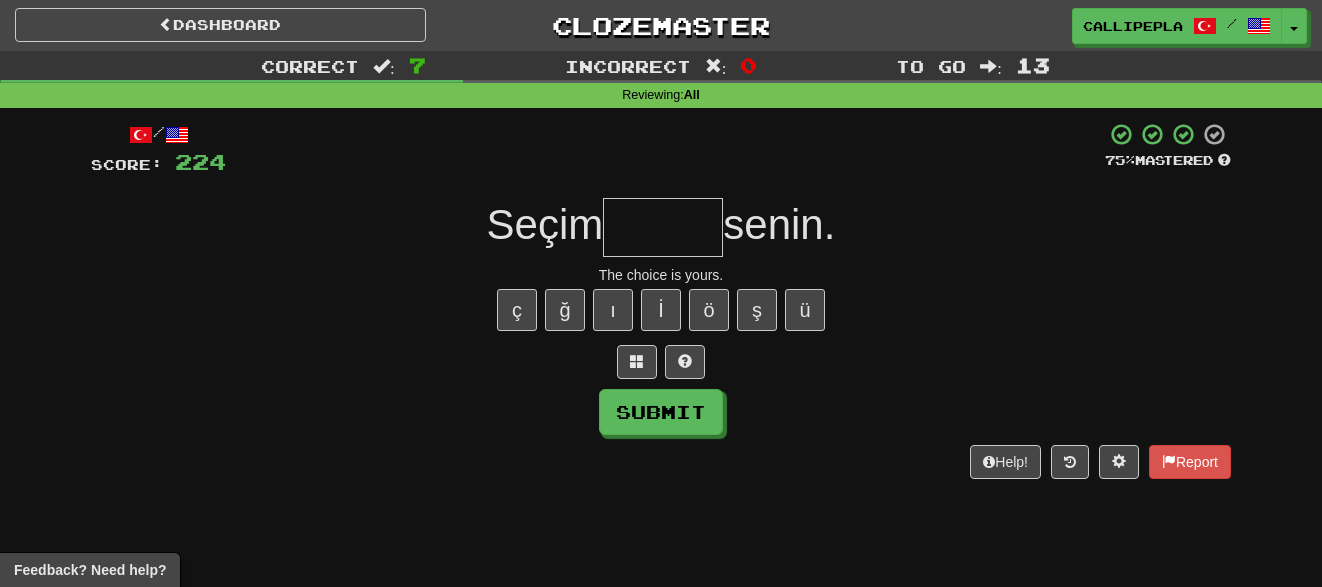 type on "*" 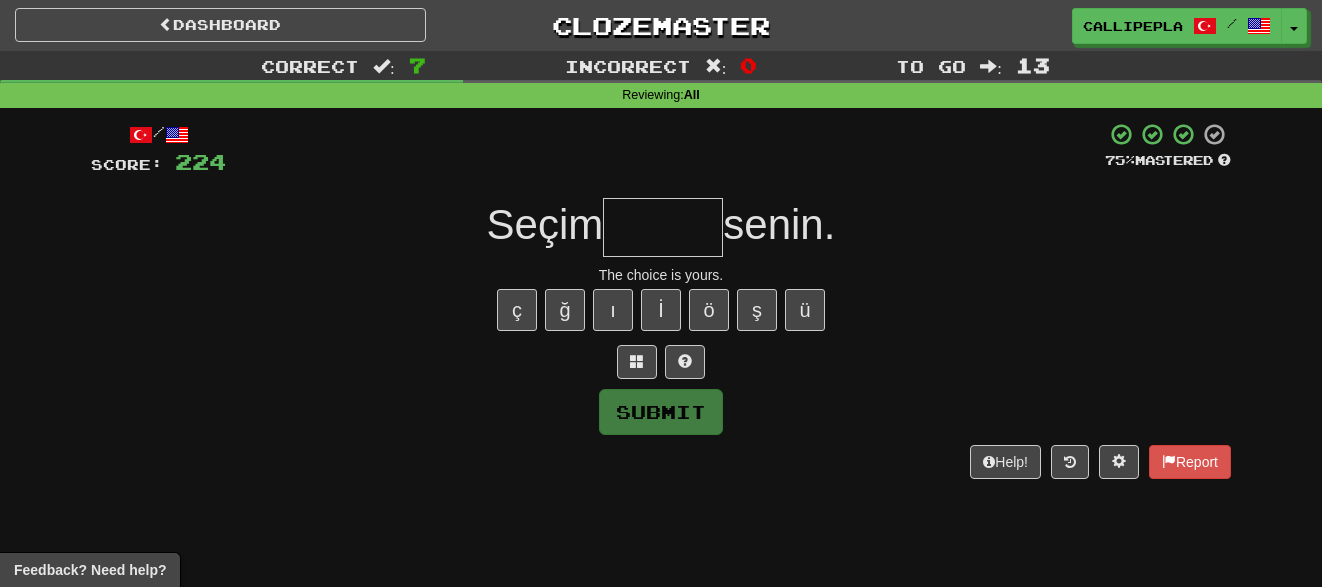 type on "*" 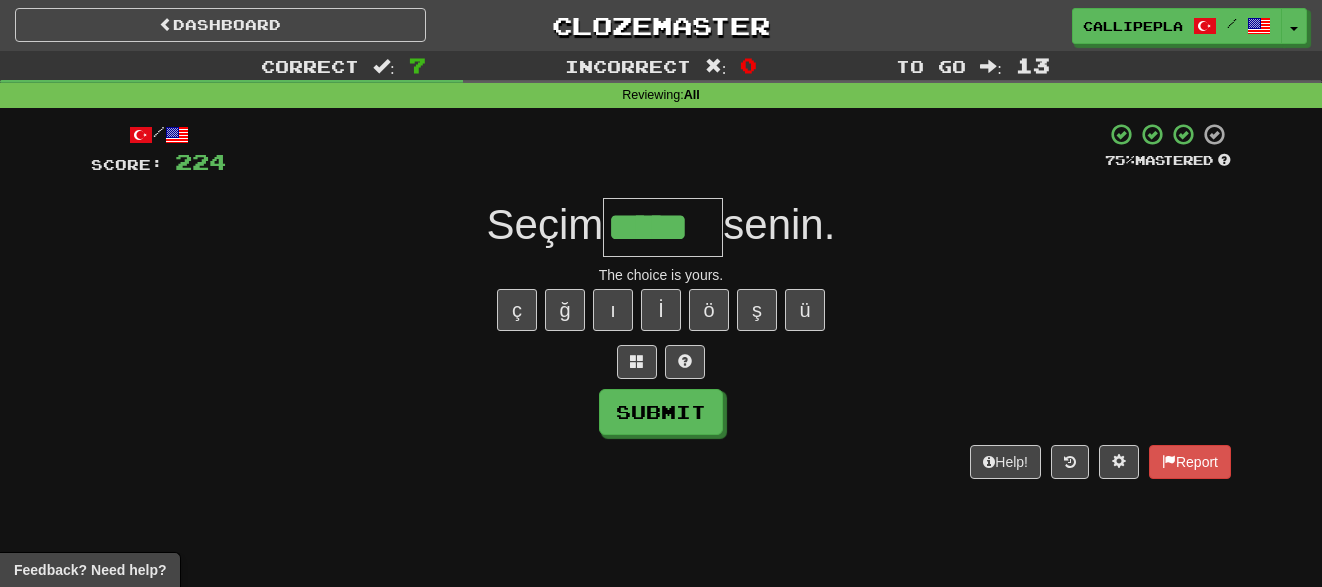 type on "*****" 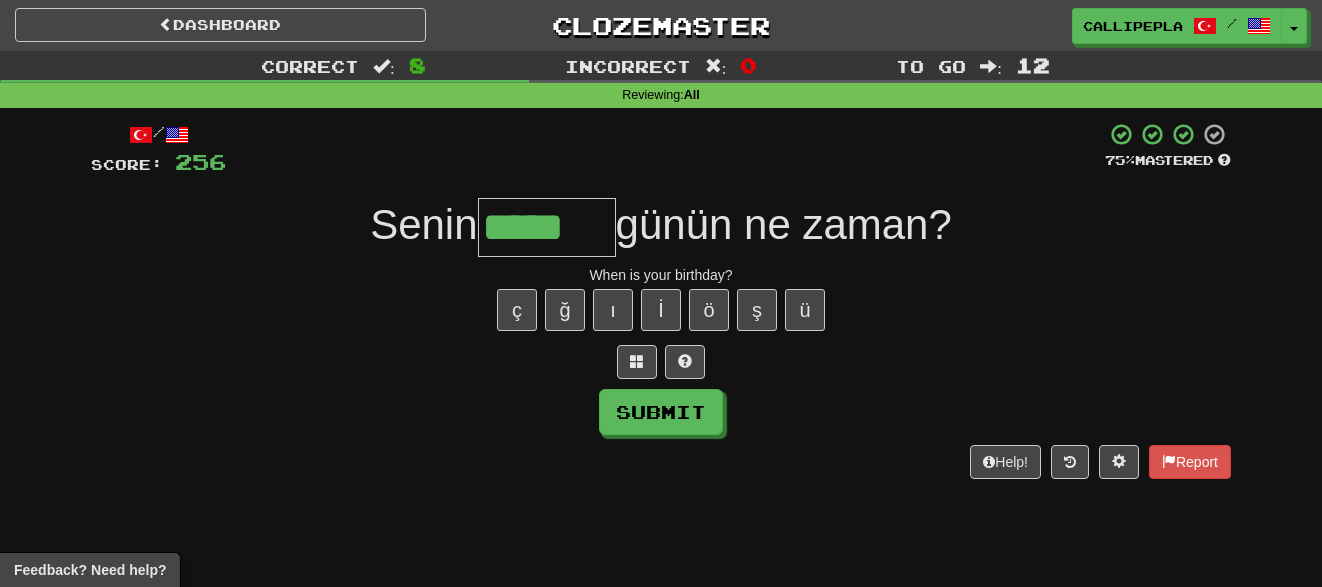 type on "*****" 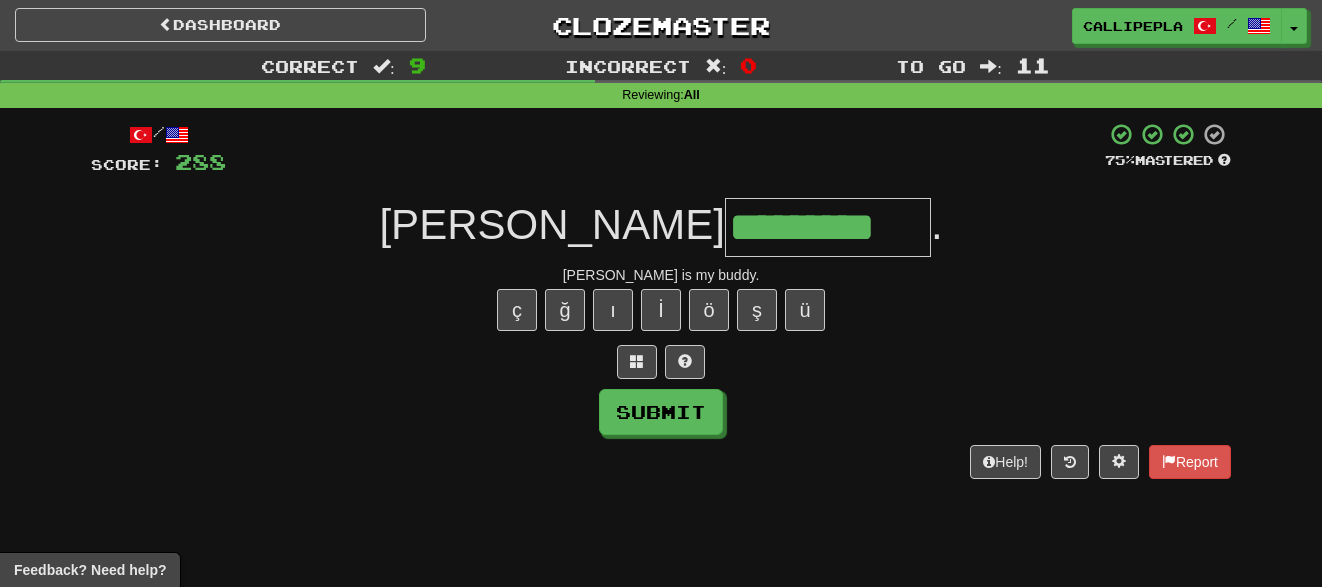 type on "*********" 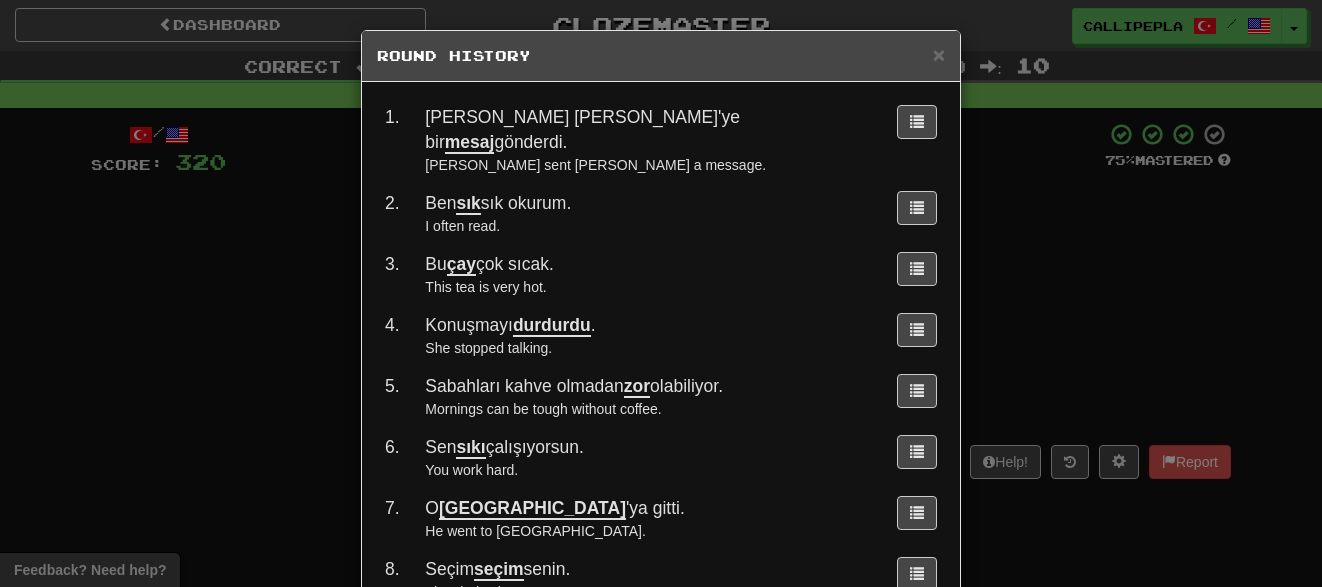 type on "*" 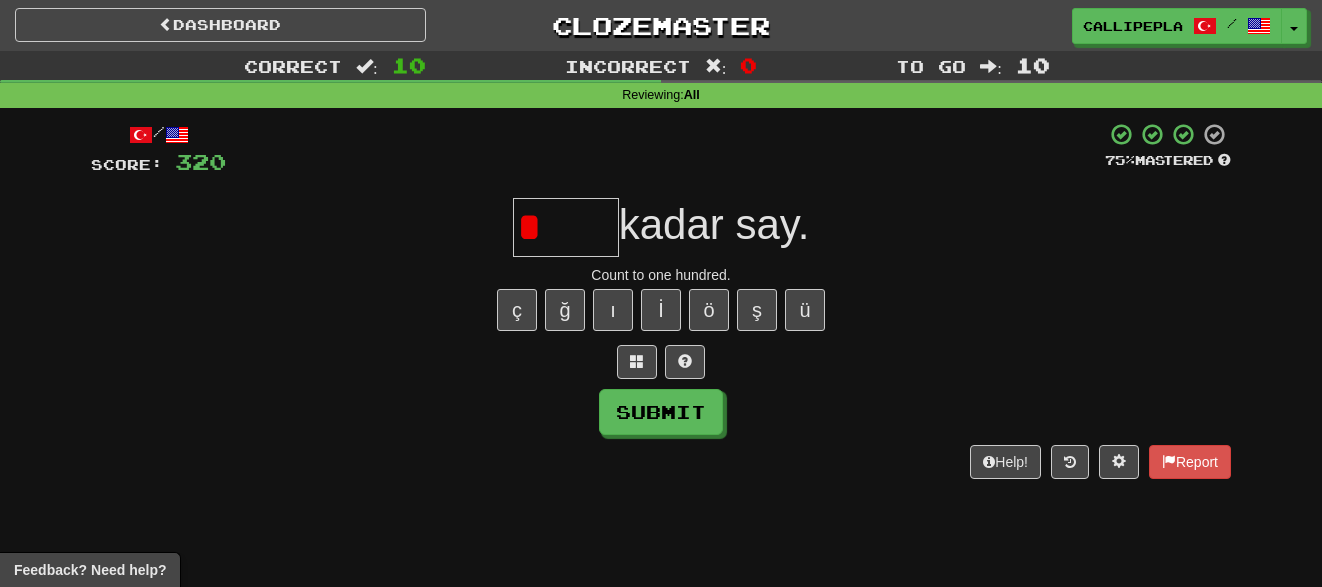 click on "*" at bounding box center (566, 227) 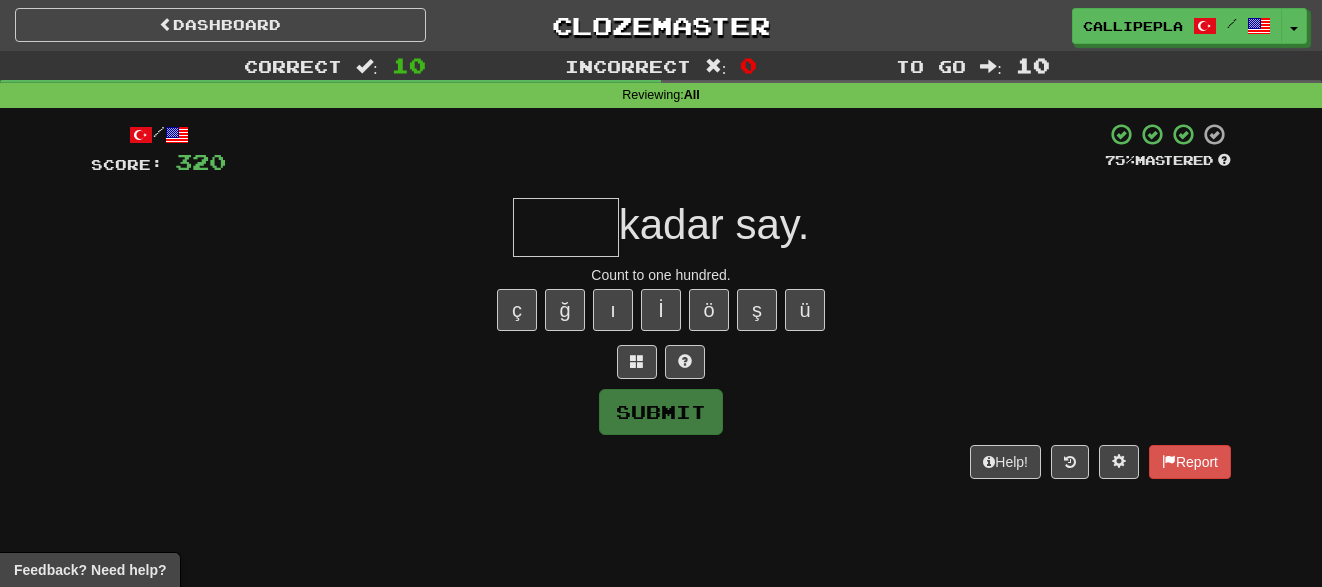 click at bounding box center (566, 227) 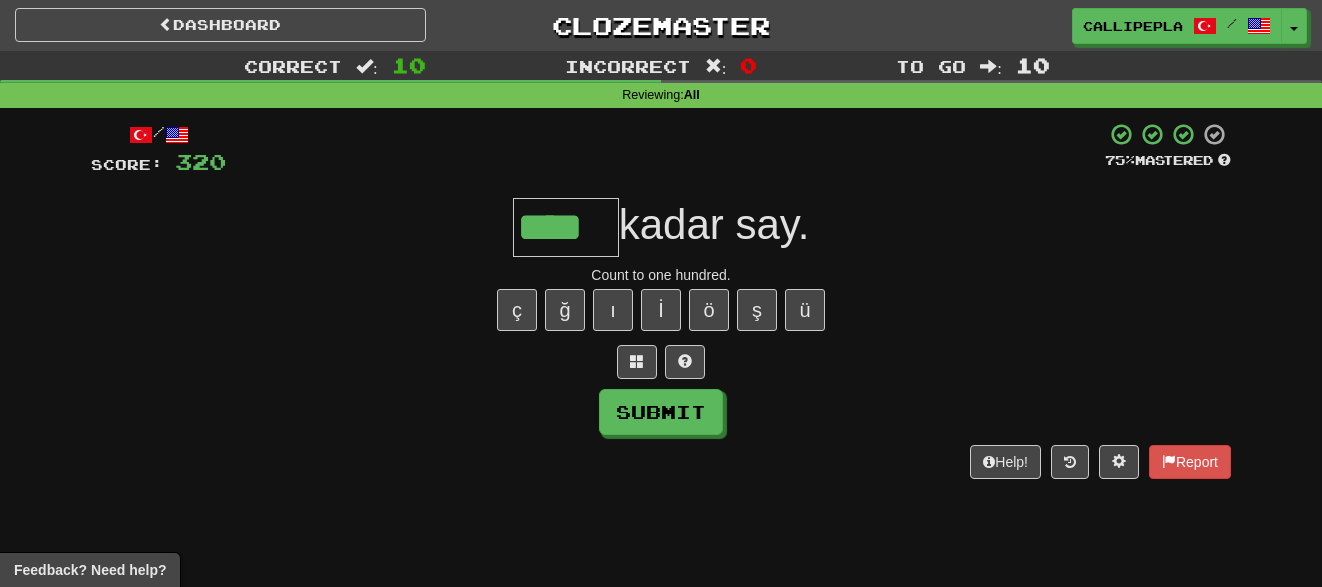 type on "****" 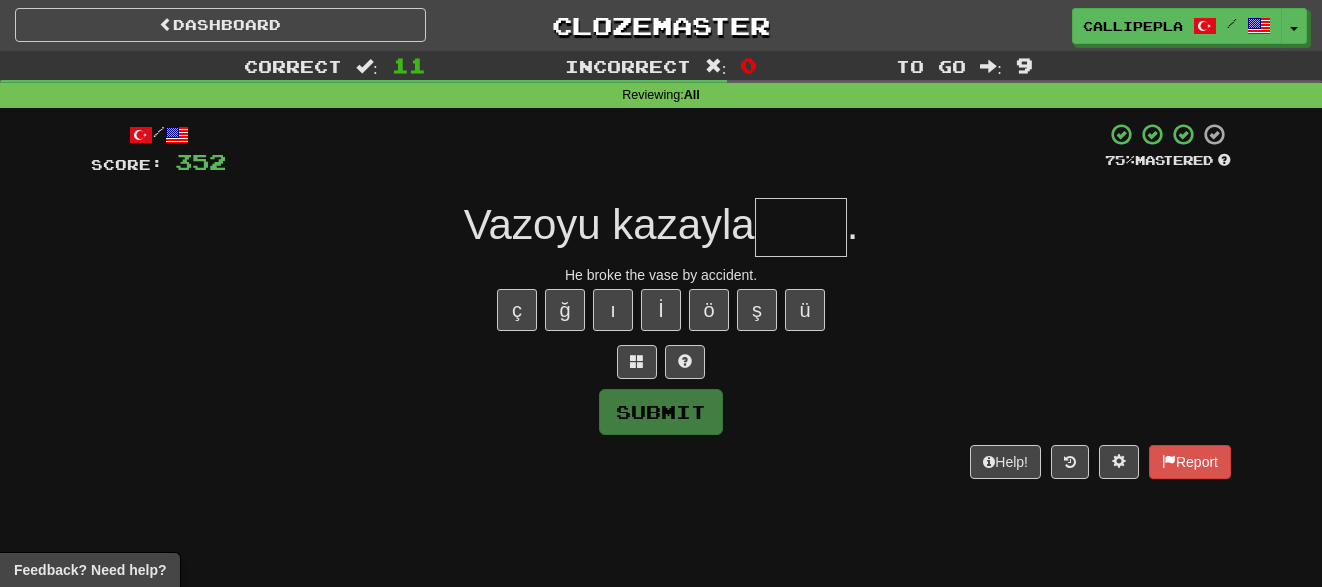 type on "*" 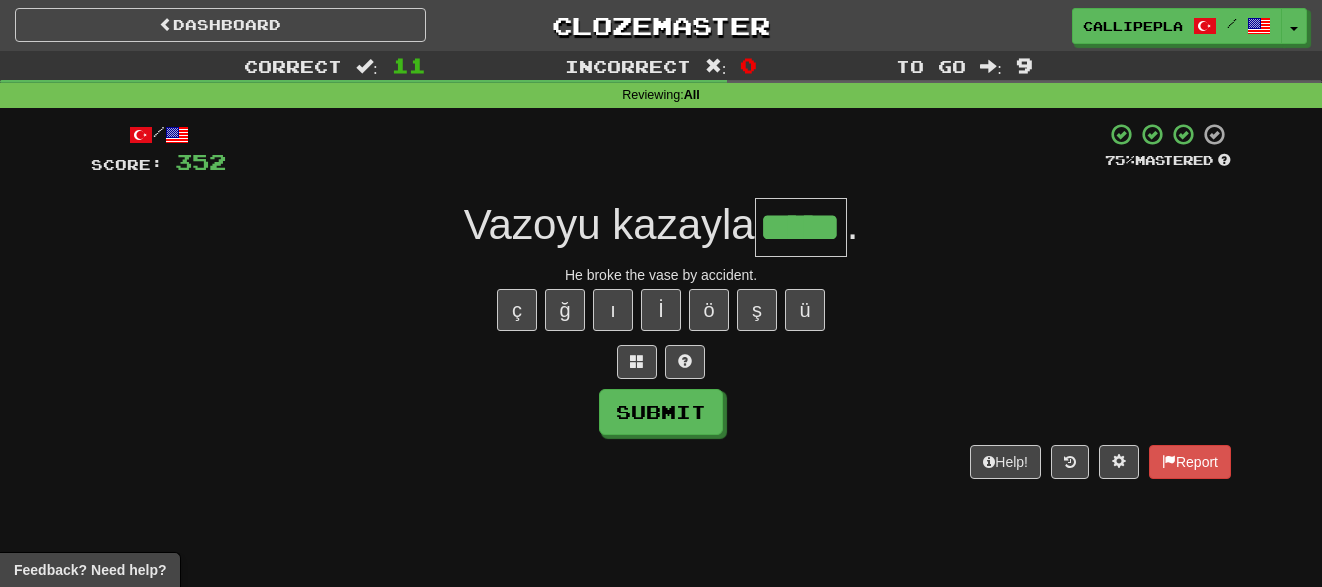 type on "*****" 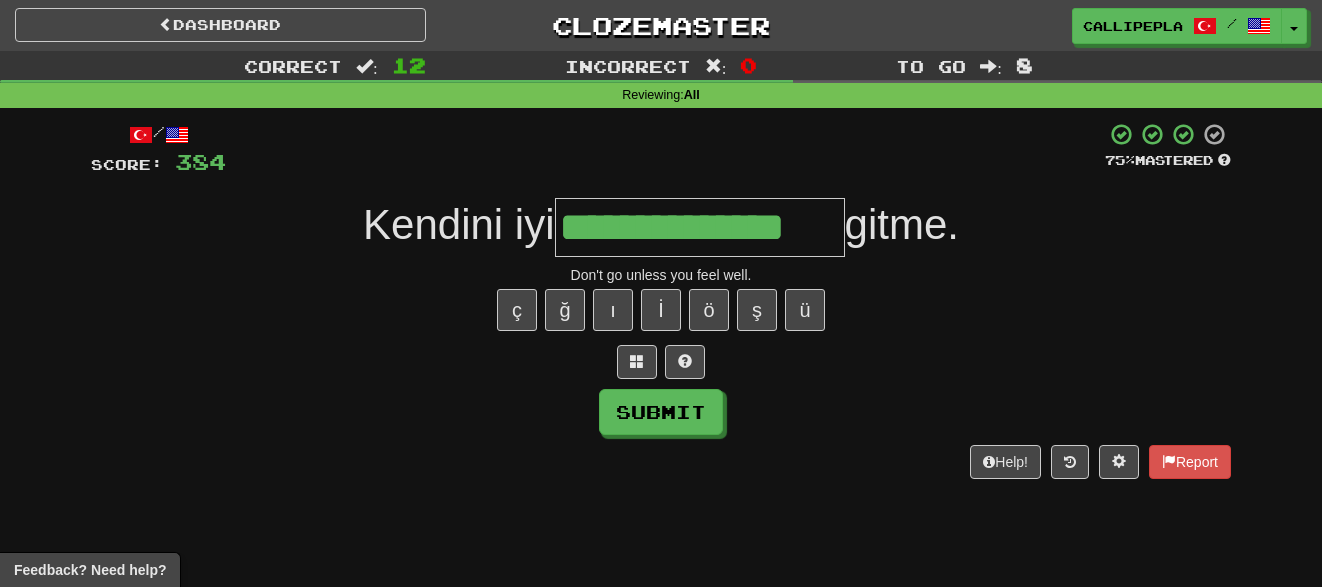 type on "**********" 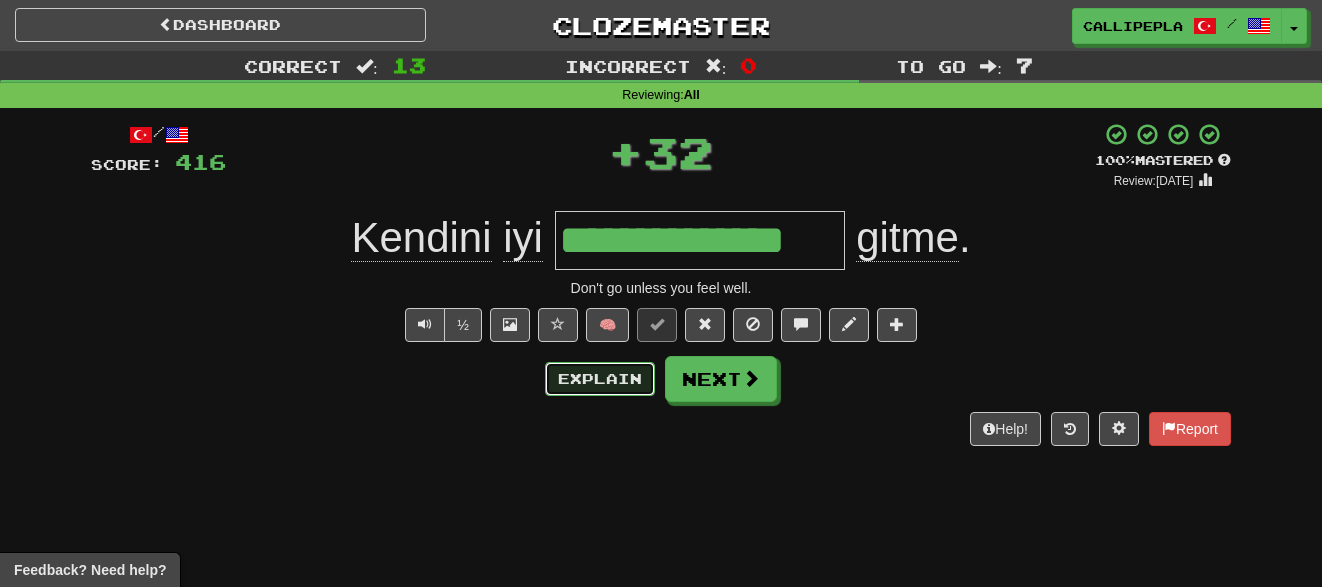 click on "Explain" at bounding box center (600, 379) 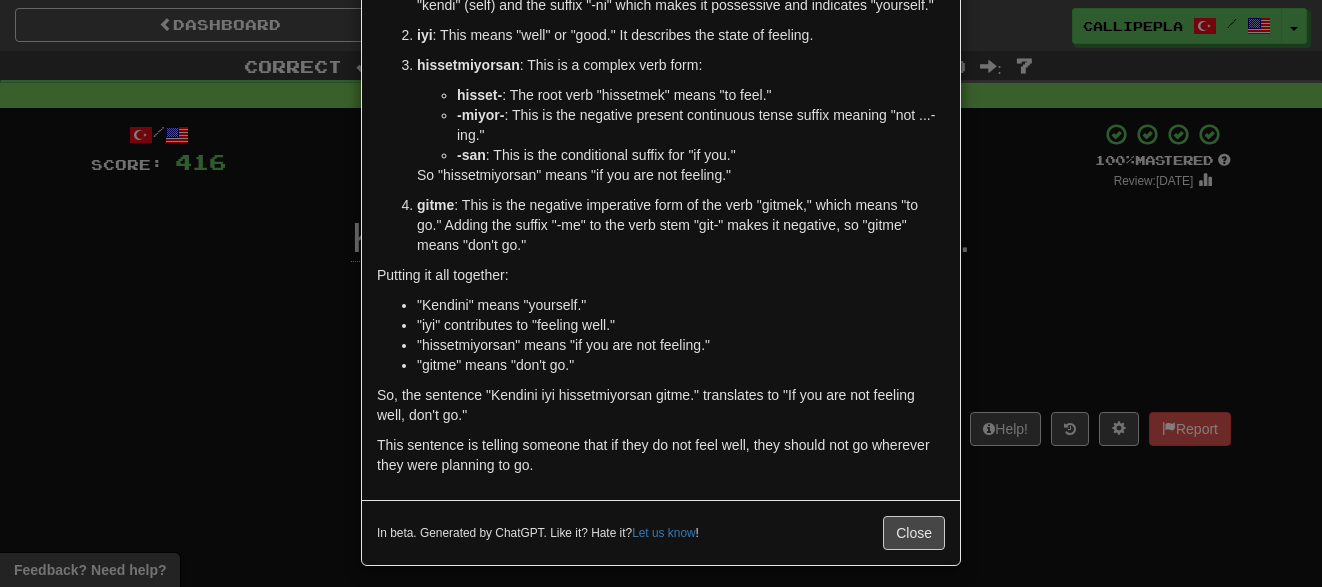 scroll, scrollTop: 185, scrollLeft: 0, axis: vertical 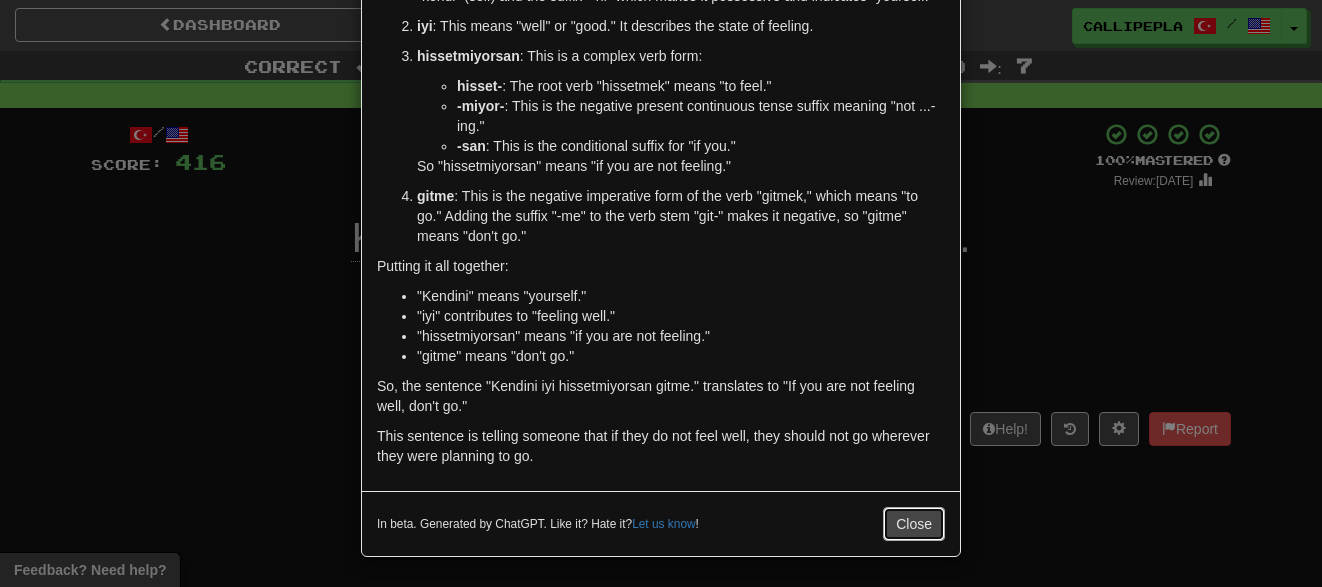 click on "Close" at bounding box center [914, 524] 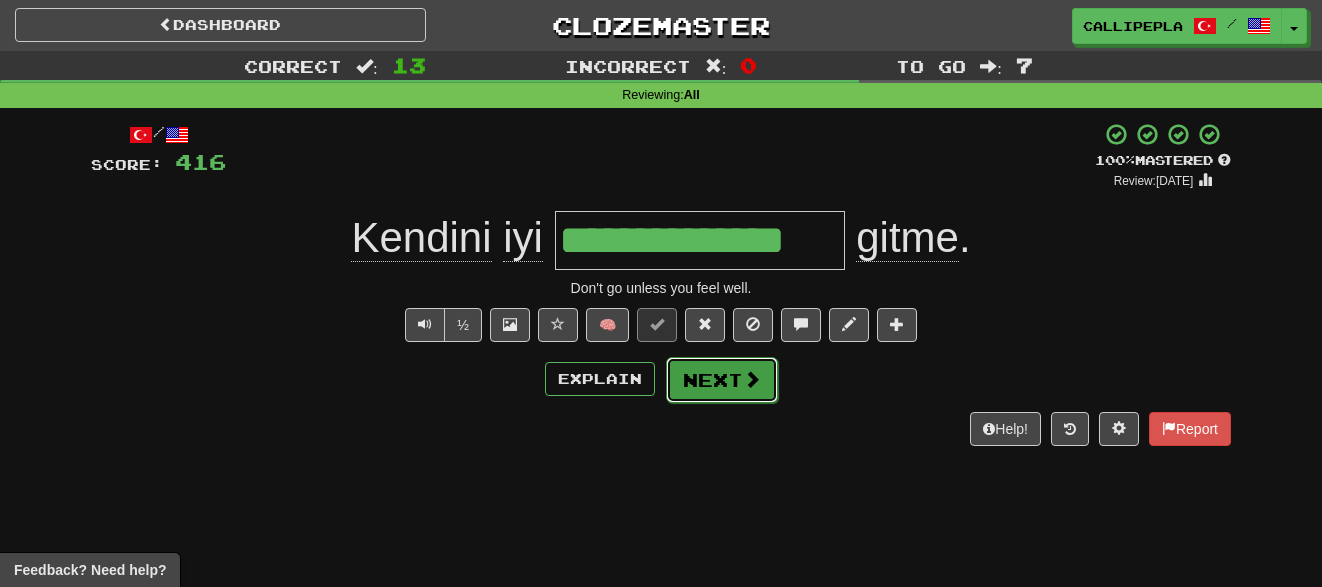 click on "Next" at bounding box center (722, 380) 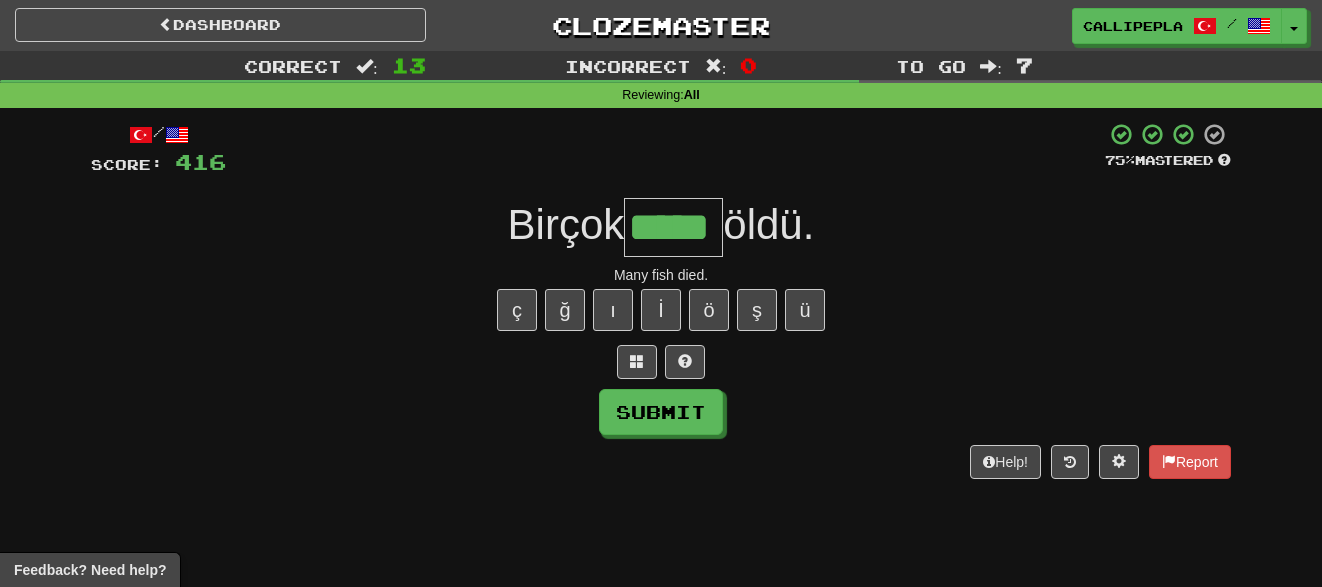 type on "*****" 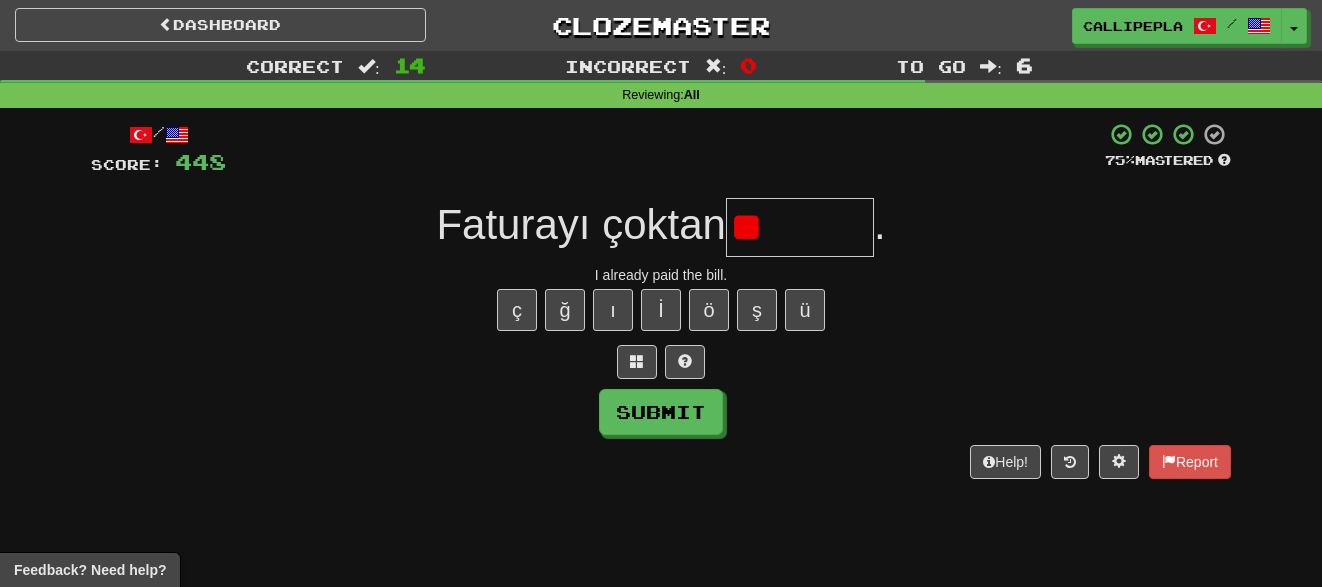 type on "*" 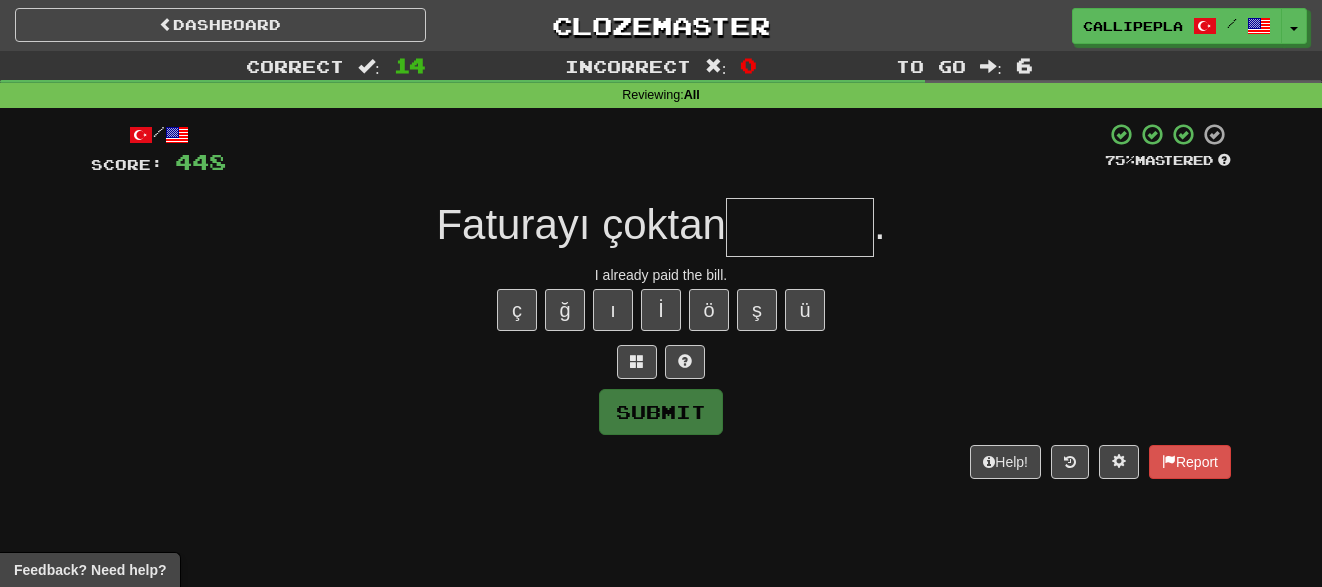 type on "*" 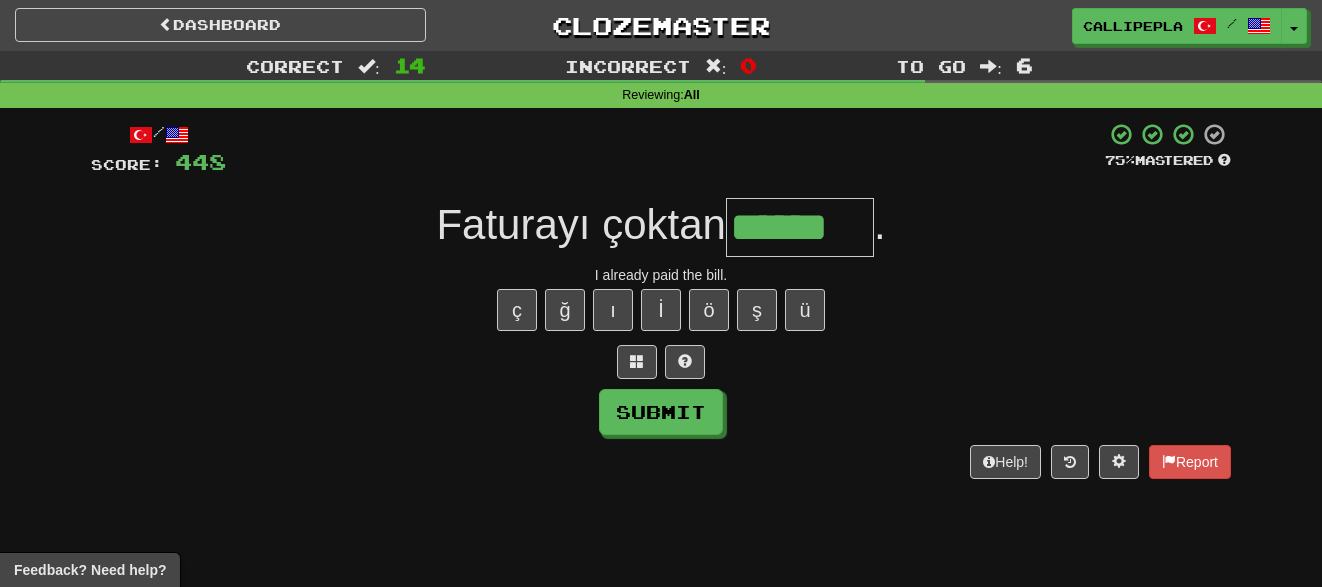 type on "******" 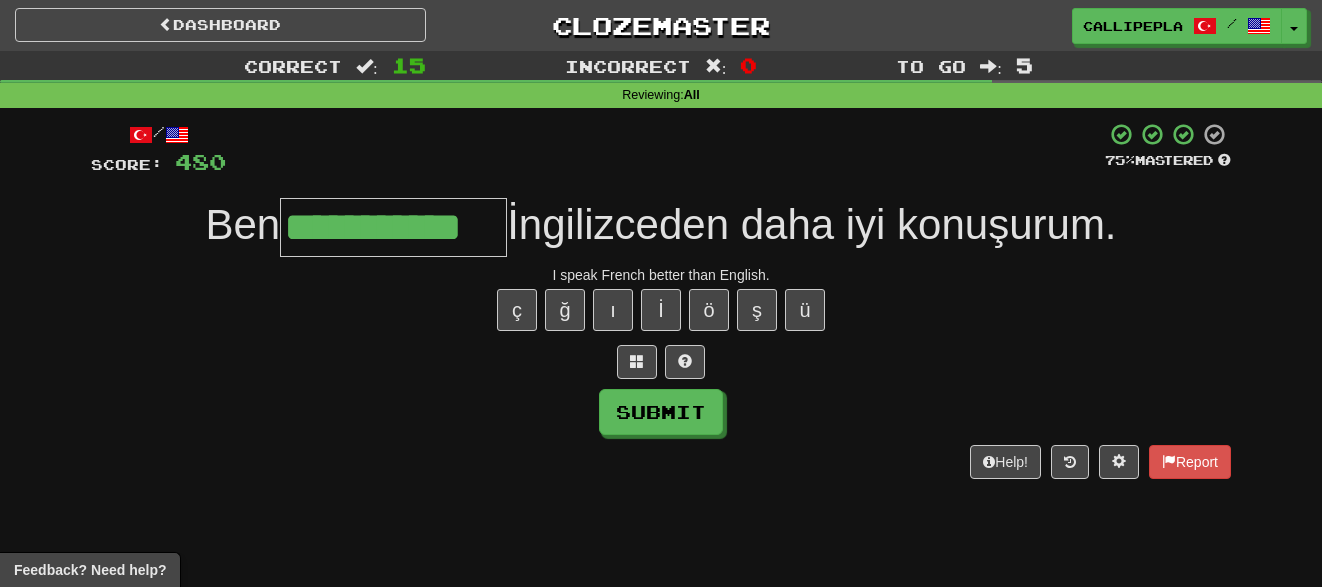 type on "**********" 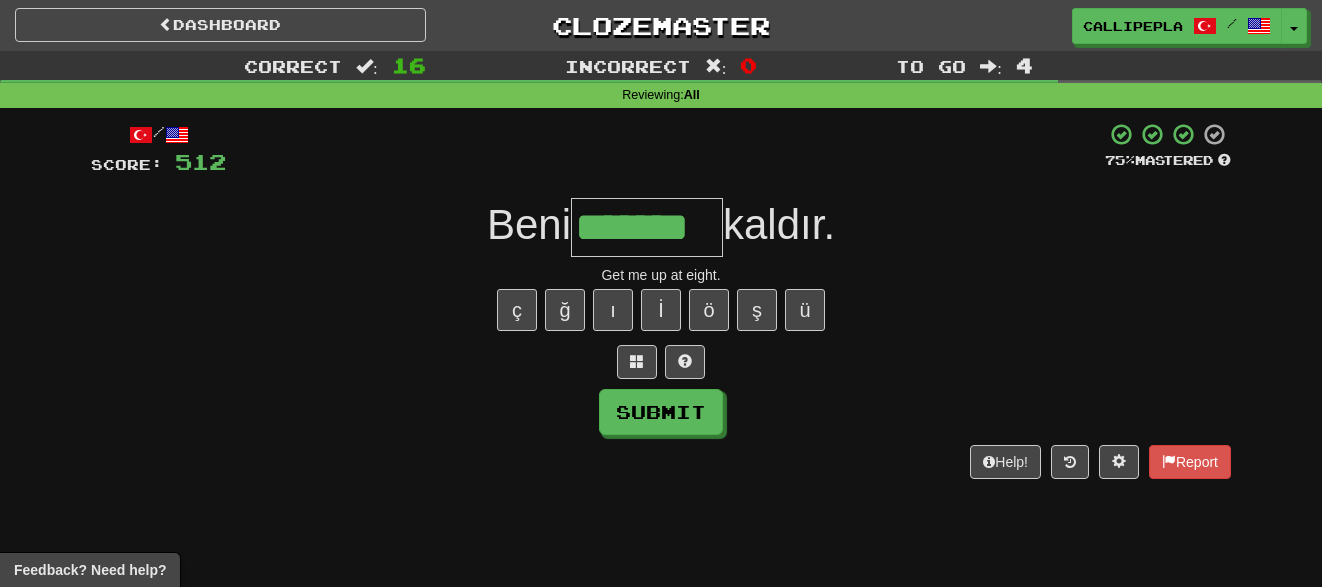 type on "*******" 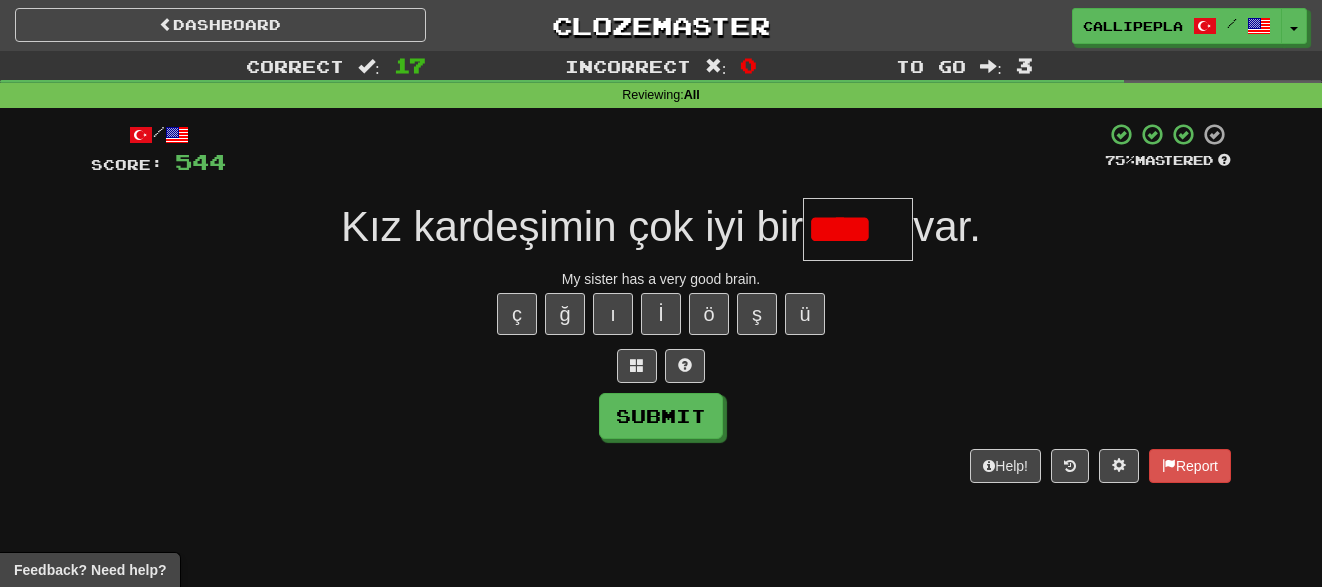 scroll, scrollTop: 0, scrollLeft: 0, axis: both 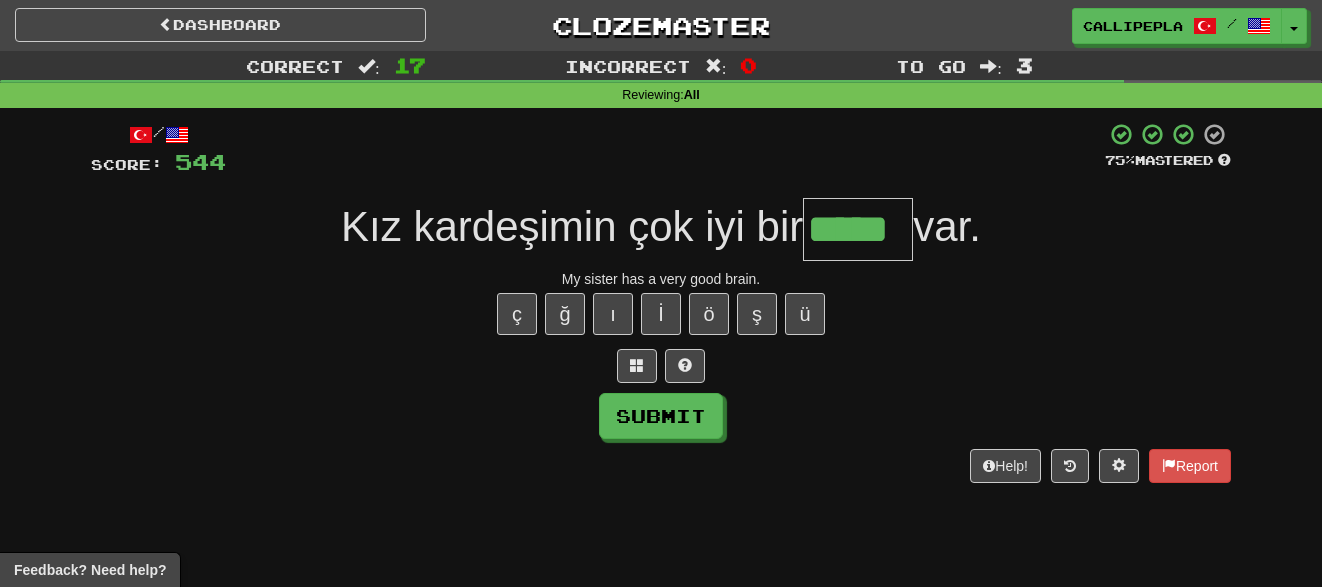 type on "*****" 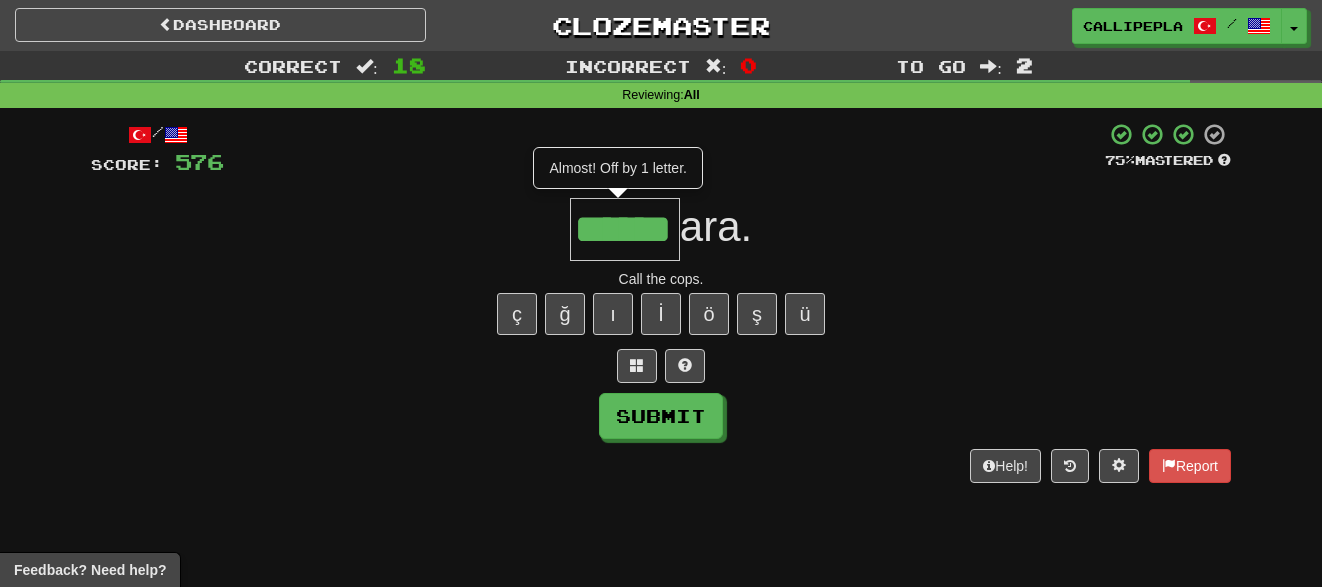 type on "******" 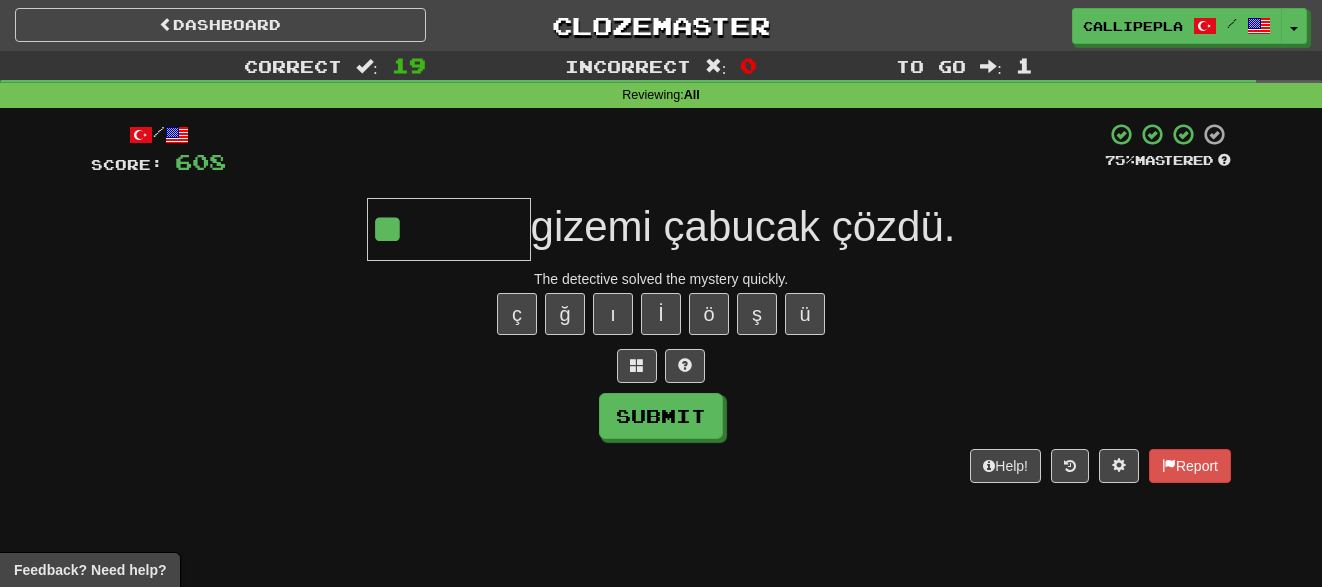 type on "********" 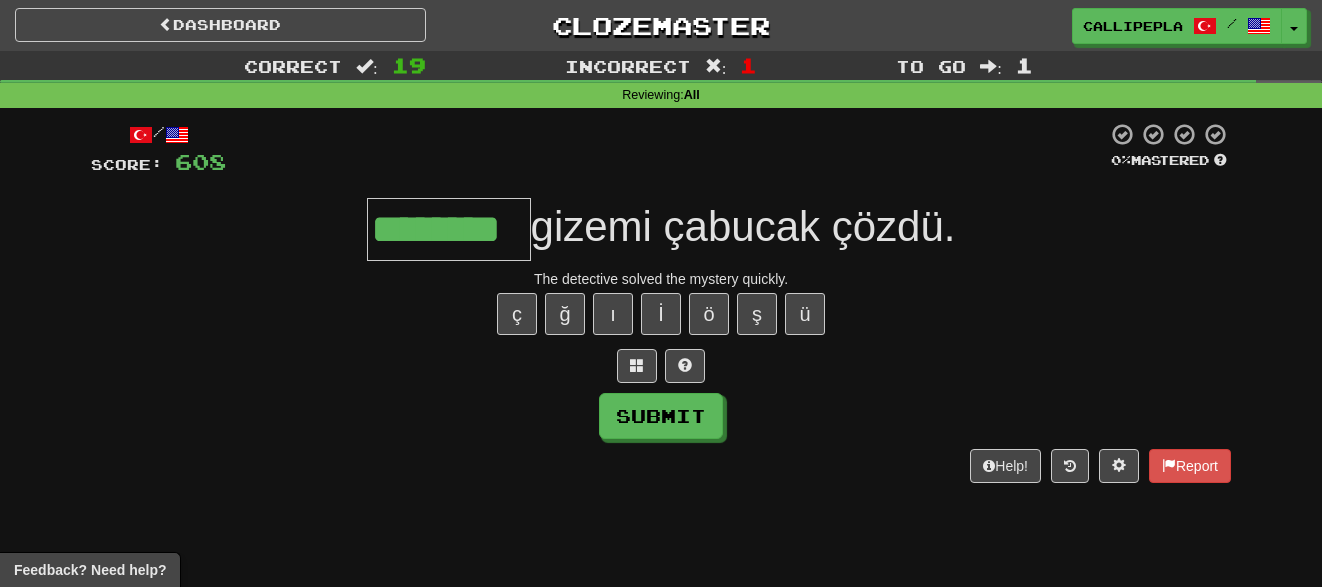 type on "********" 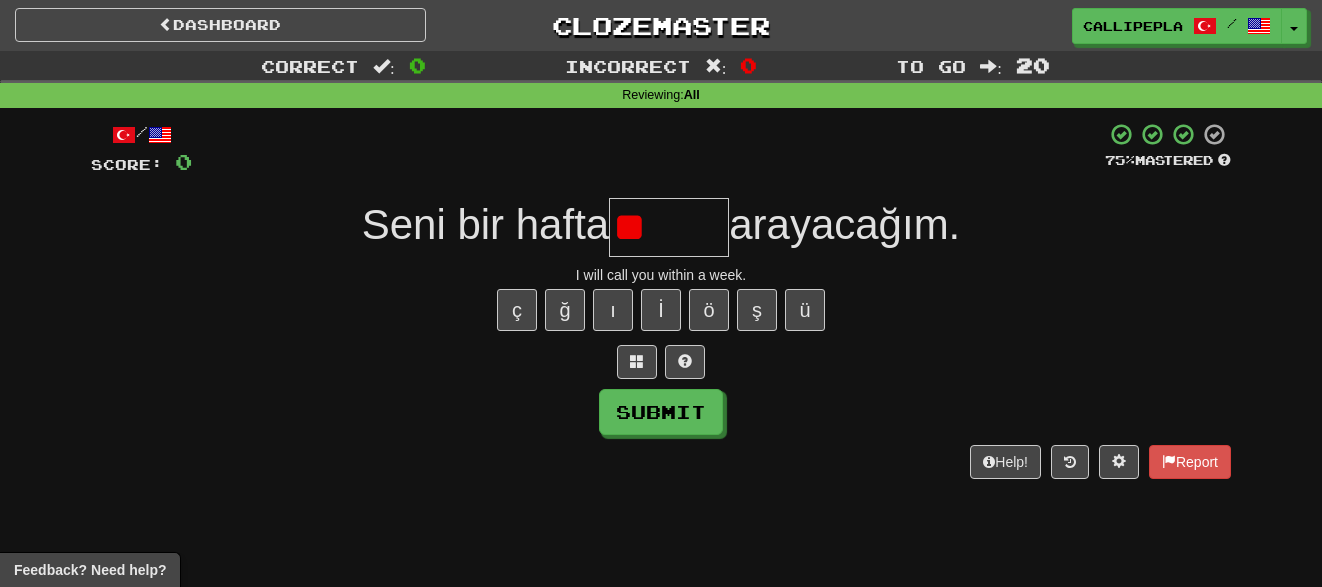 type on "*" 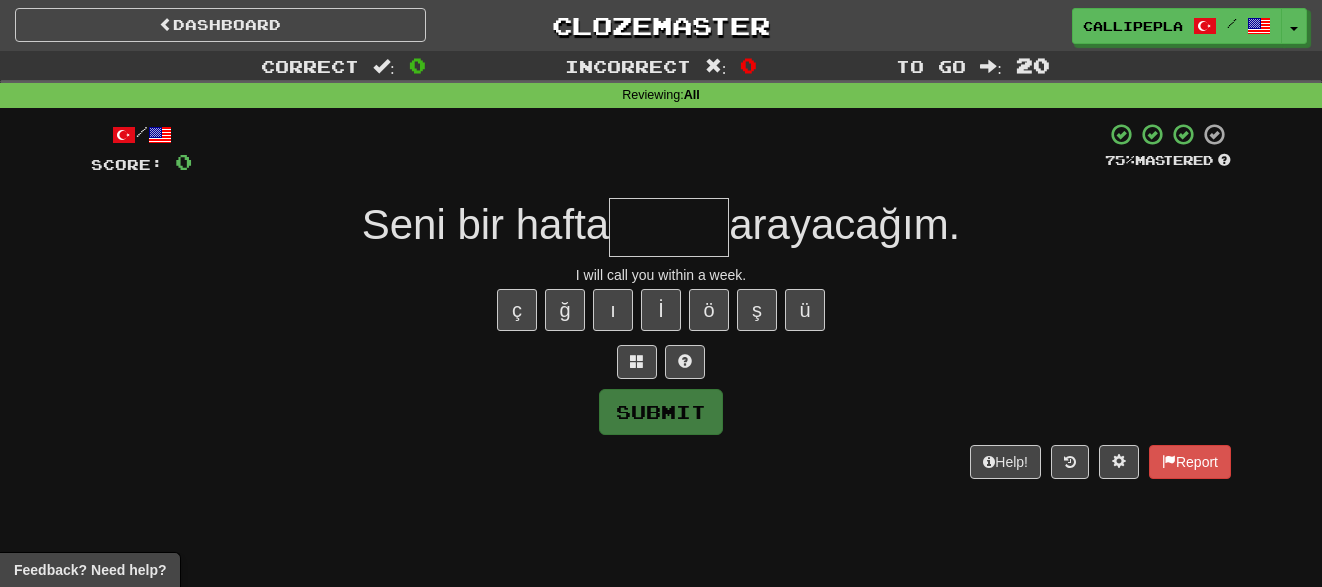 type on "*" 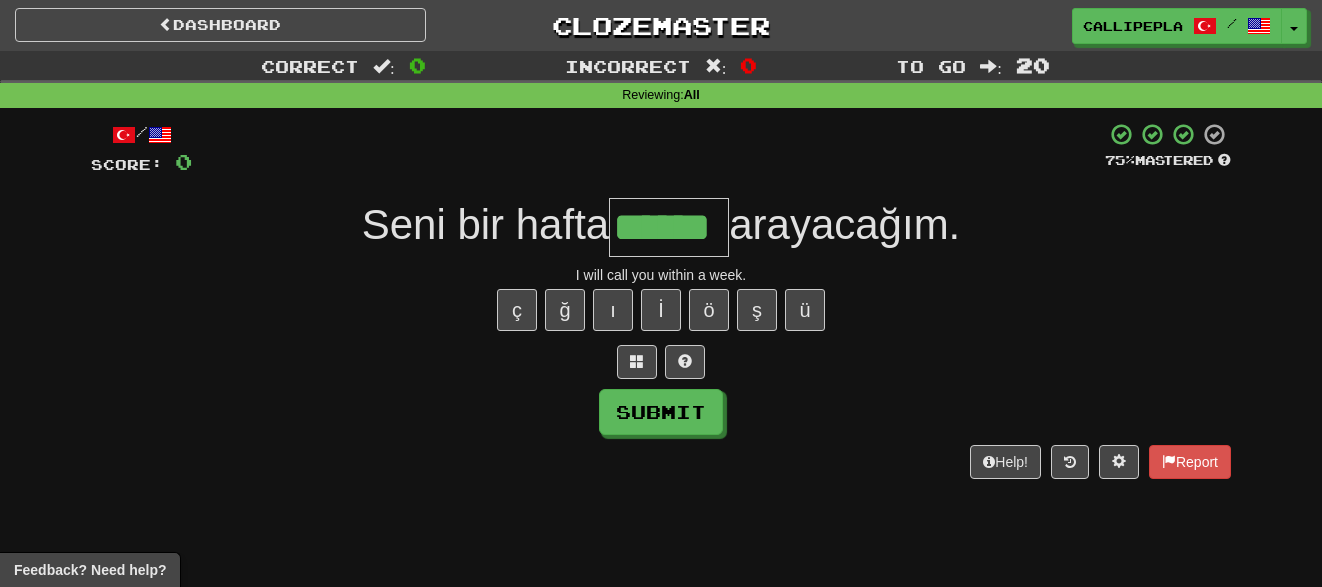 type on "******" 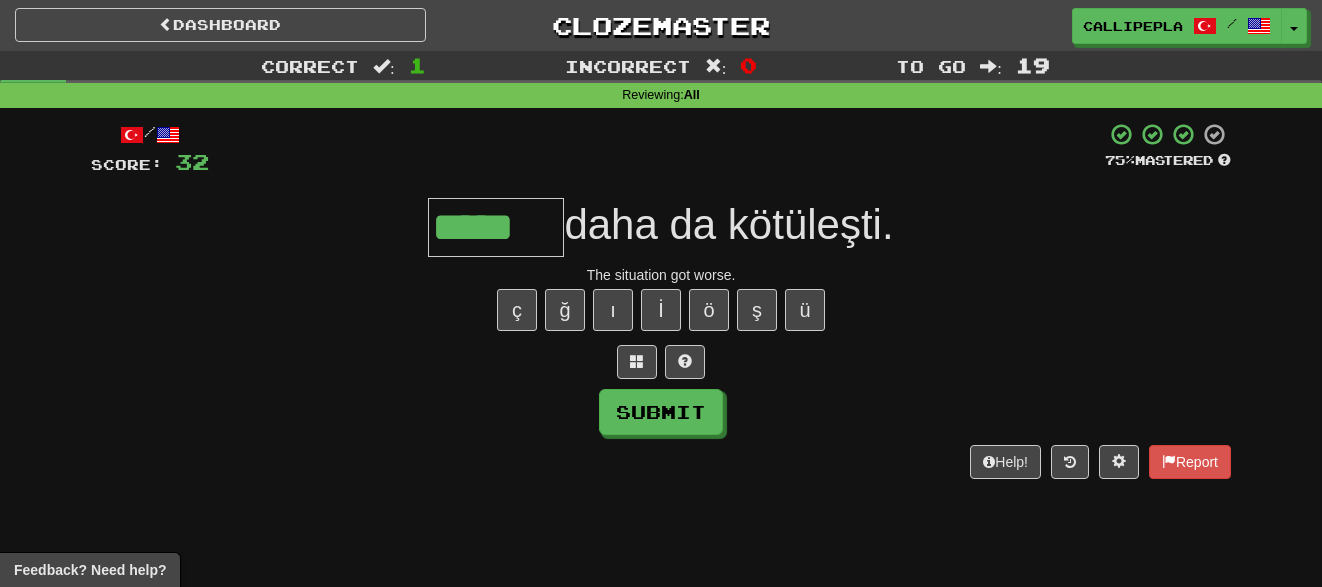 type on "*****" 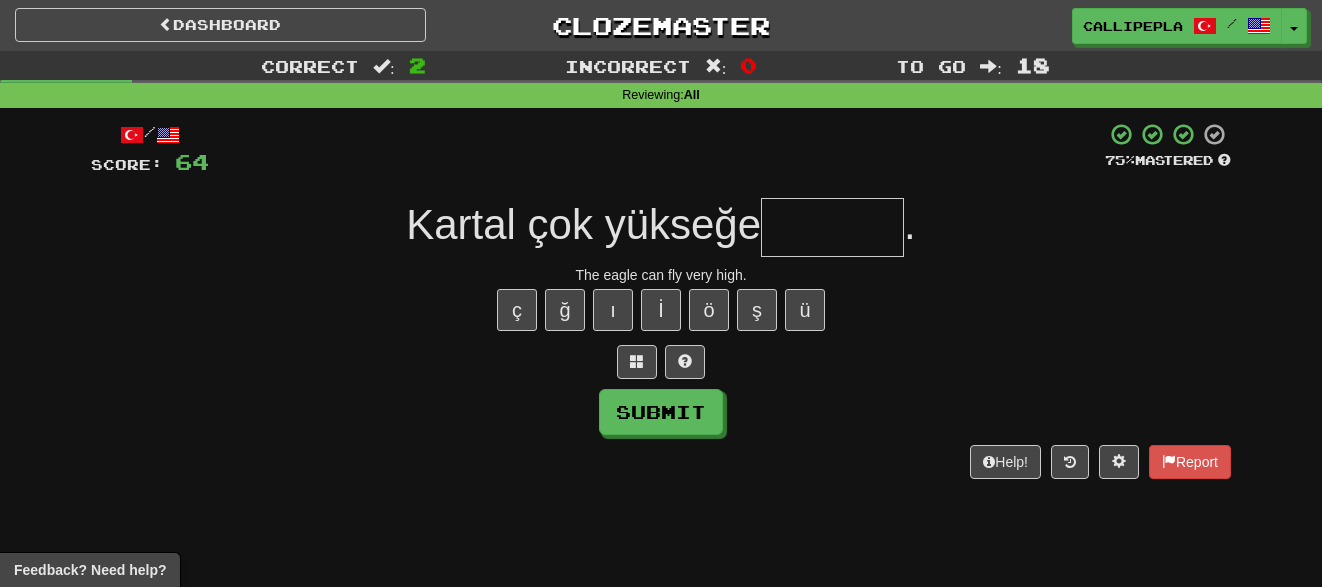 type on "*" 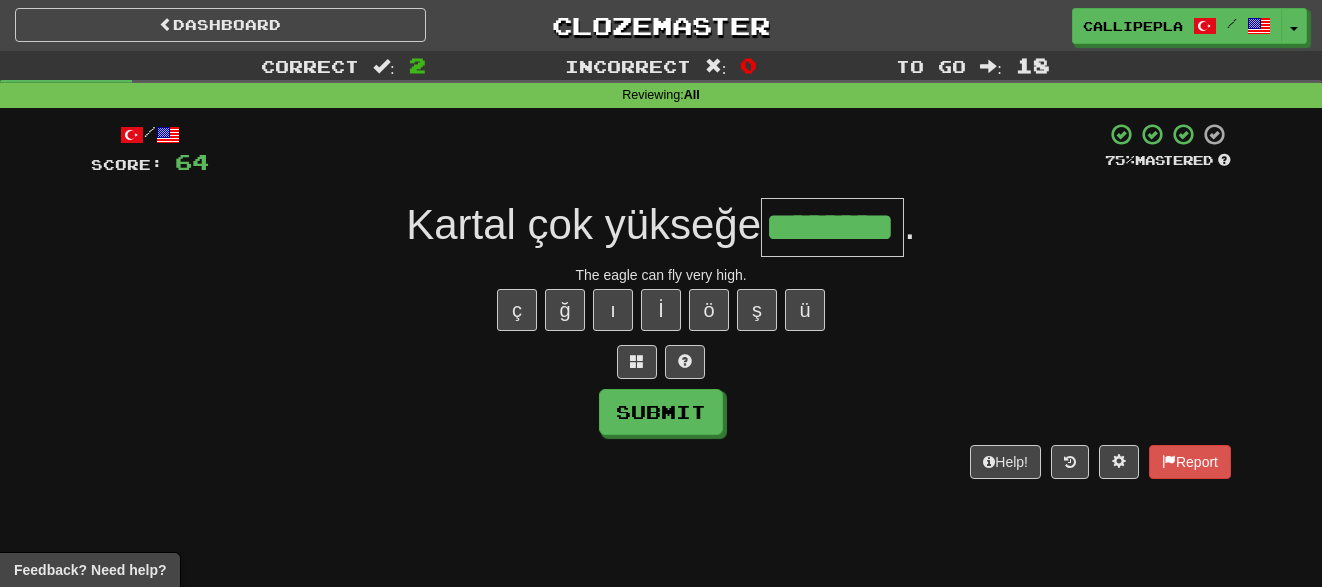 type on "********" 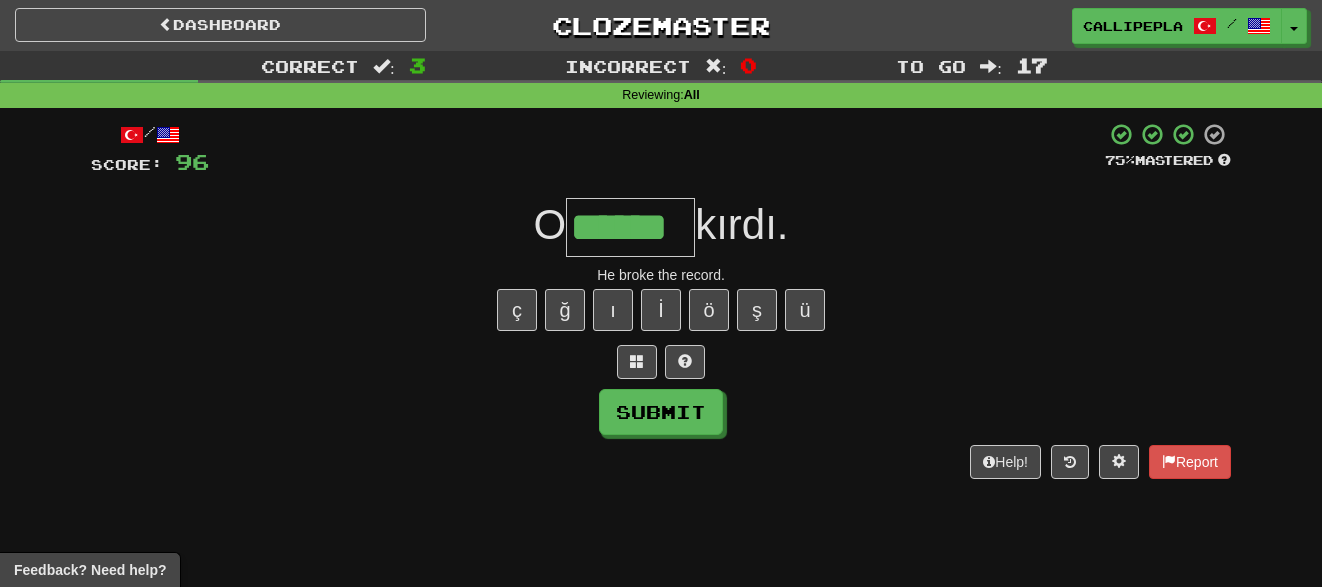 type on "******" 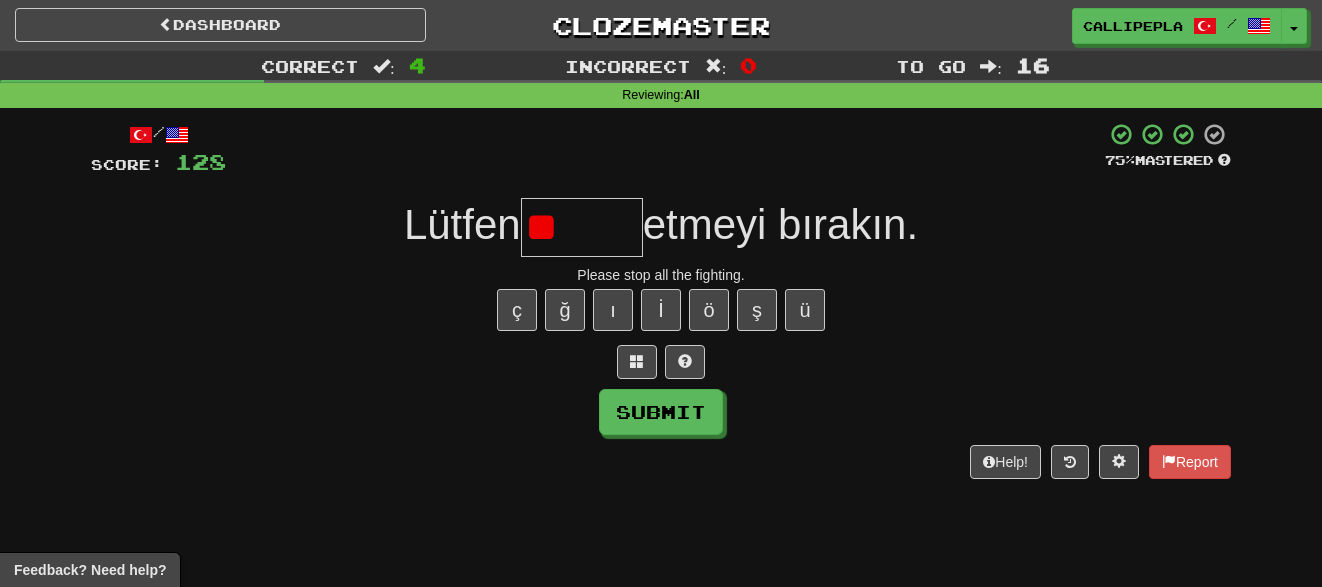 type on "*" 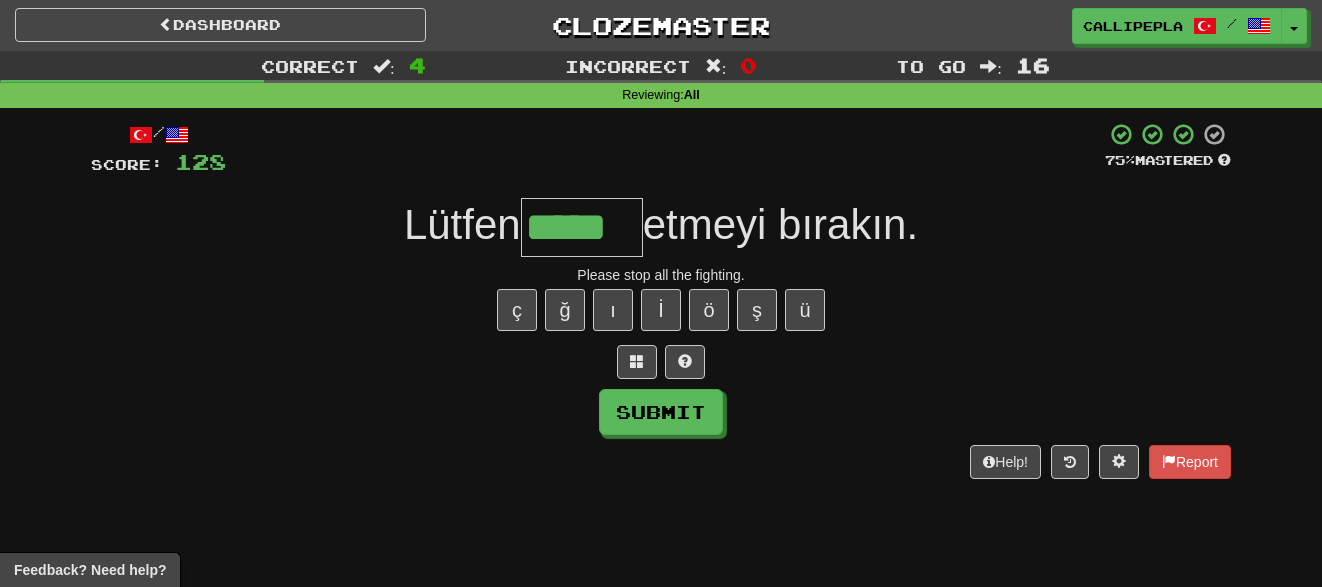 type on "*****" 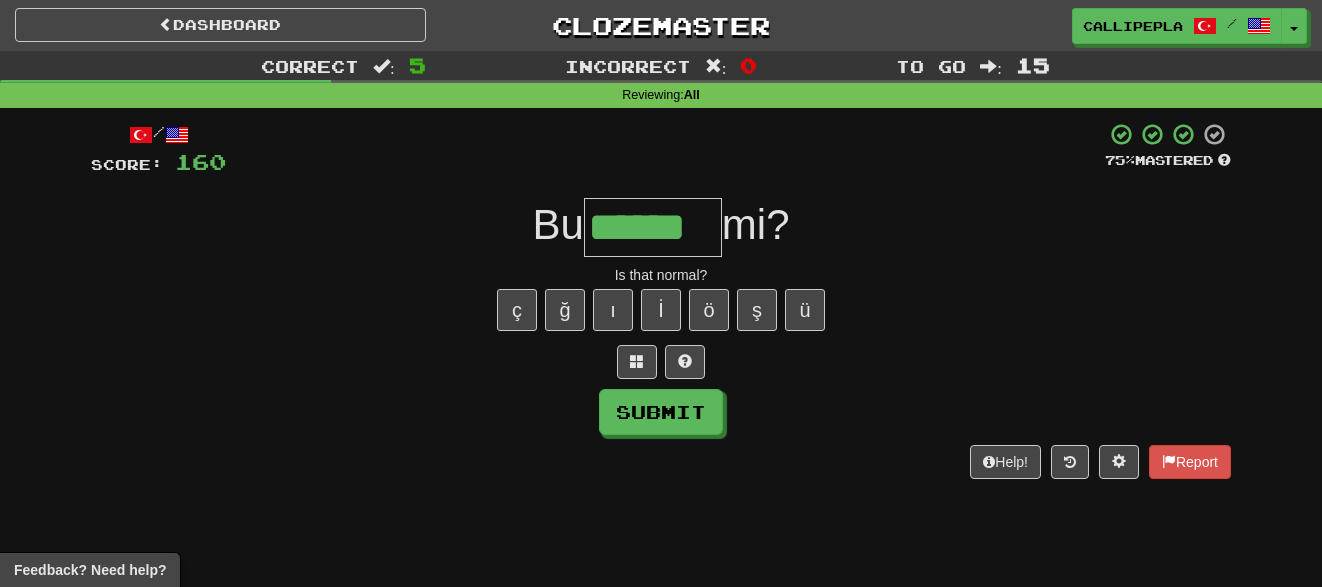 type on "******" 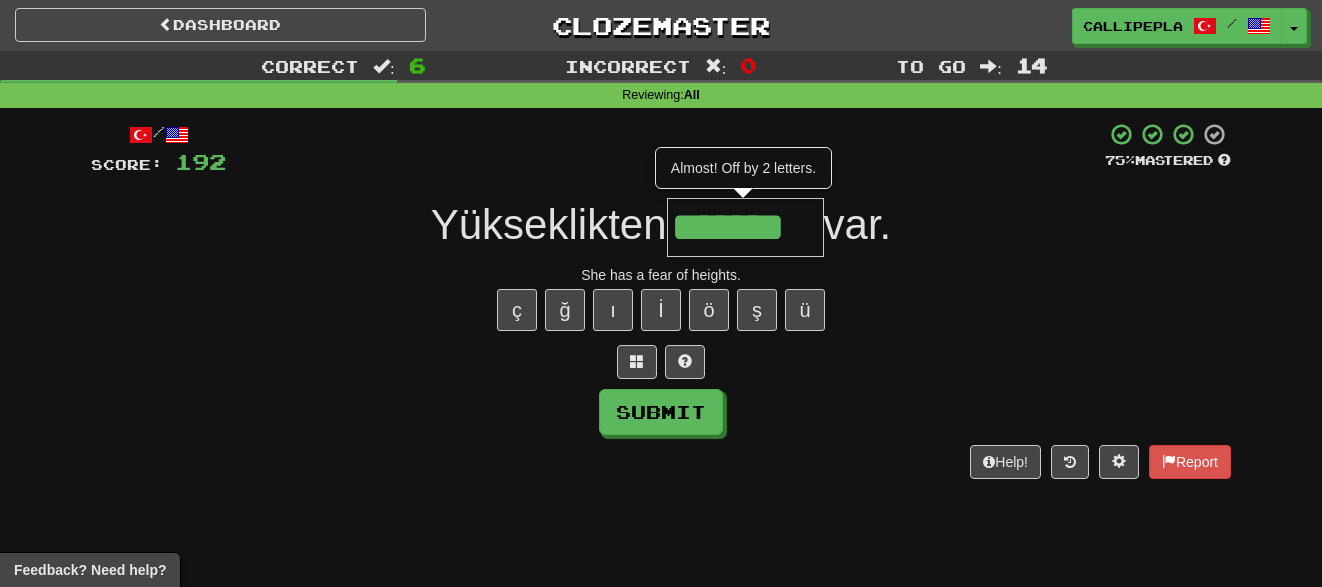 type on "*******" 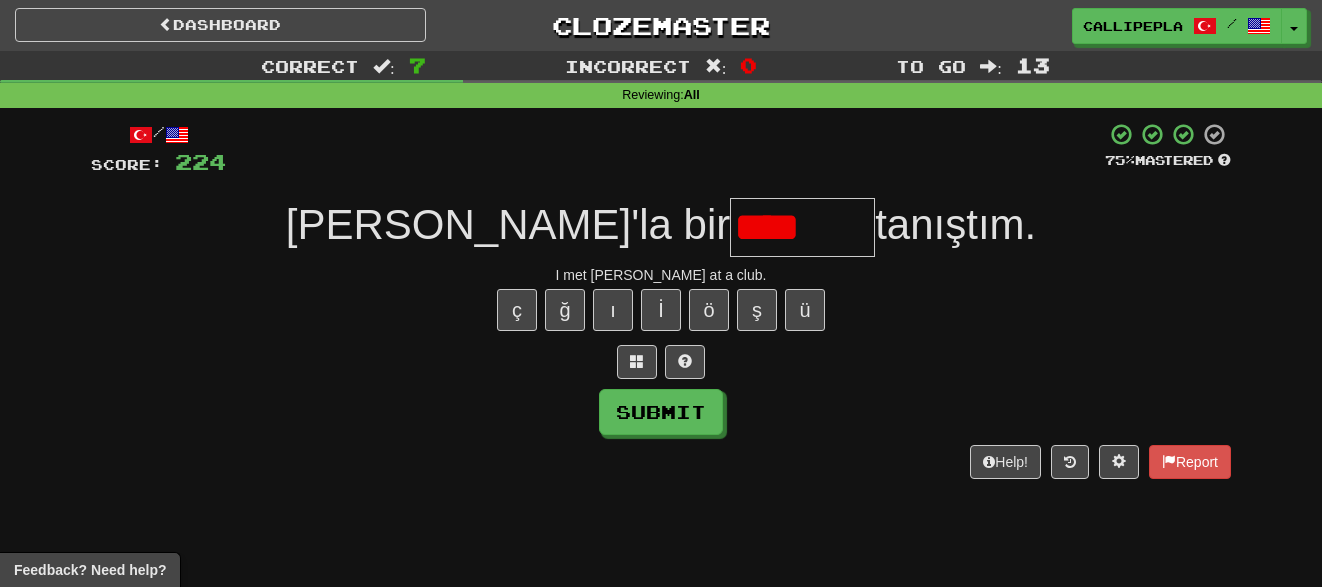 type on "*******" 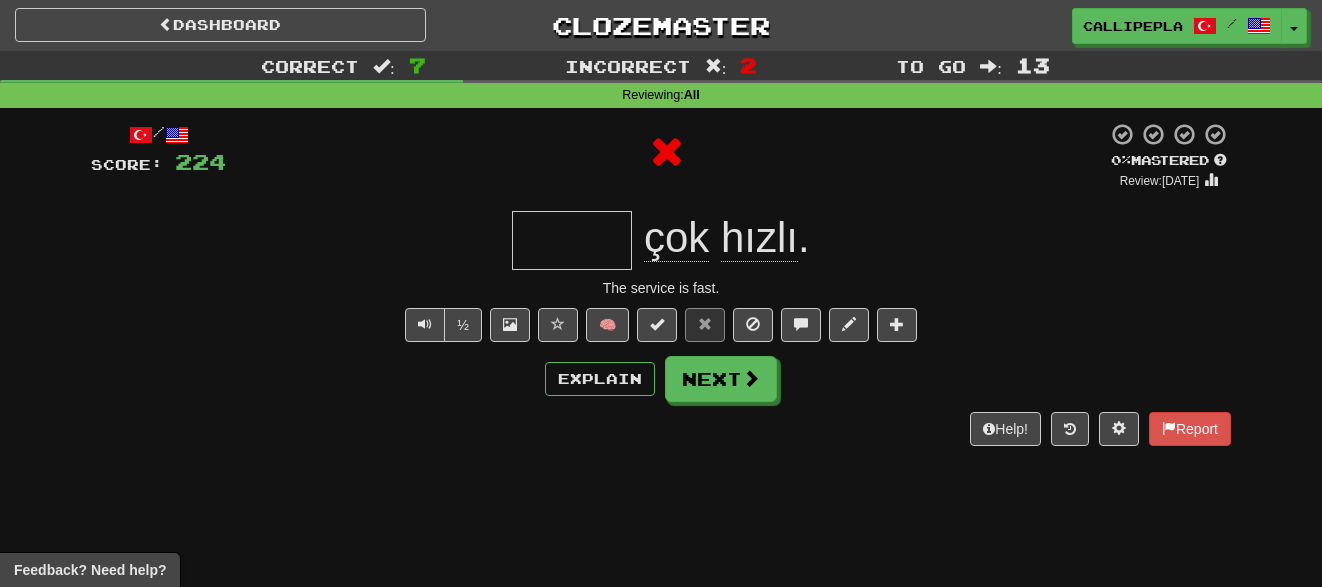 type on "******" 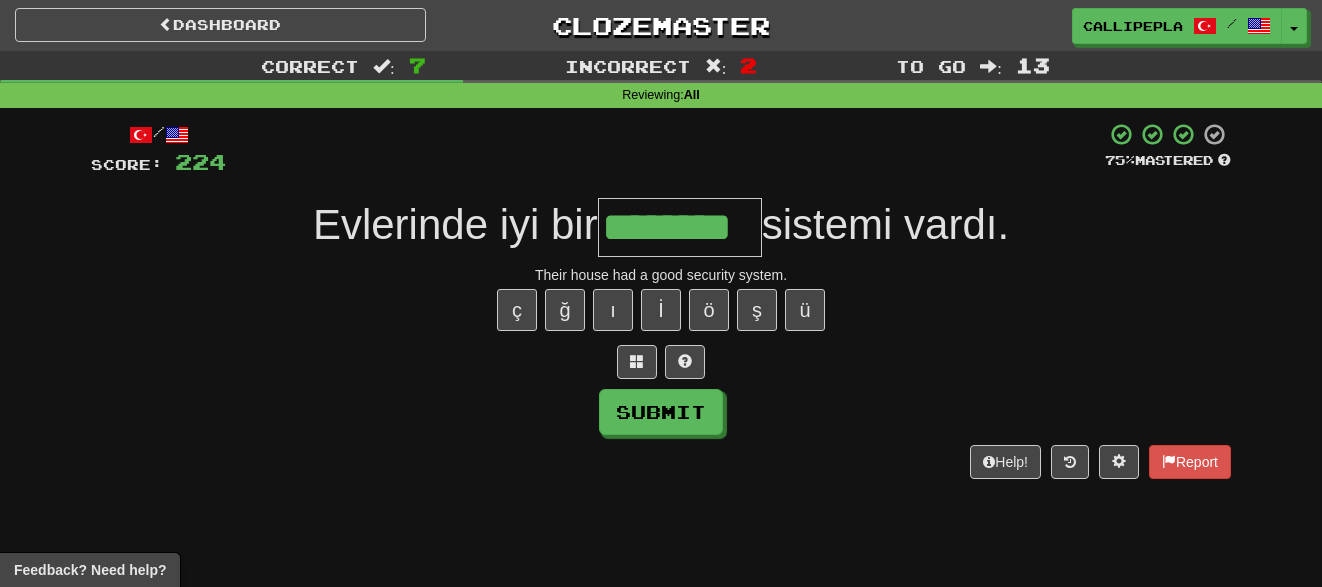 type on "********" 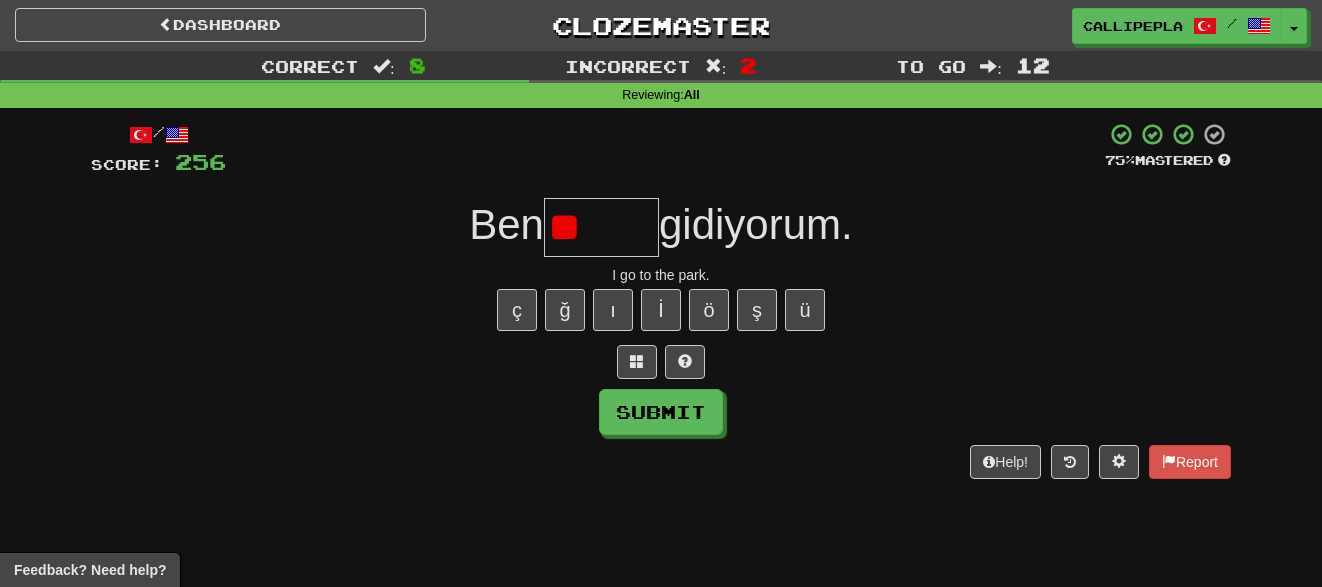 type on "*" 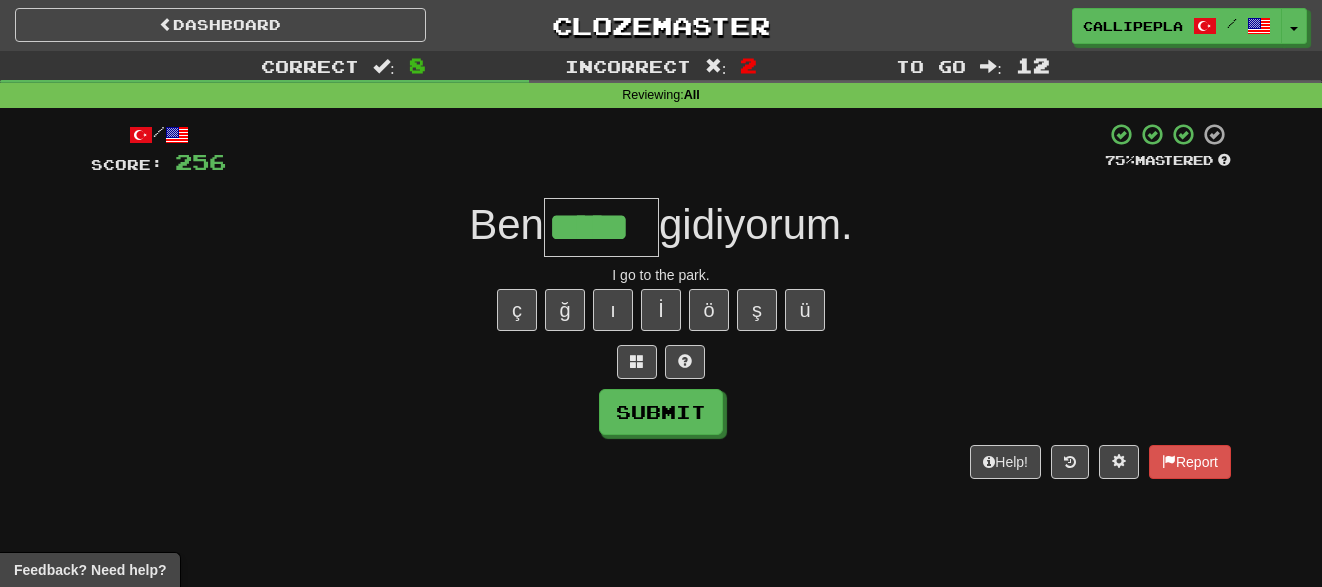 type on "*****" 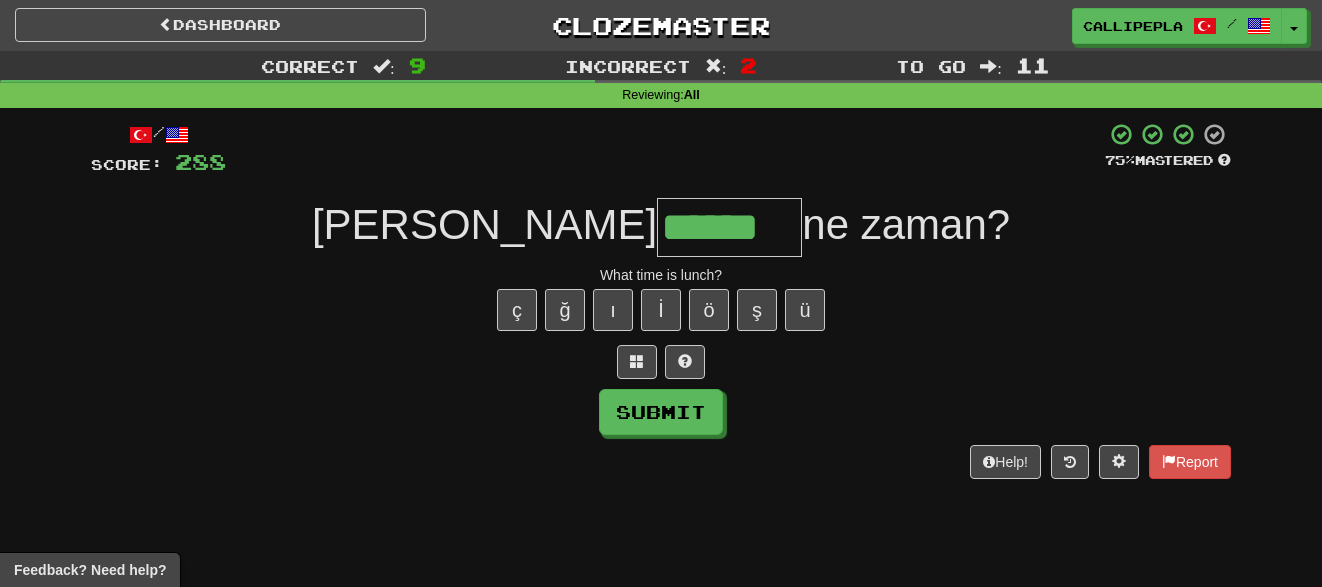 type on "******" 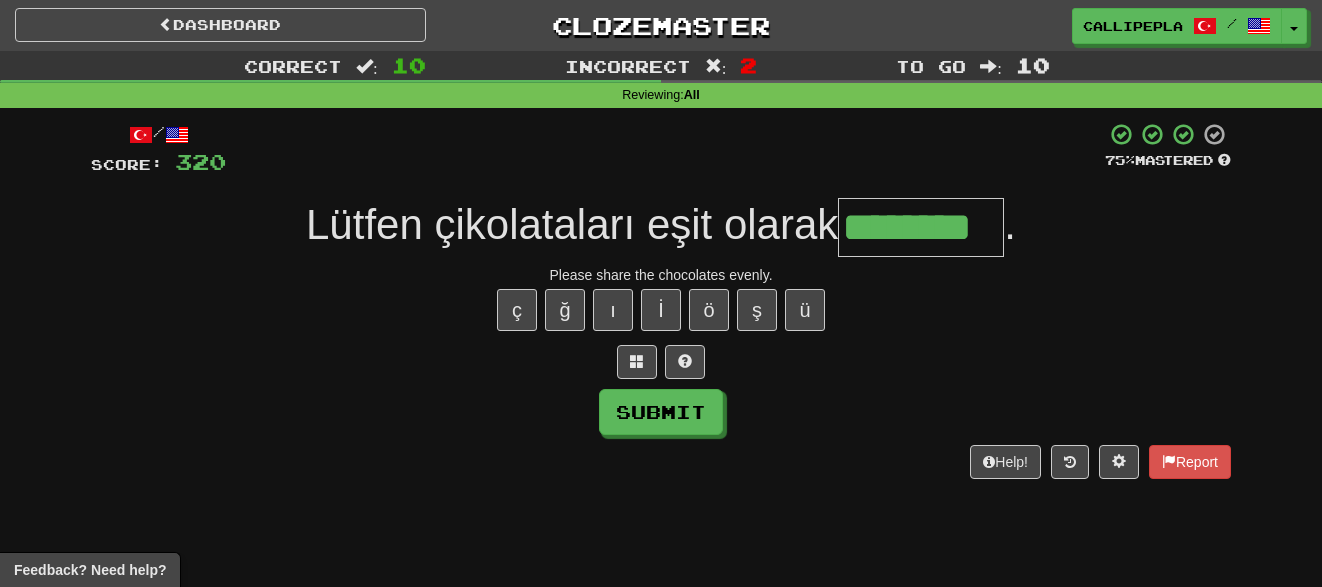 type on "********" 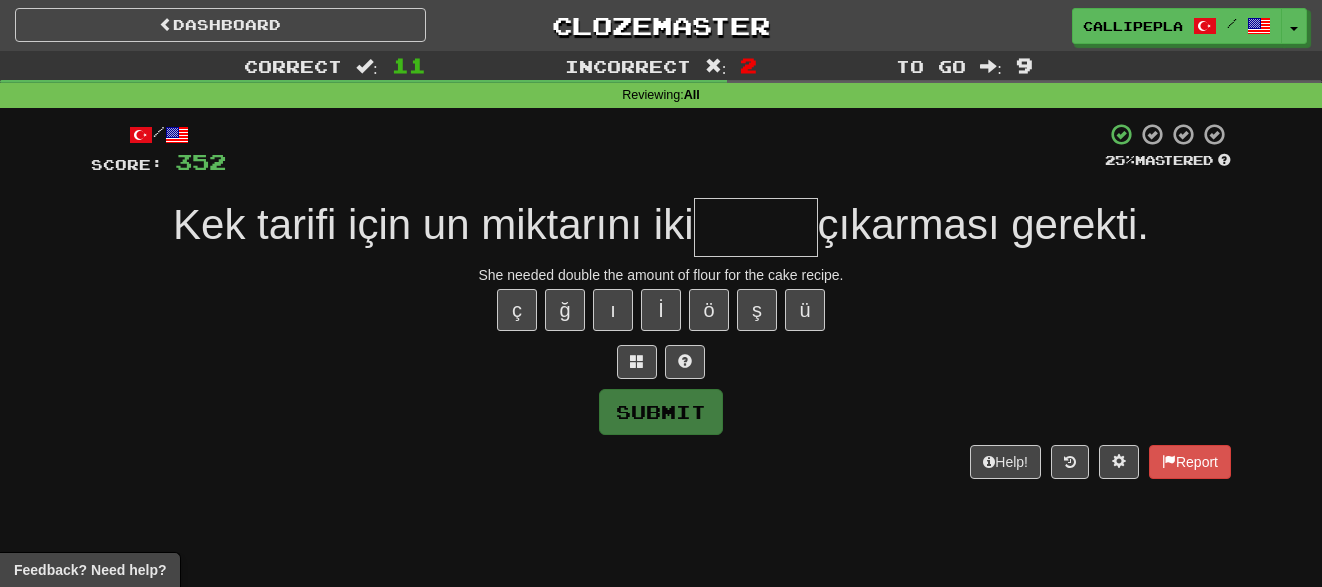 type on "*" 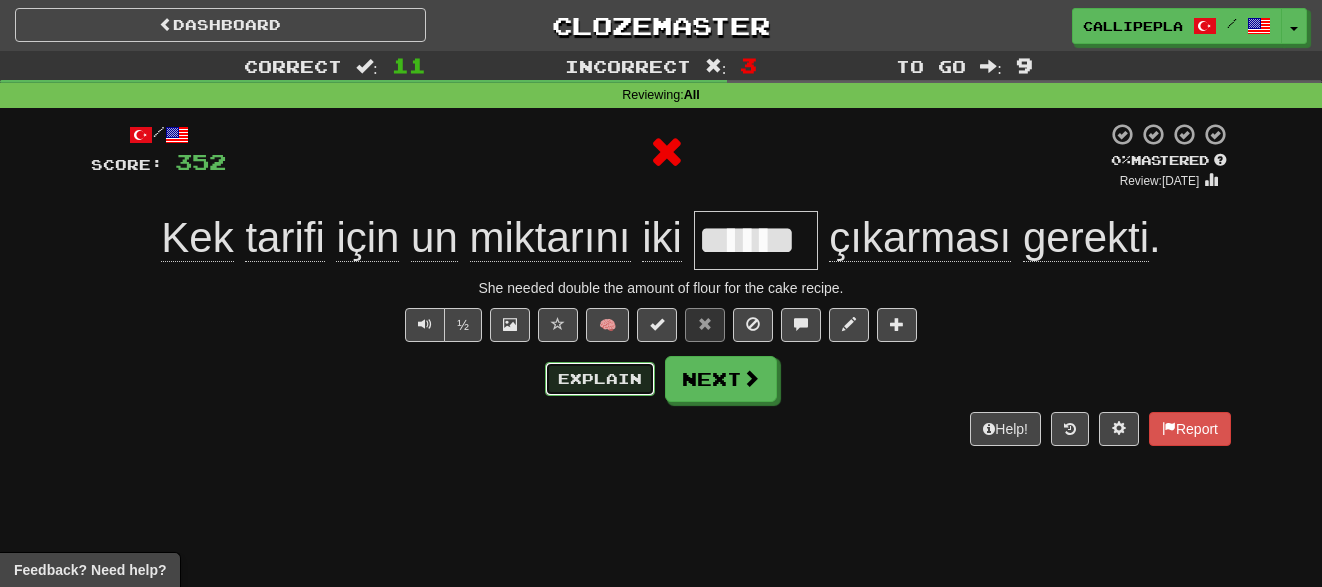 click on "Explain" at bounding box center (600, 379) 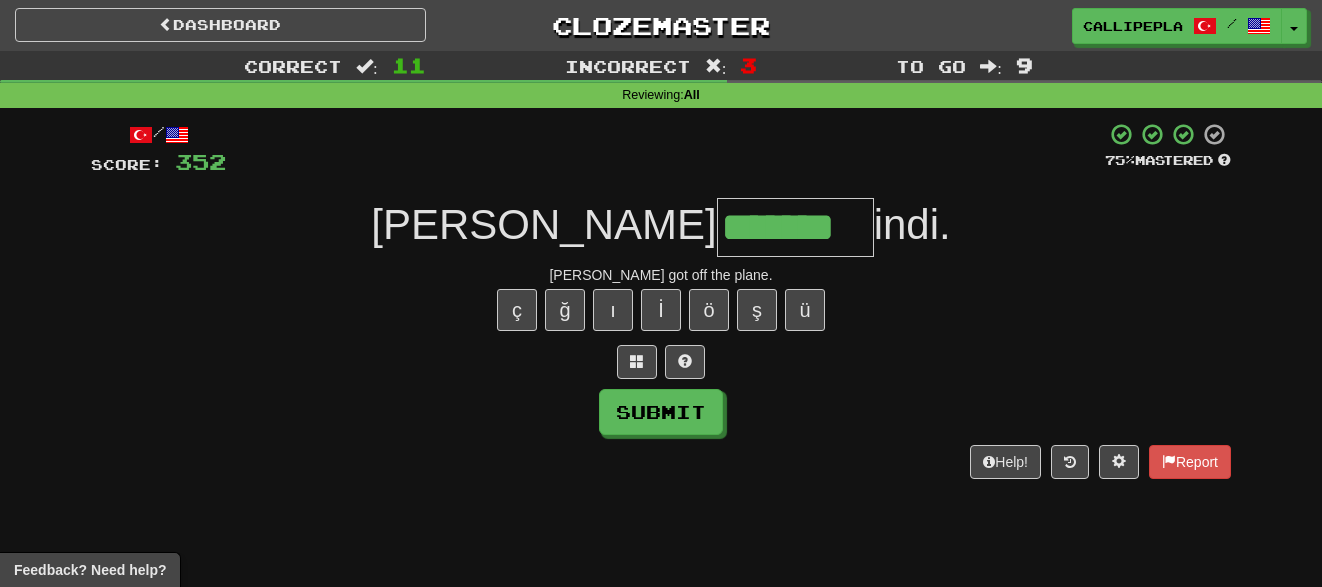 type on "*******" 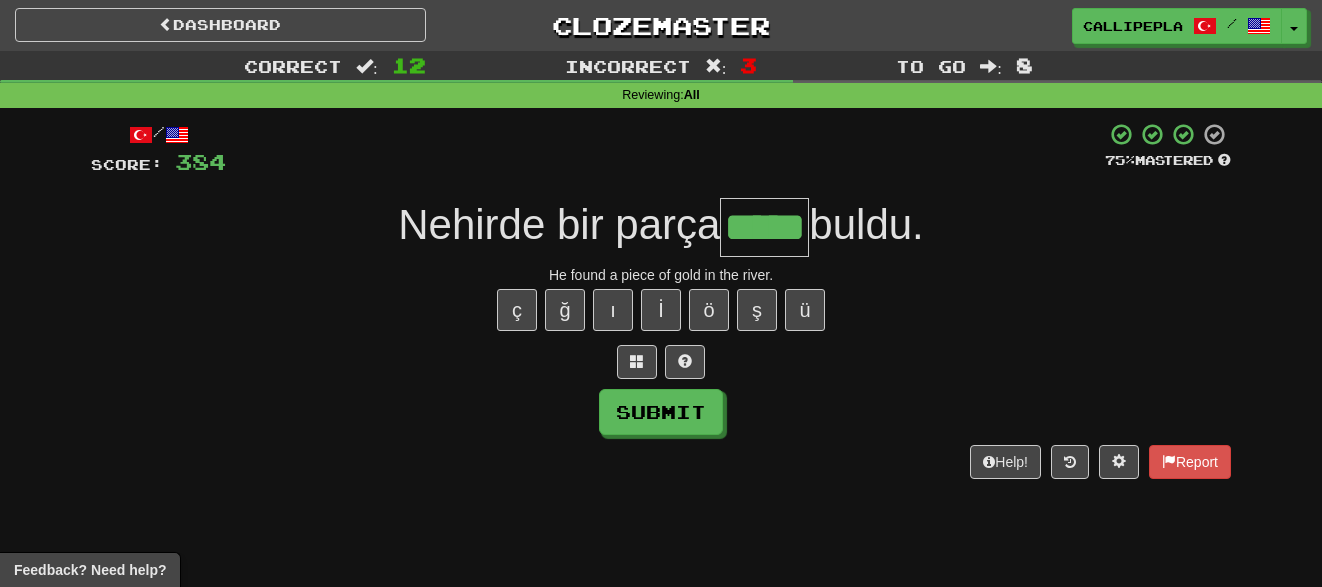 type on "*****" 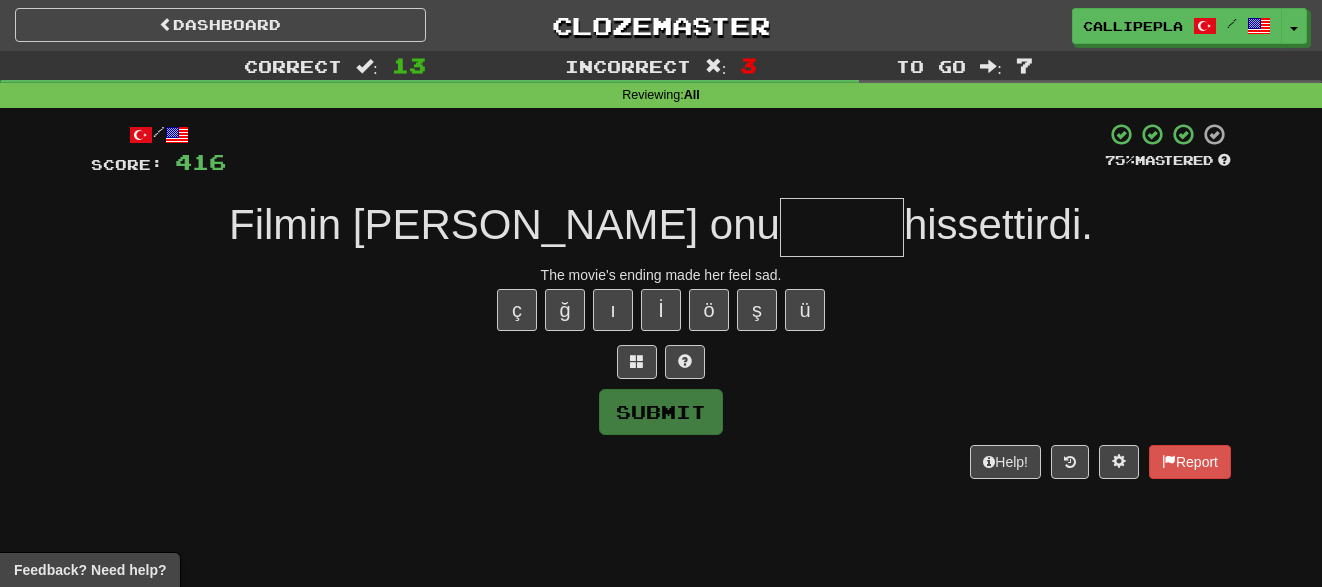 type on "*" 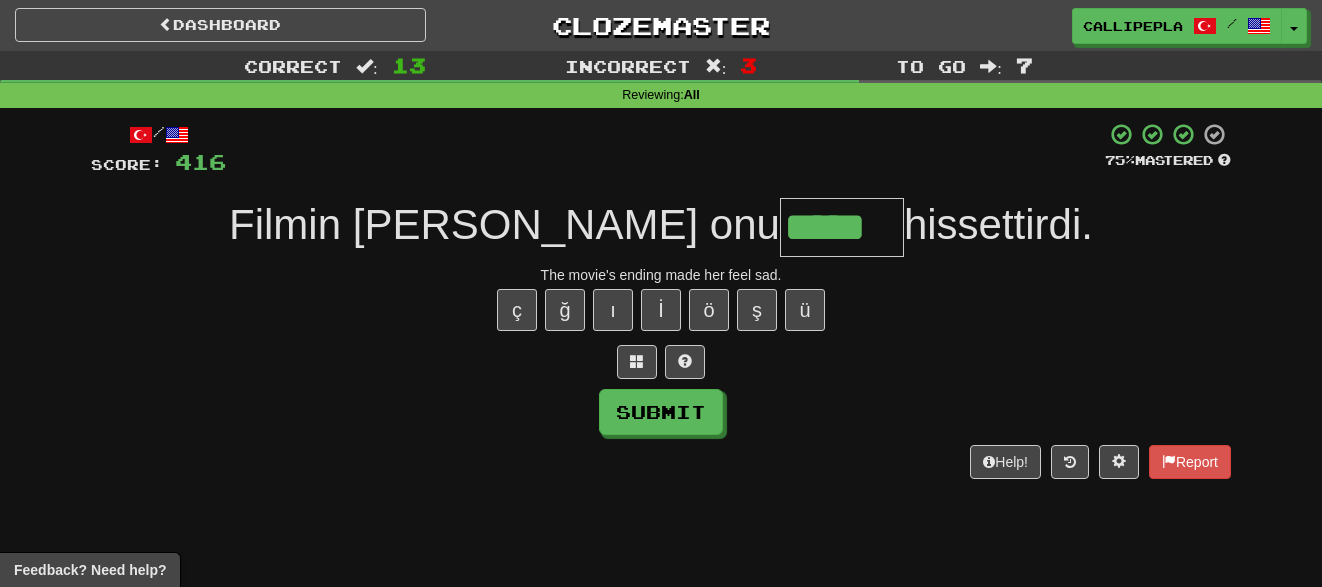 type on "*****" 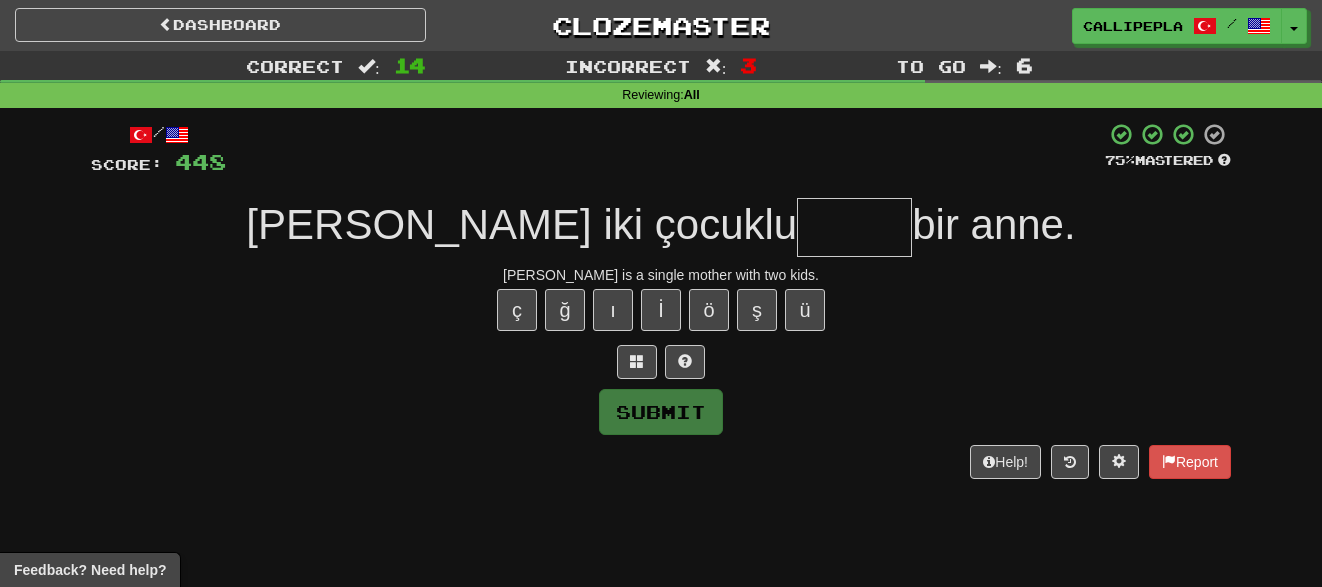 type on "*" 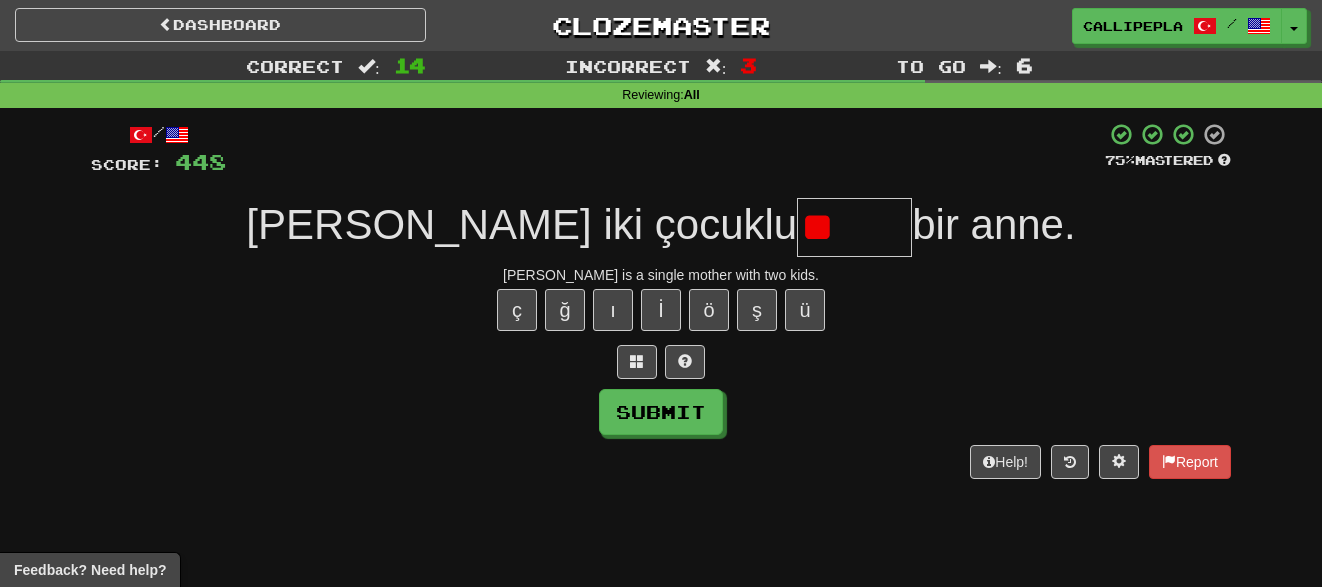 type on "*" 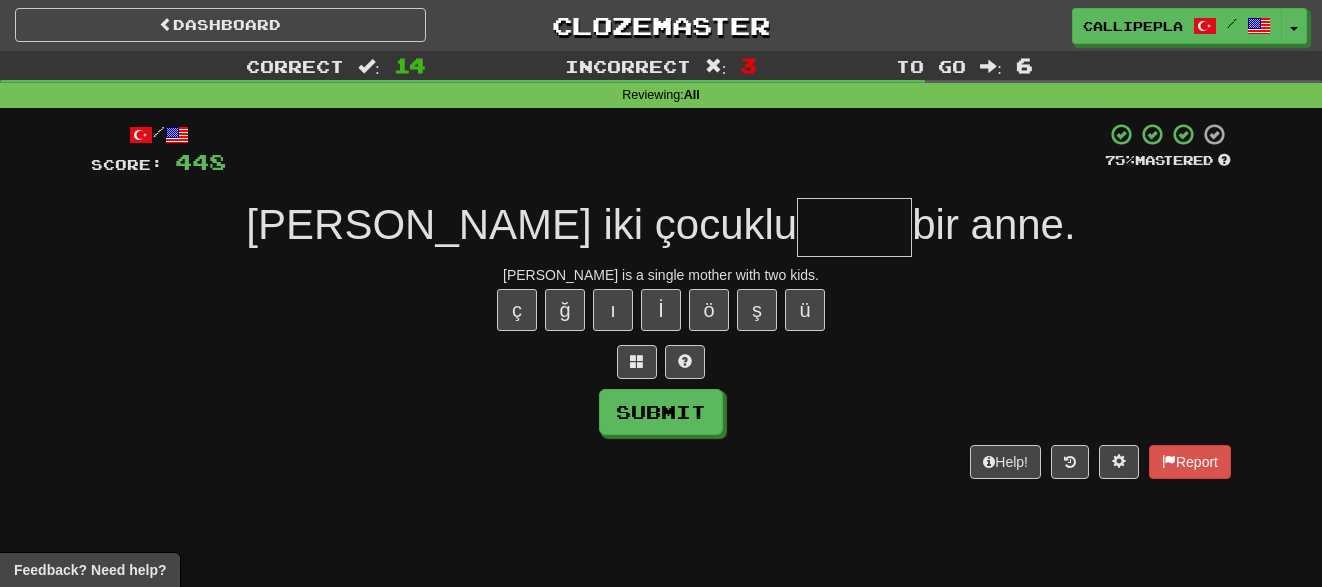 type on "*" 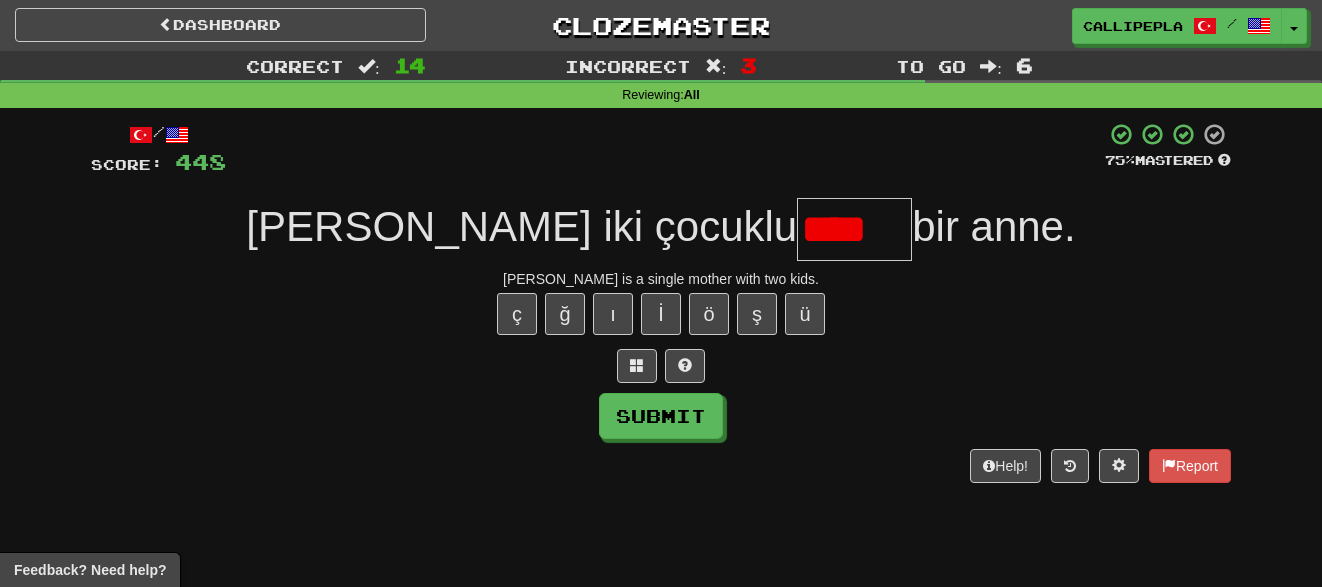 scroll, scrollTop: 0, scrollLeft: 0, axis: both 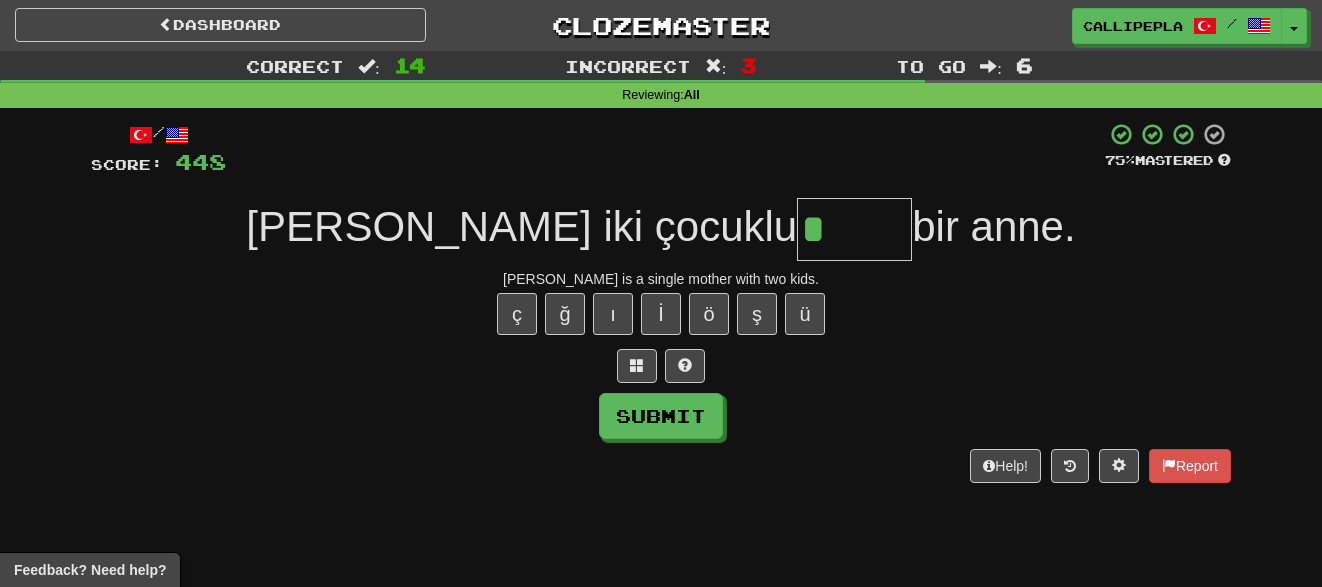 type on "*****" 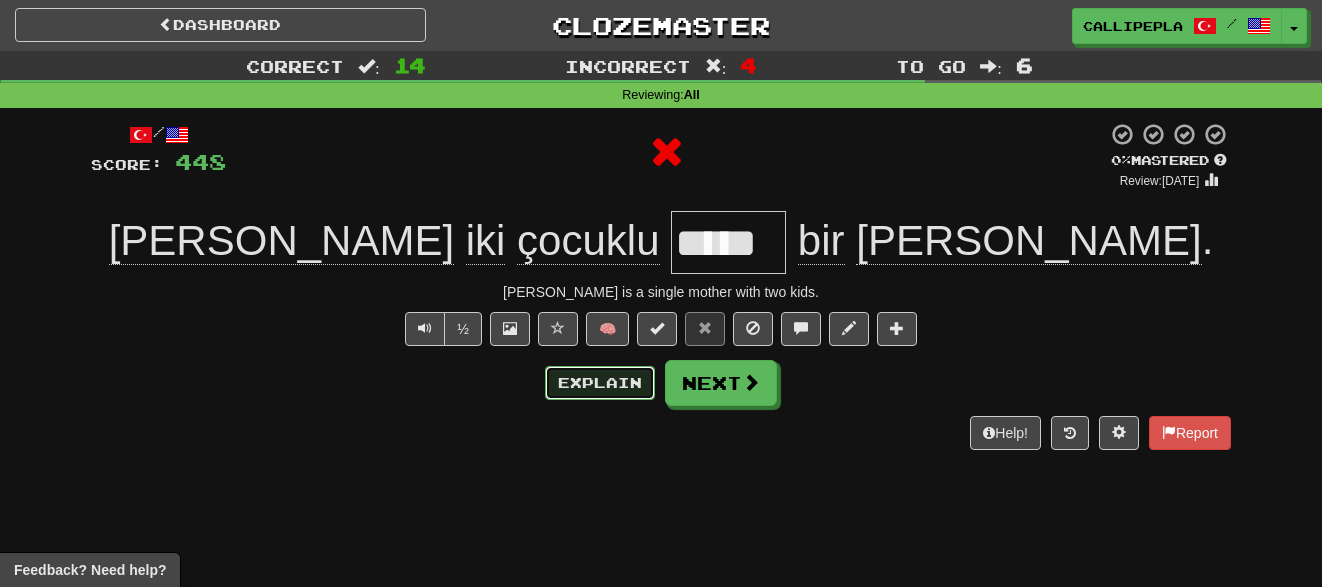 click on "Explain" at bounding box center [600, 383] 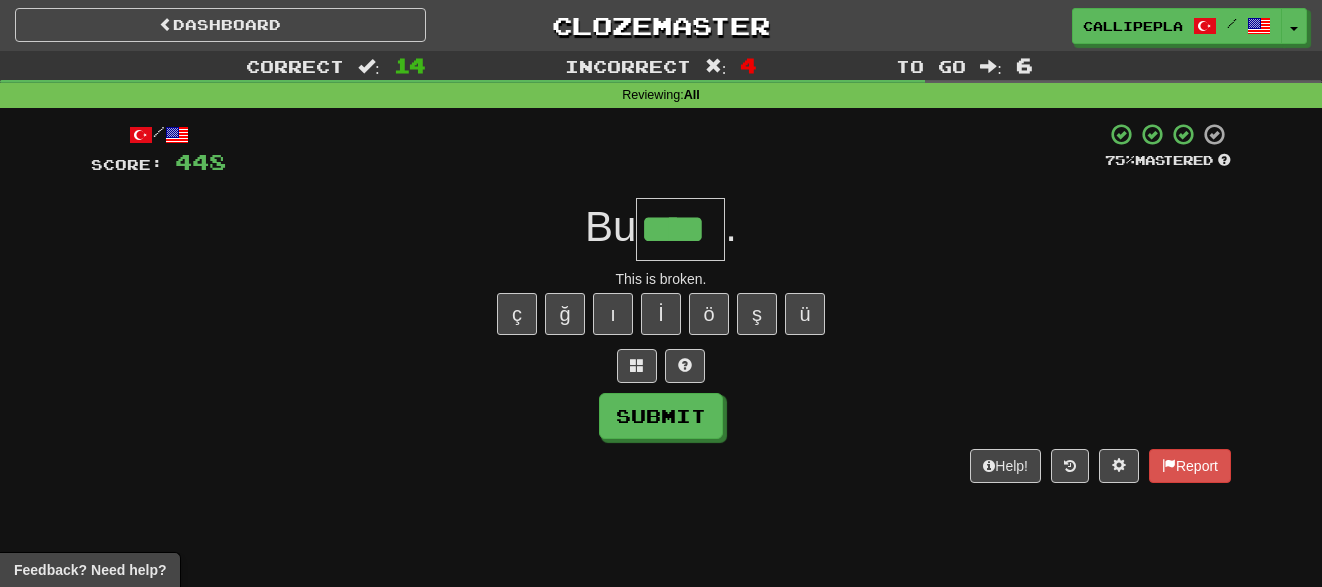 scroll, scrollTop: 0, scrollLeft: 0, axis: both 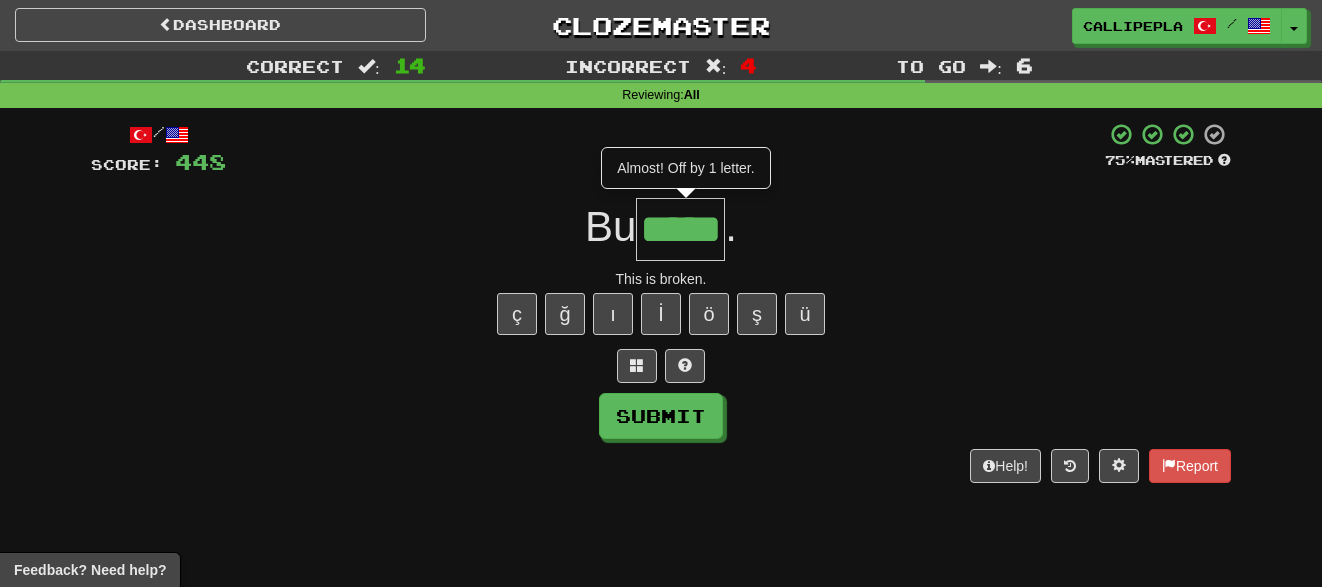 type on "*****" 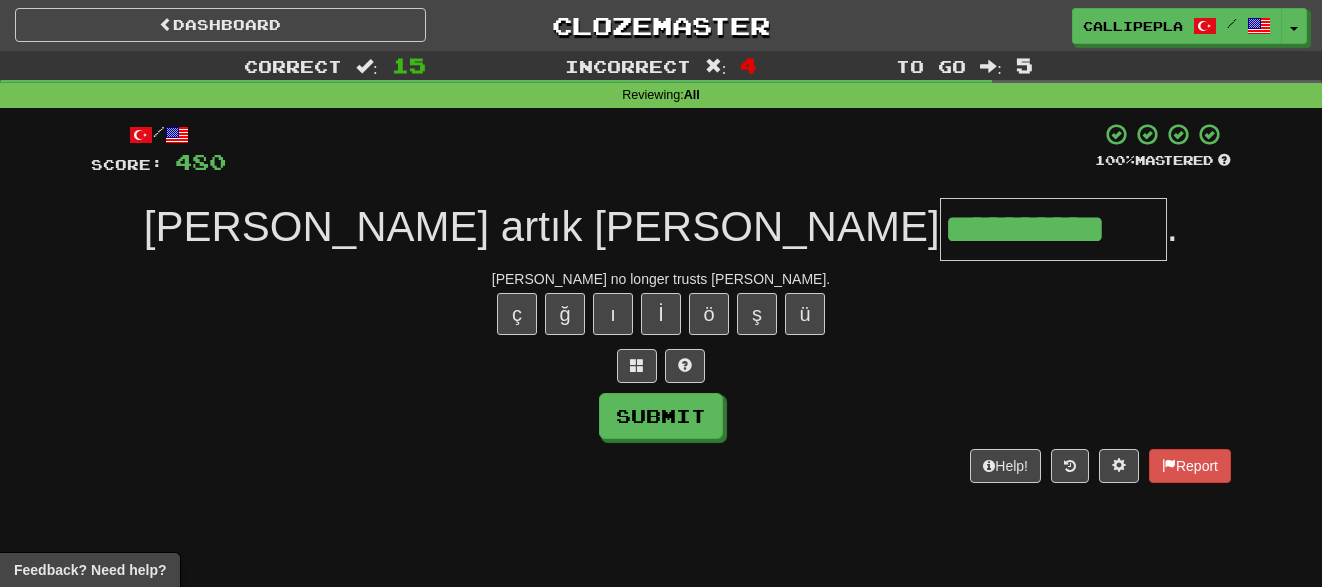 type on "**********" 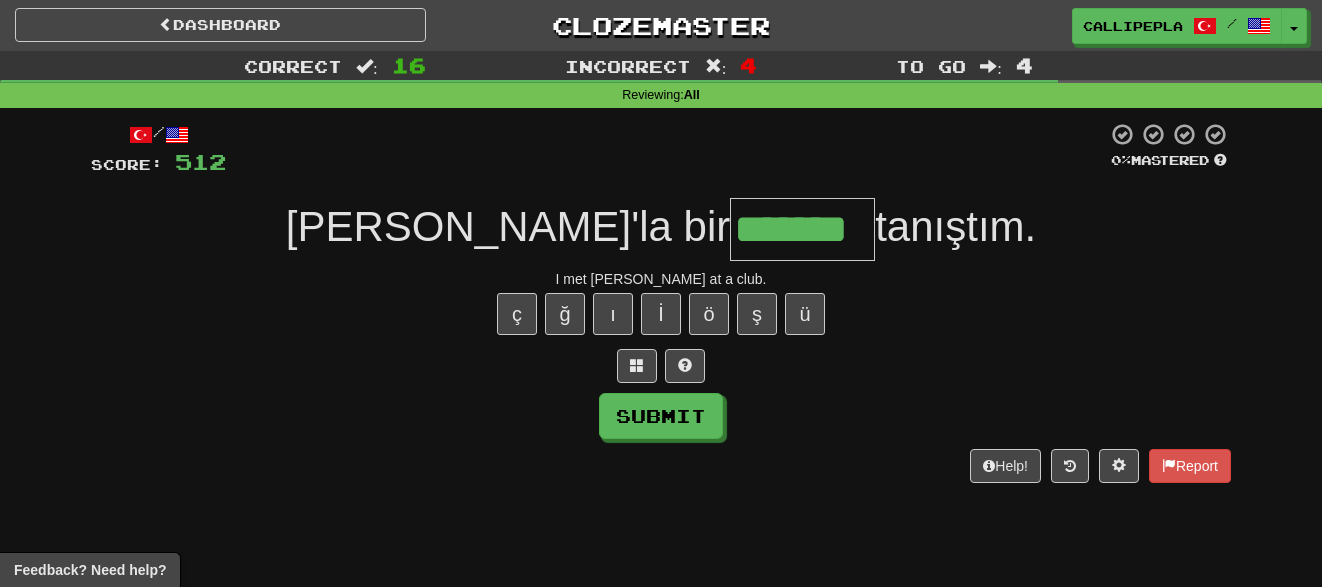 type on "*******" 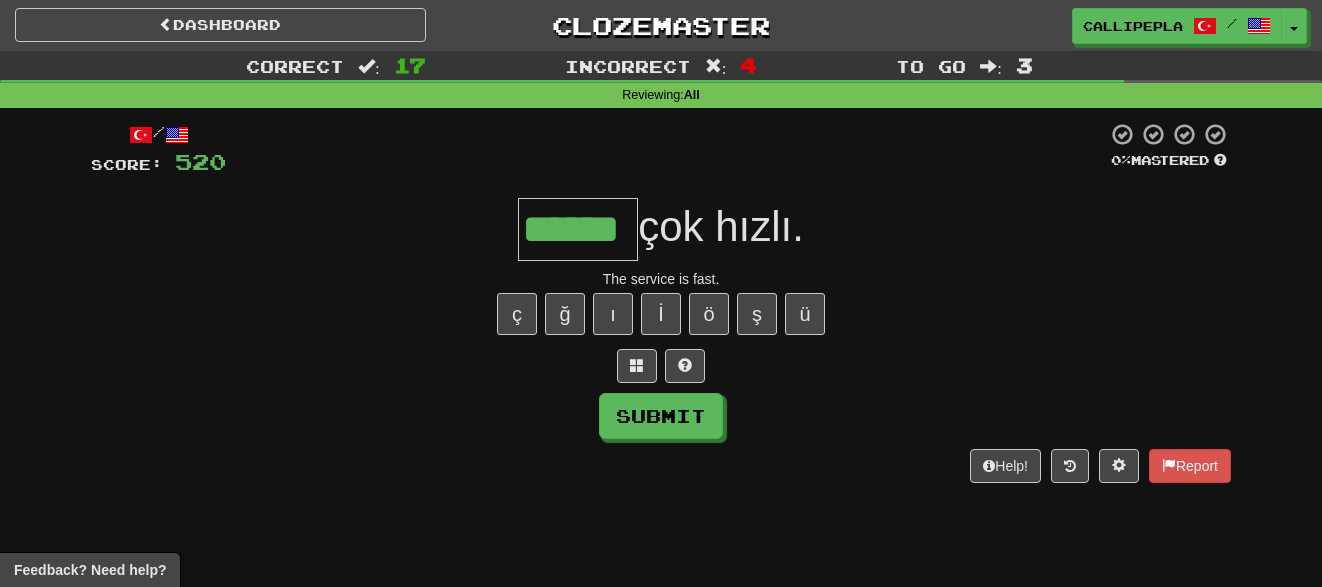type on "******" 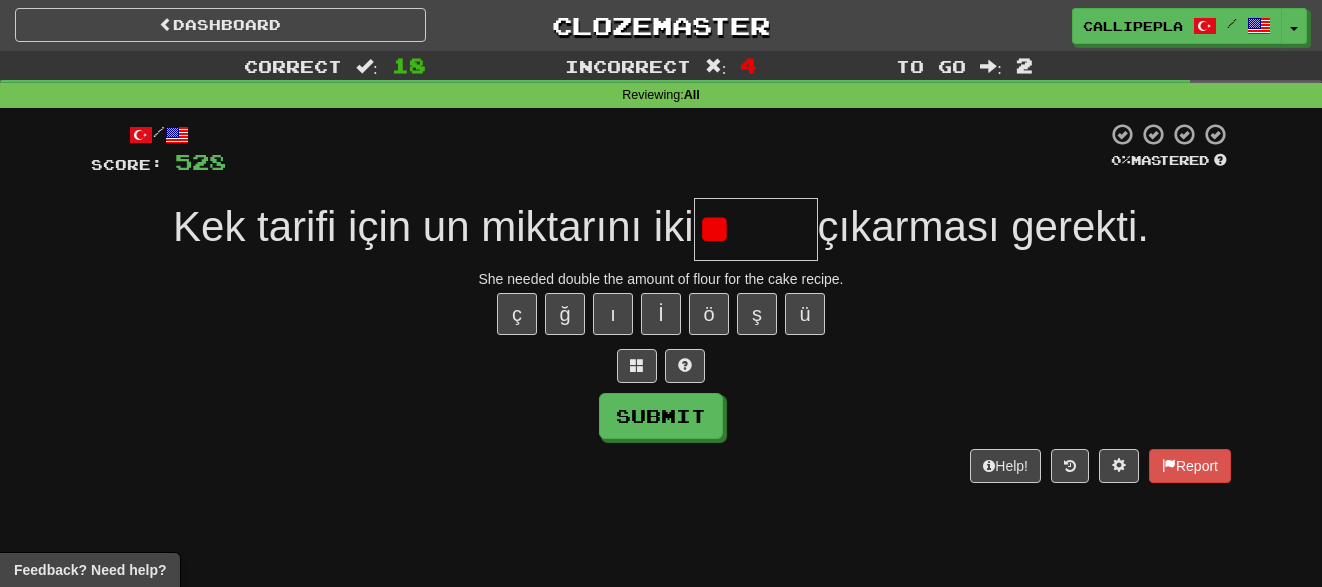 type on "*" 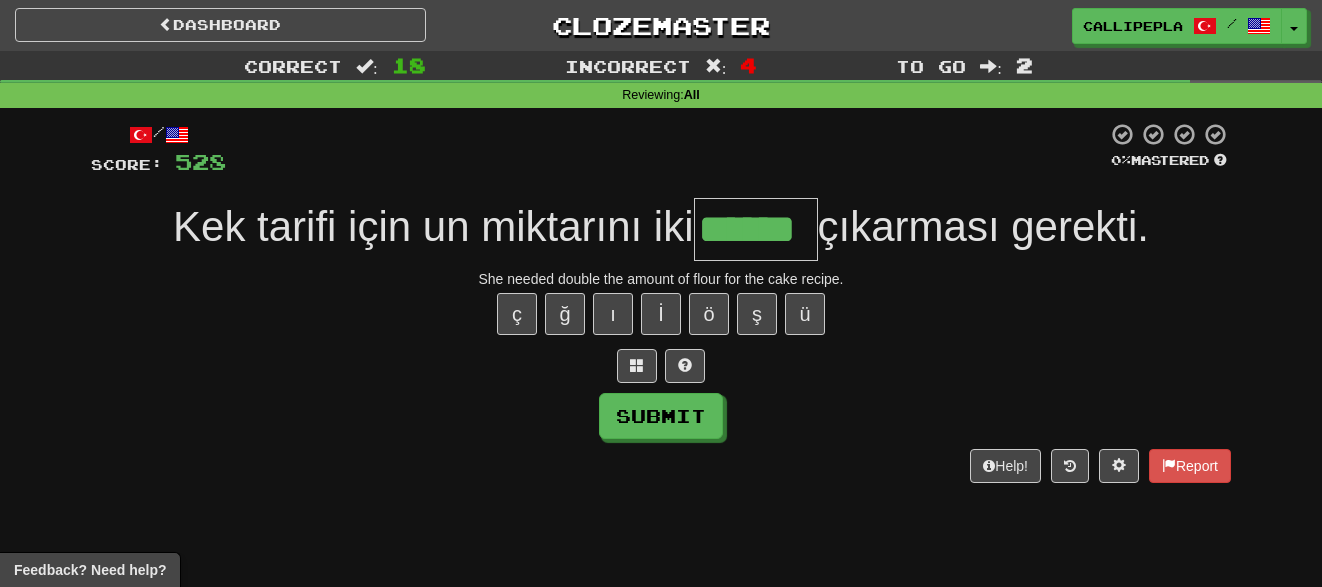 type on "******" 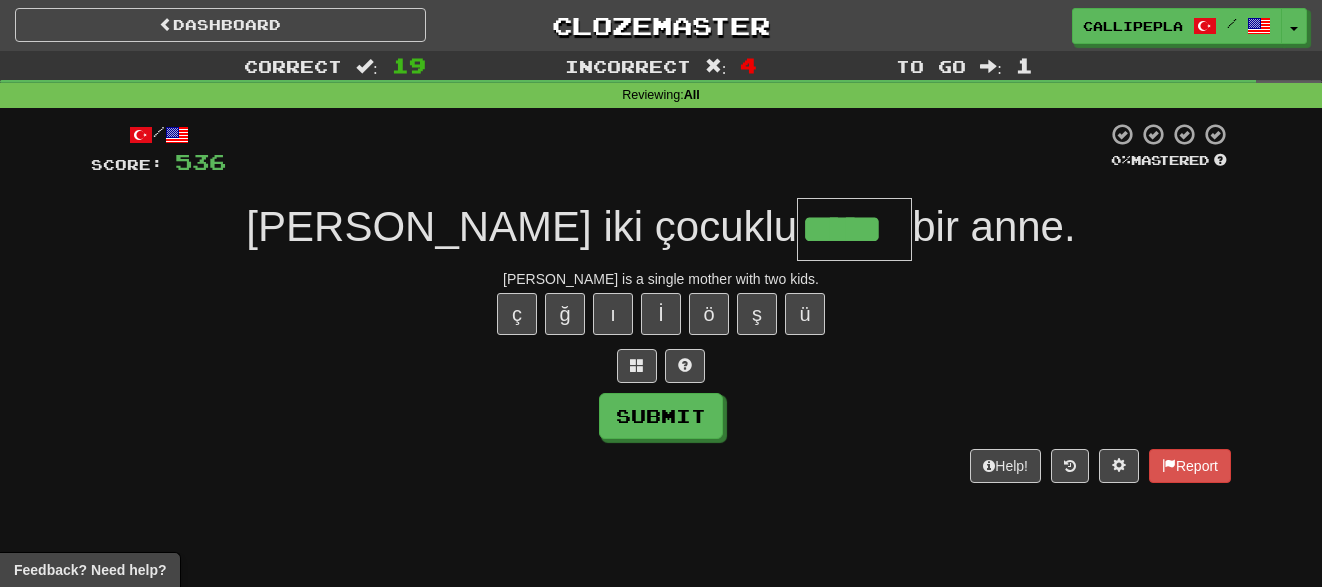 type on "*****" 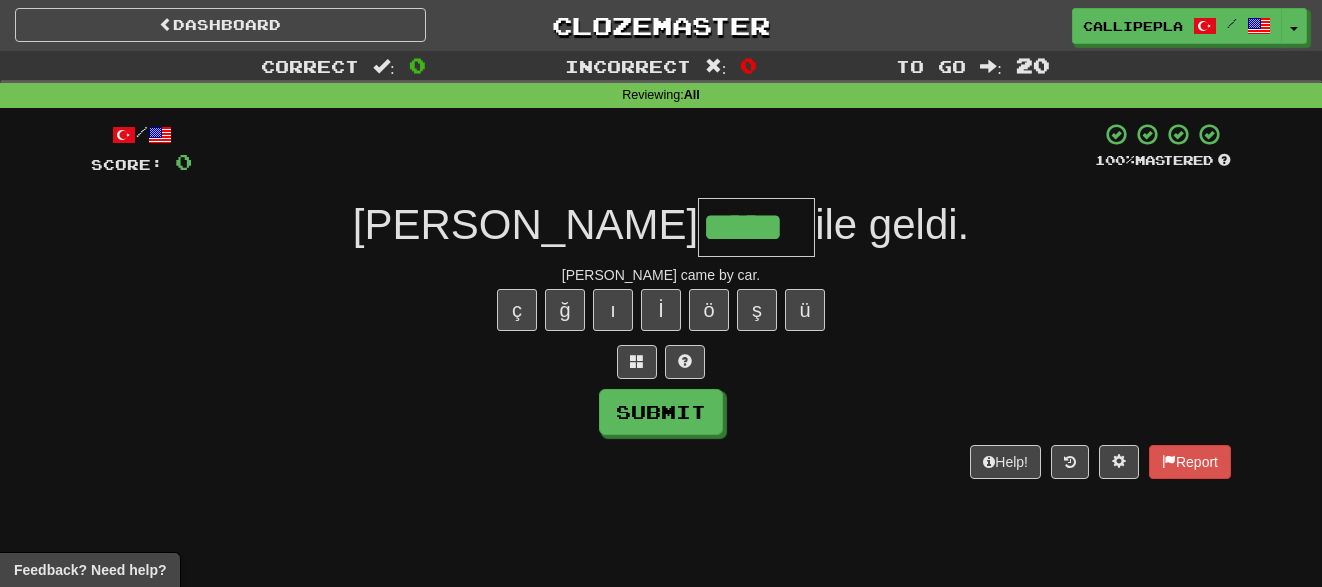 type on "*****" 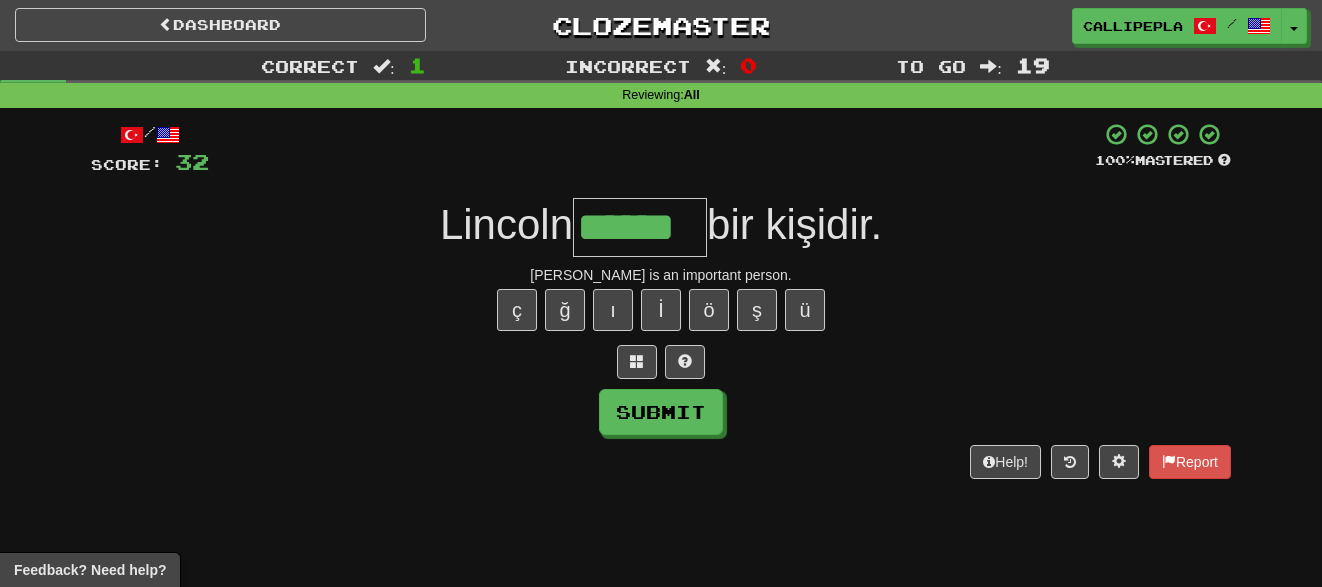 type on "******" 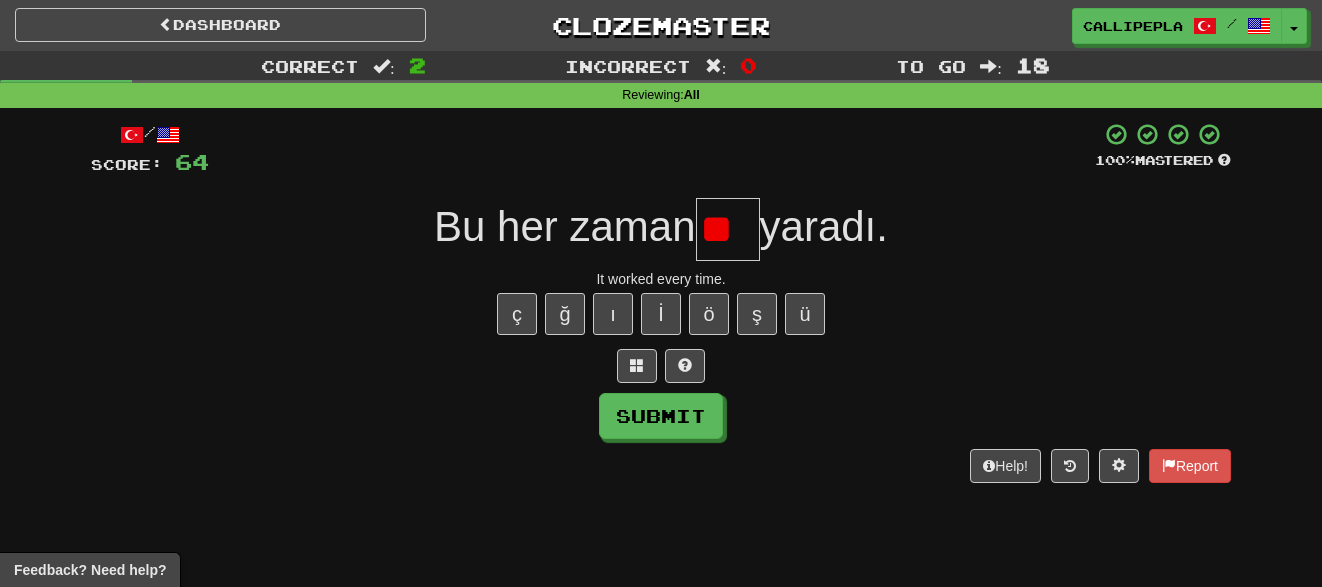 scroll, scrollTop: 0, scrollLeft: 0, axis: both 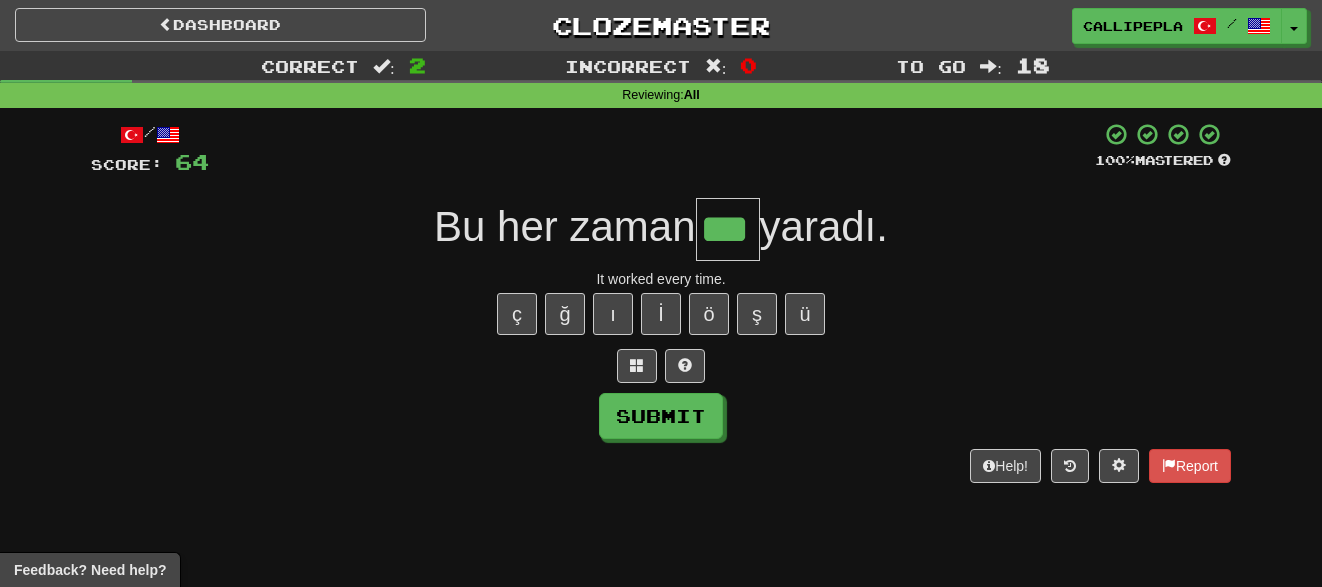 type on "***" 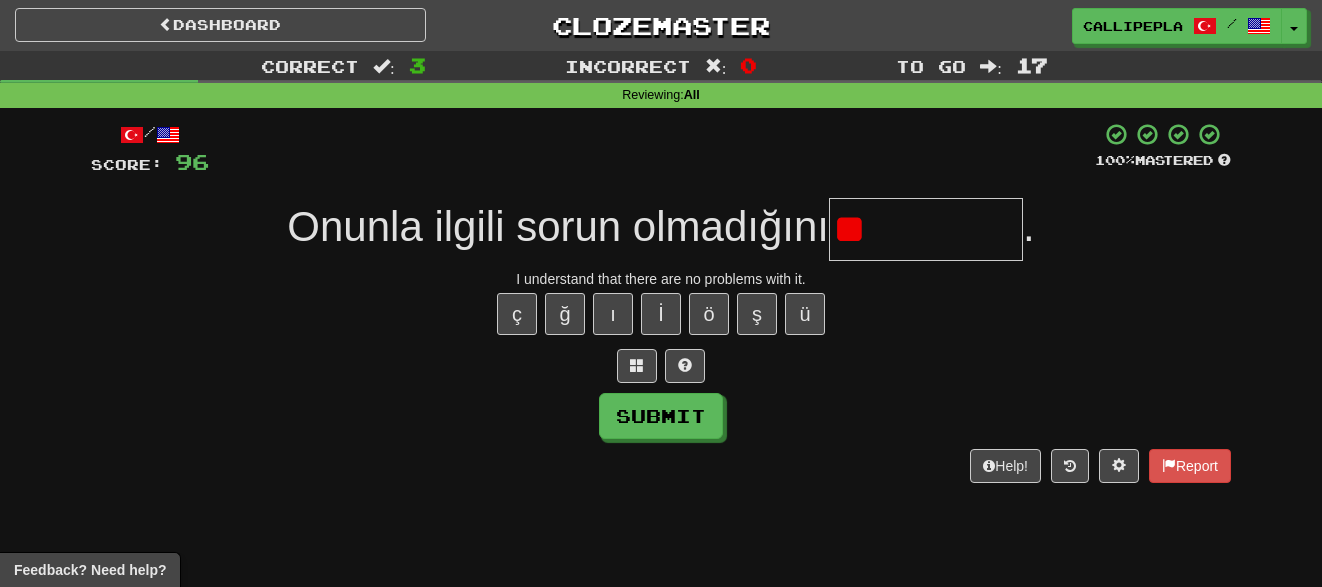 type on "*" 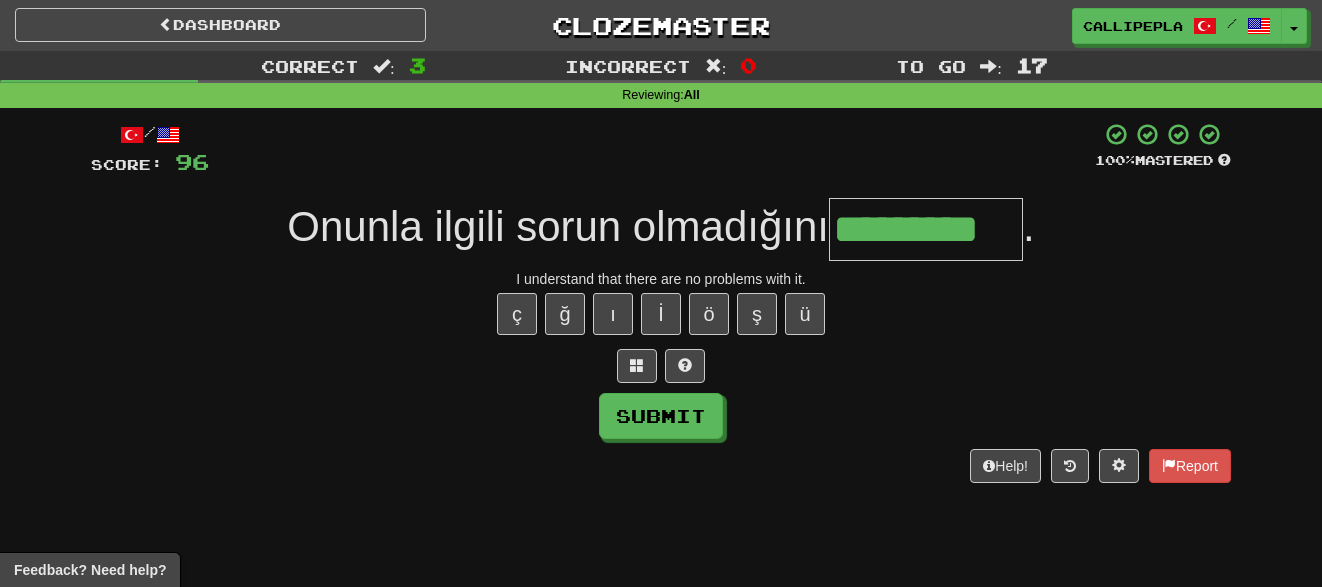 type on "*********" 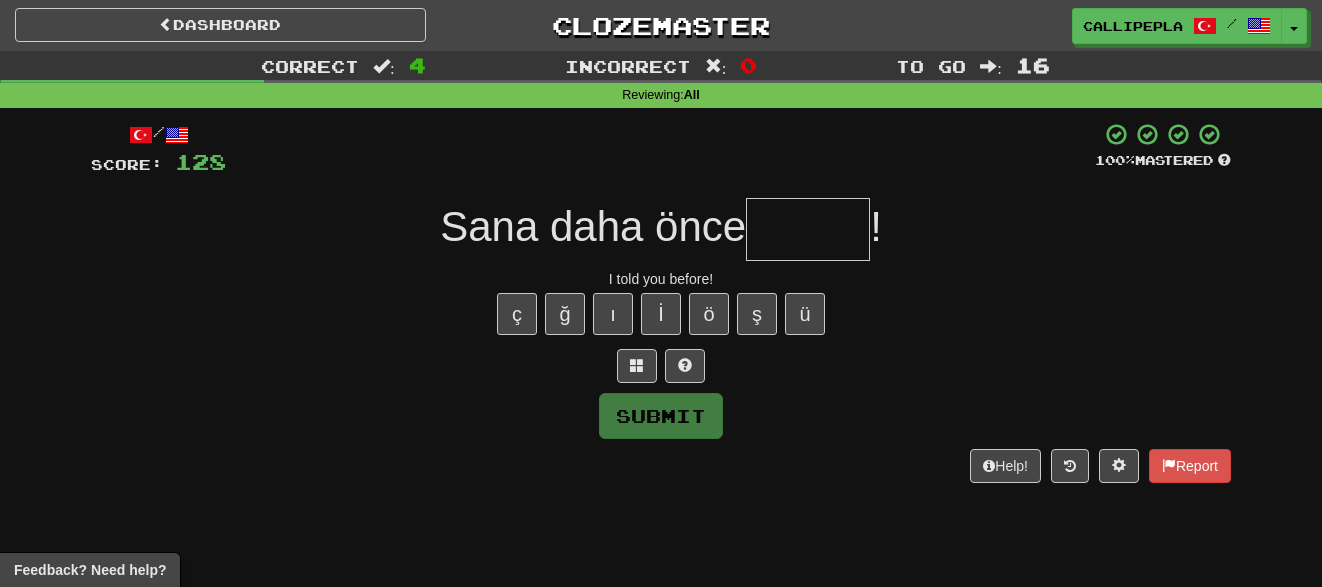 type on "*" 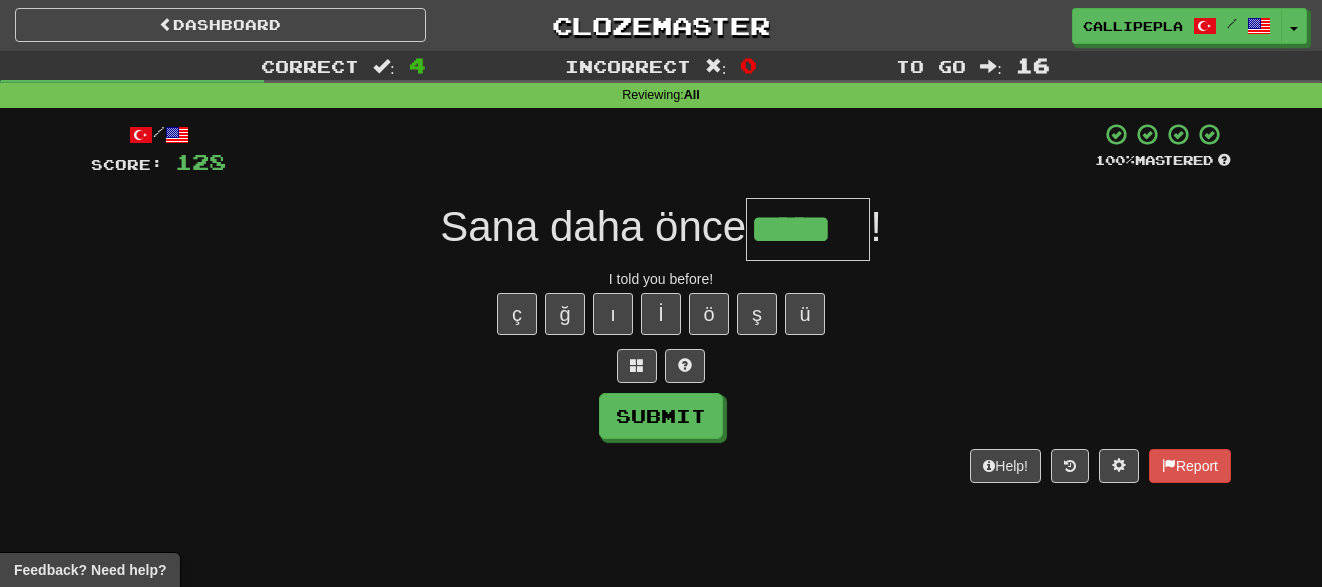 type on "*****" 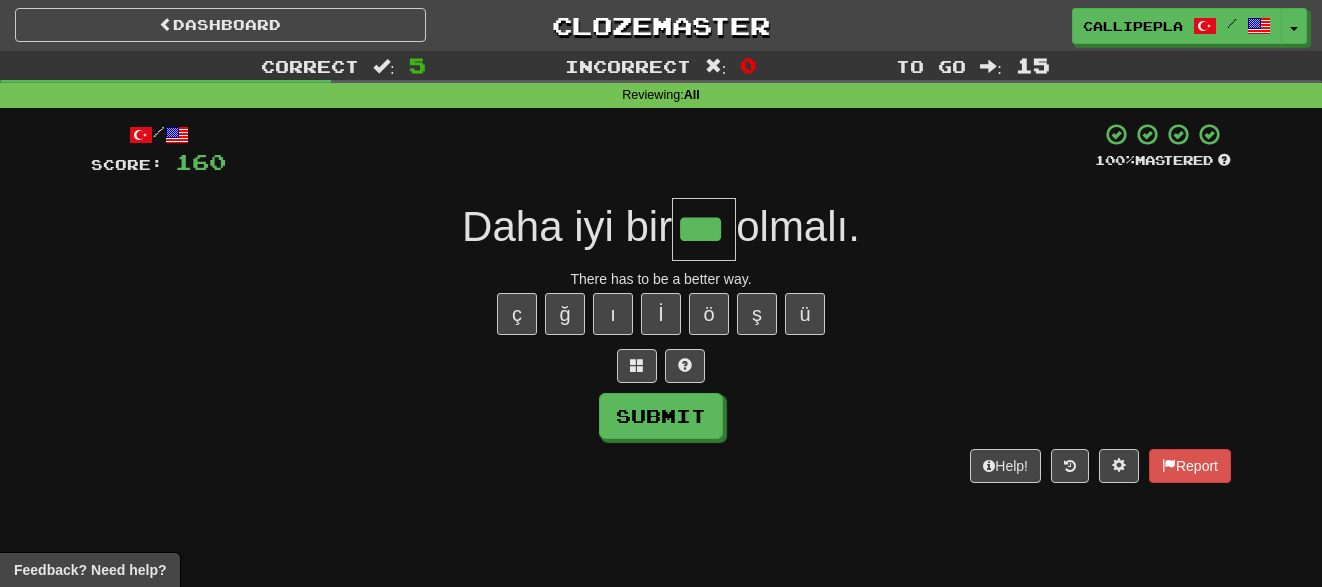 type on "***" 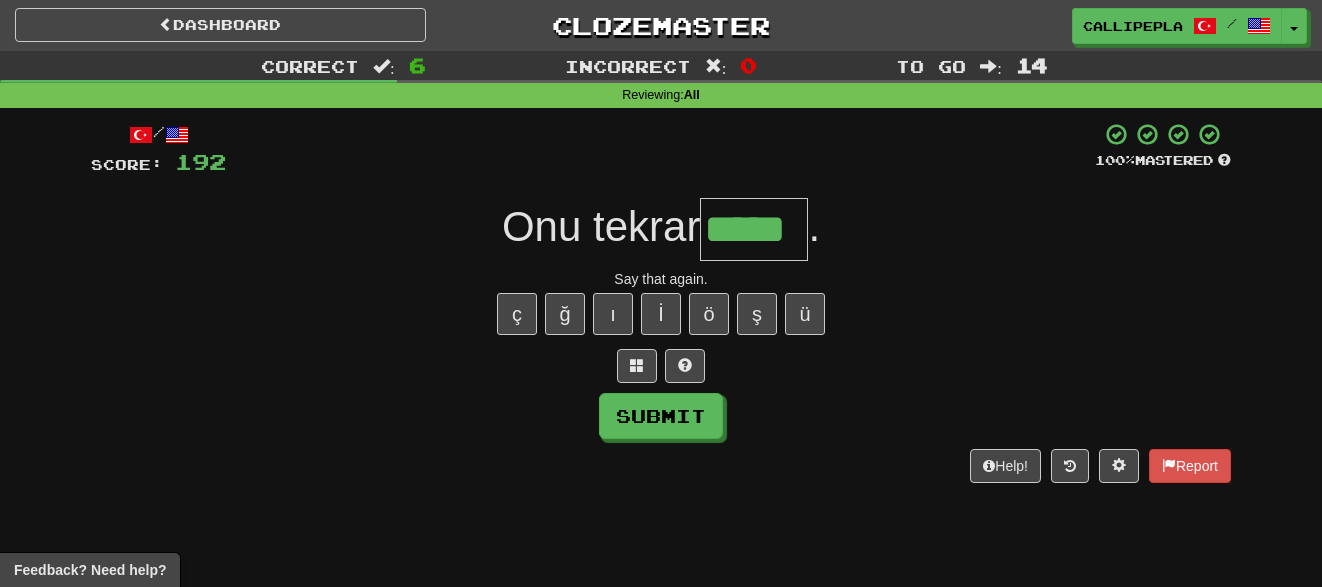 type on "*****" 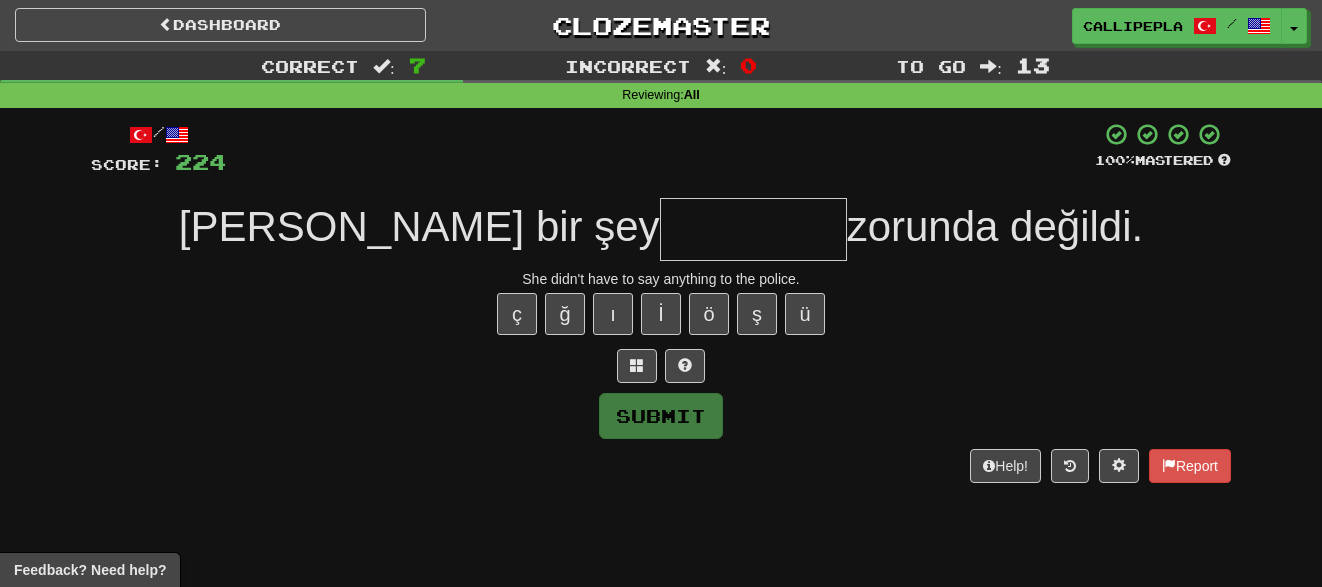 type on "*" 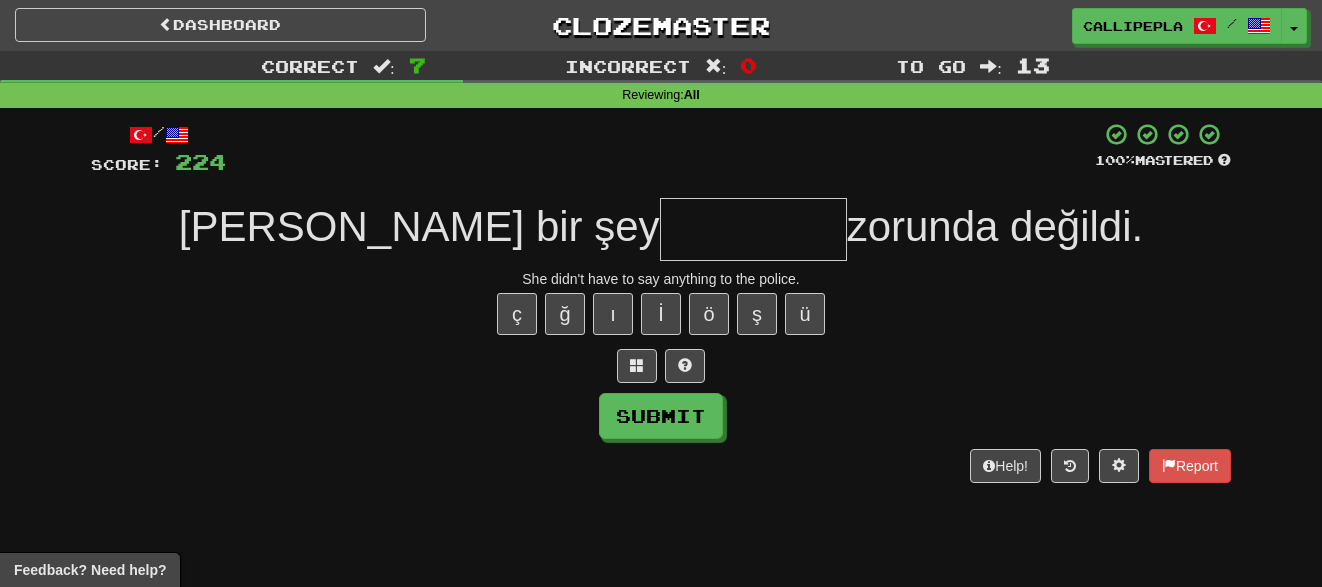 type on "*" 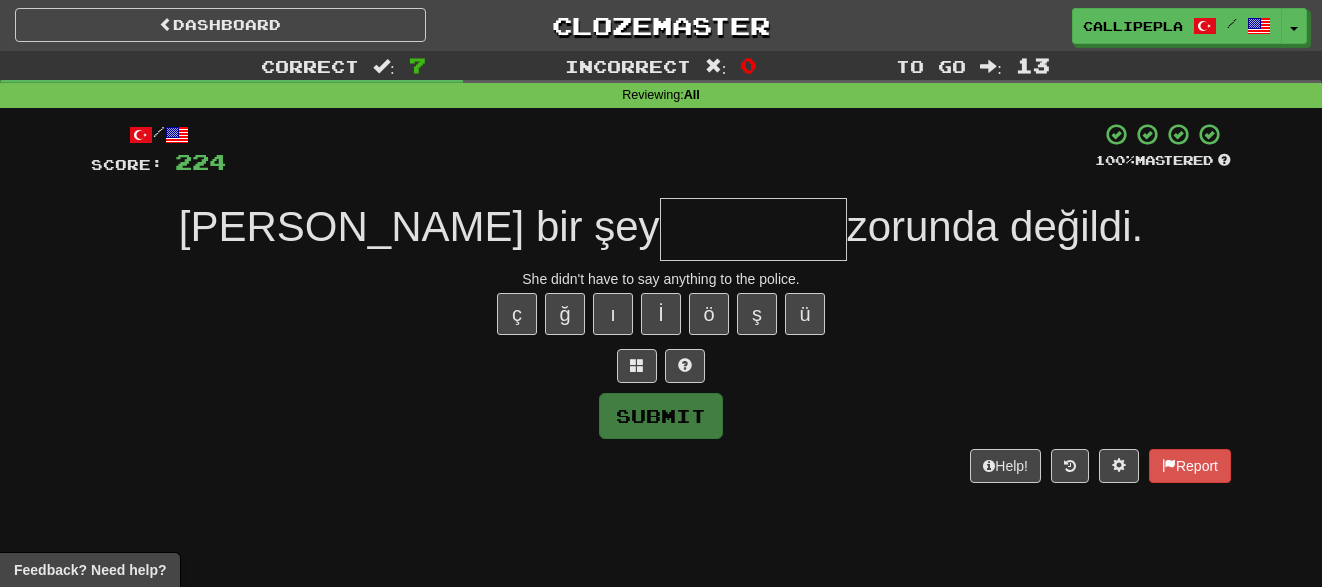 type on "*" 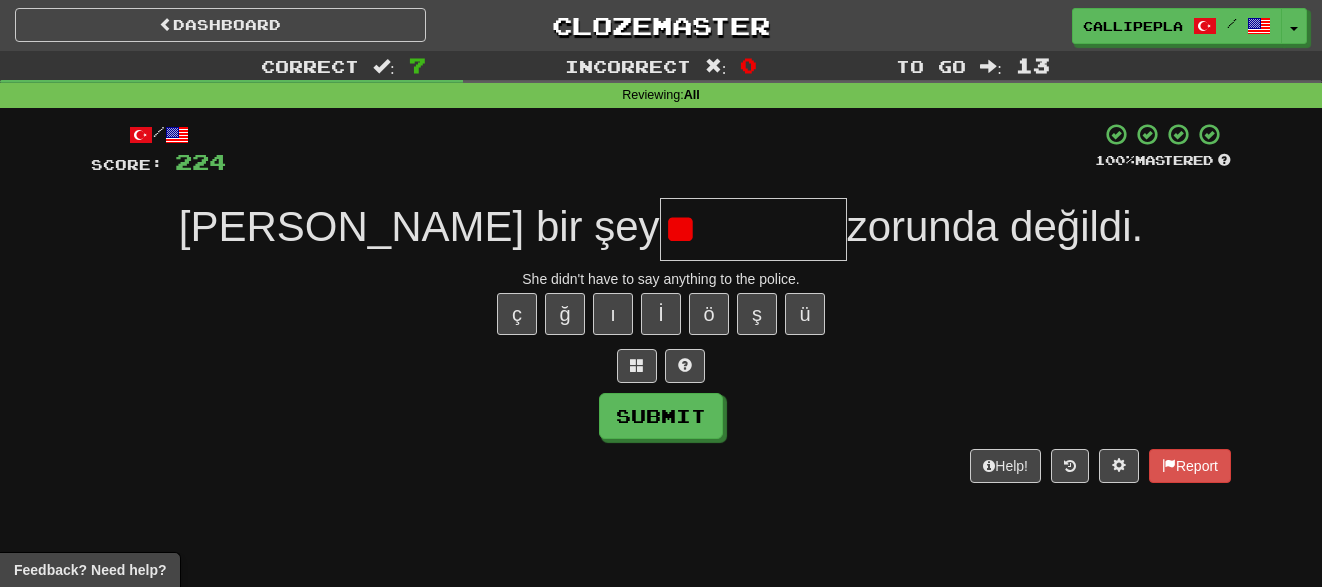 type on "*" 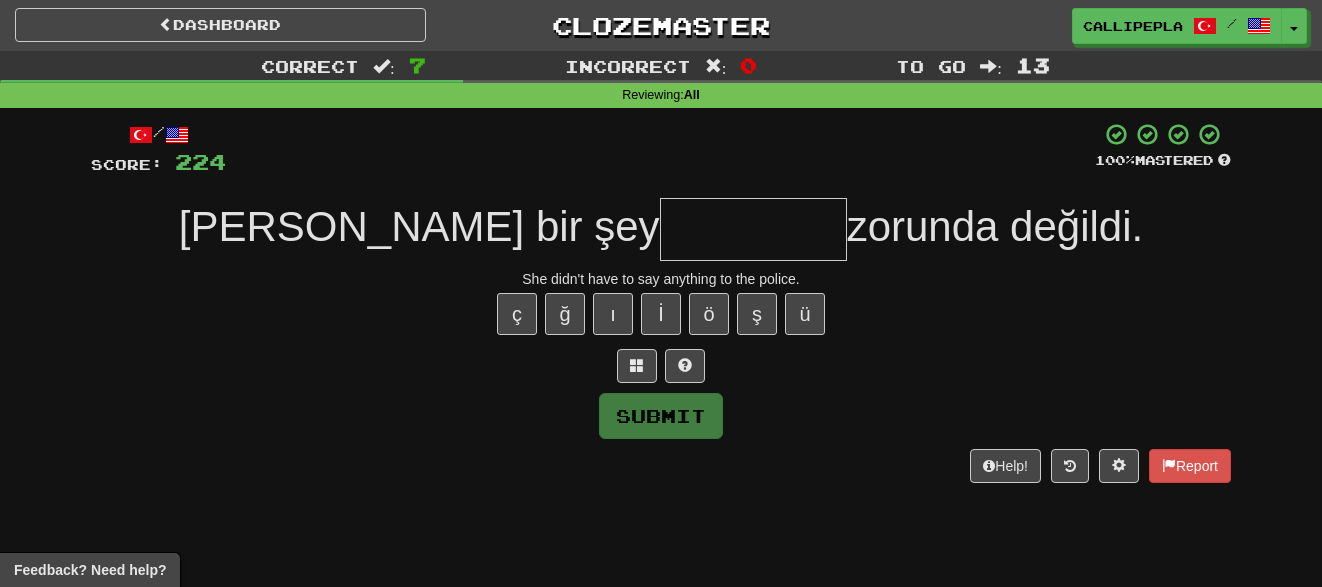 type on "*" 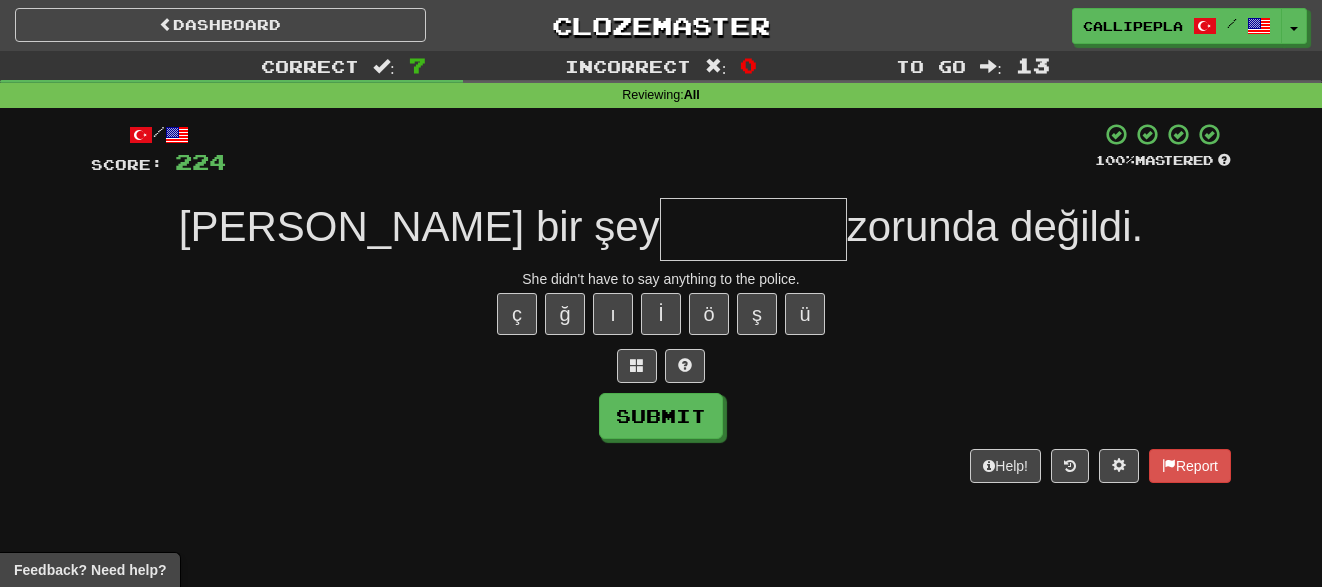 type on "*" 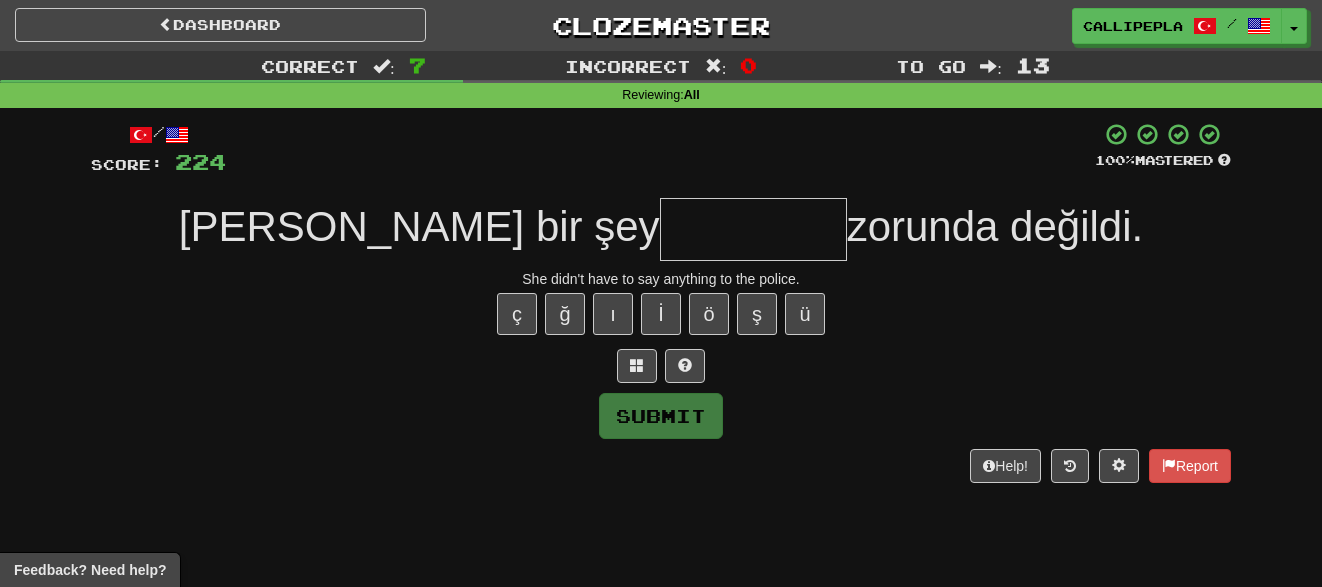 type on "*" 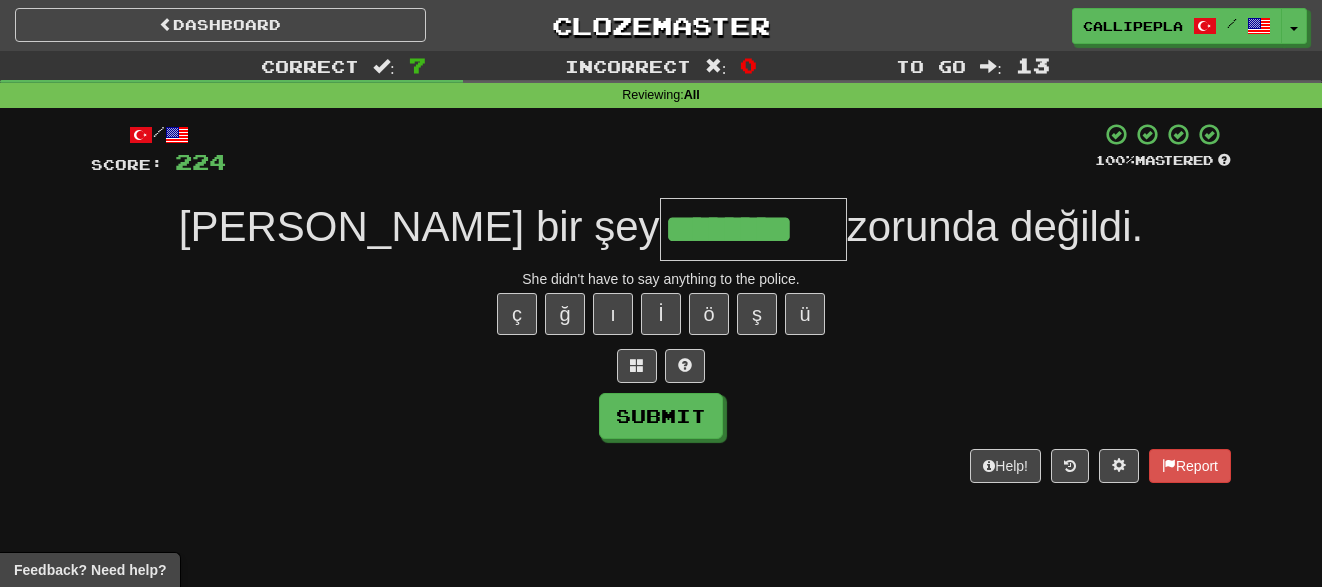 type on "********" 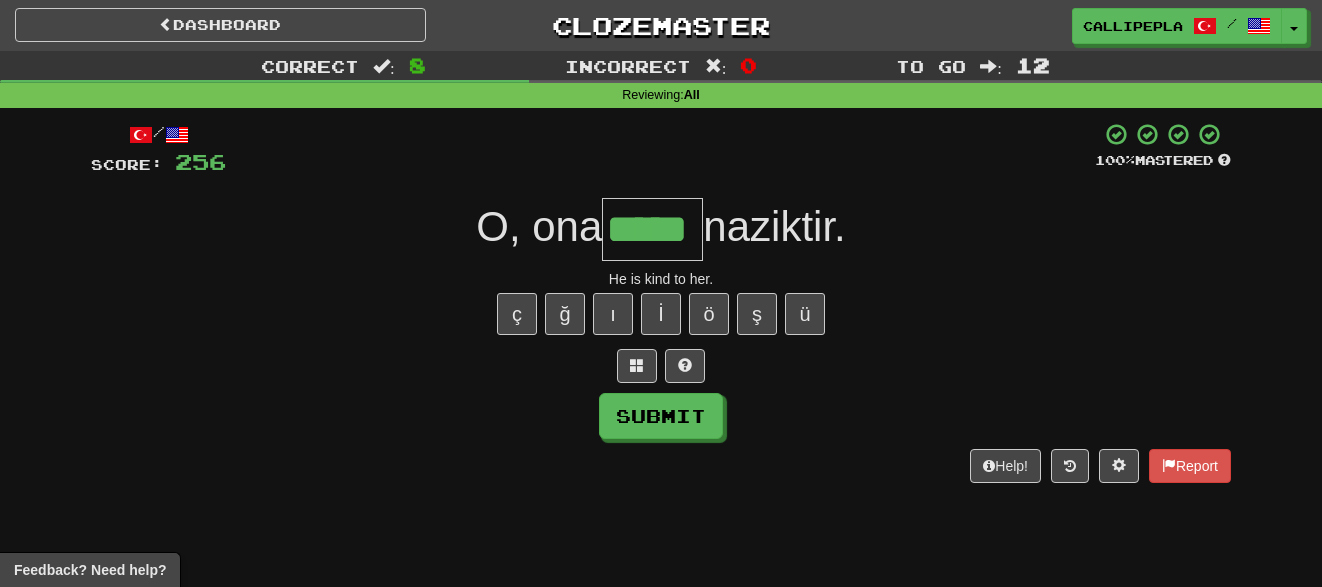 type on "*****" 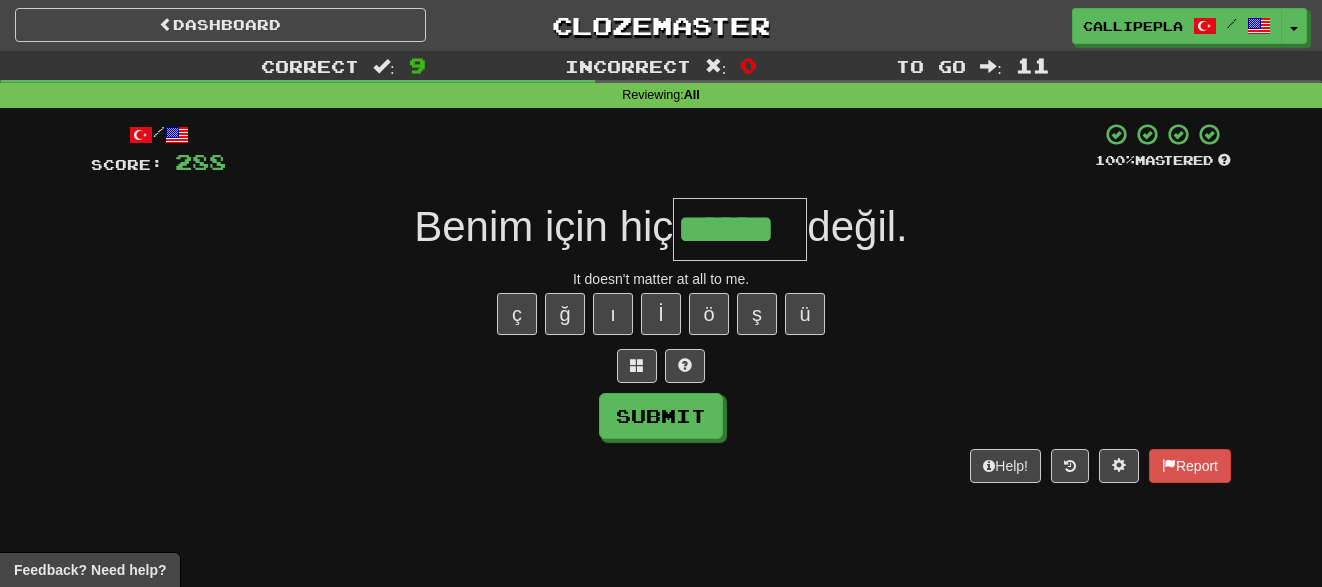 type on "******" 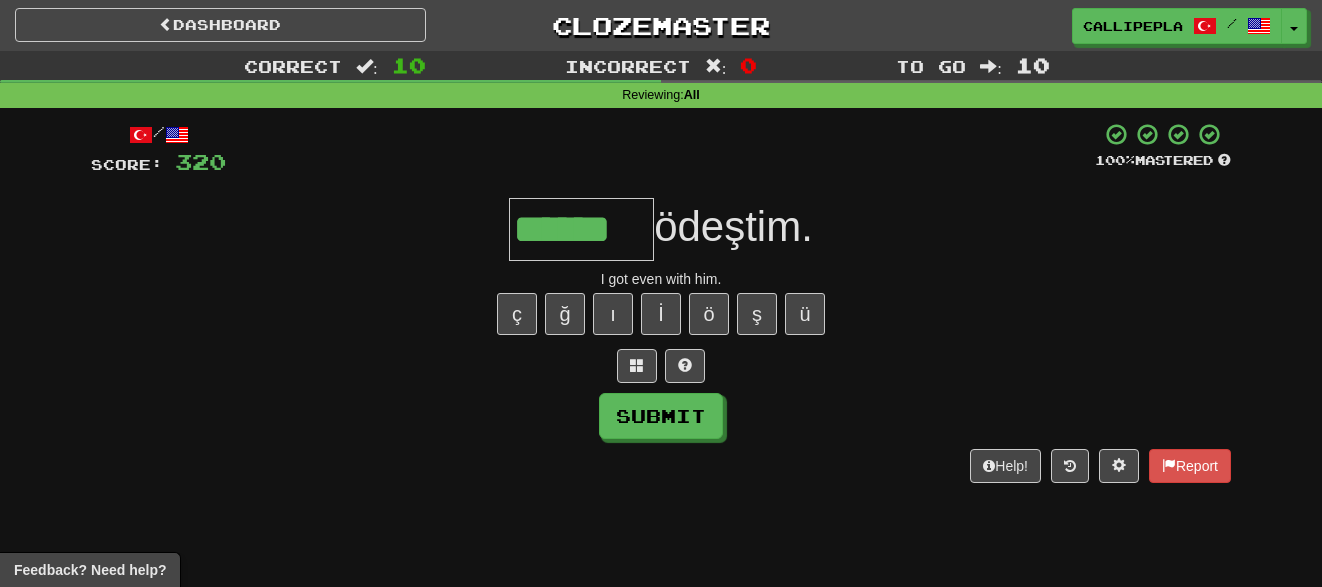 type on "******" 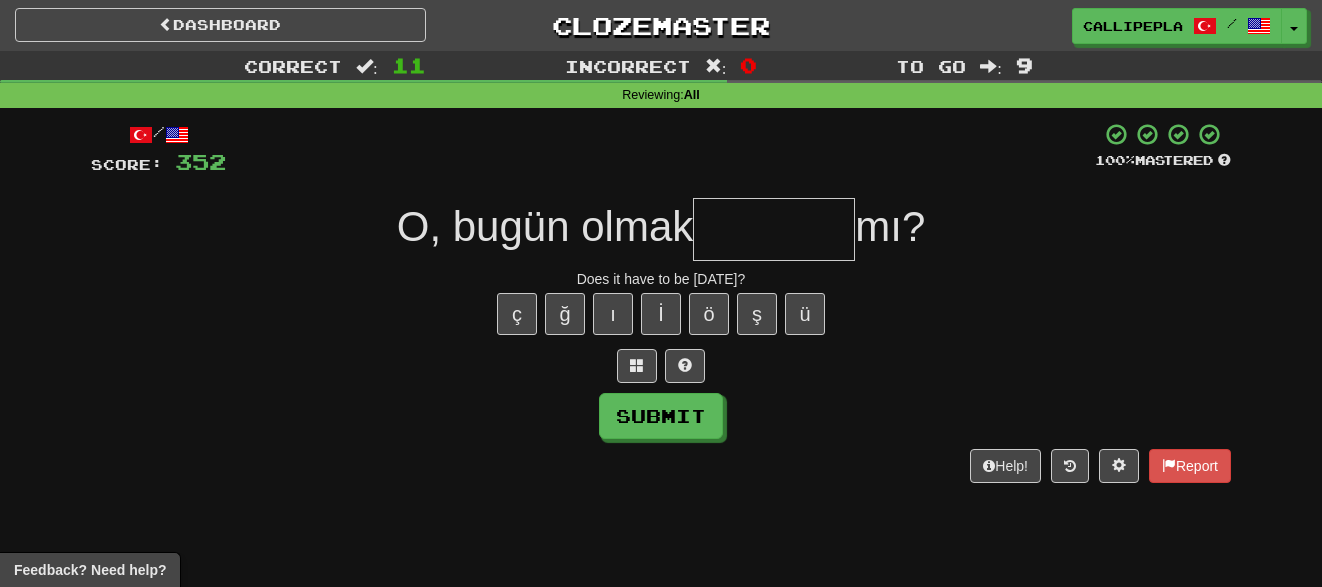 type on "*" 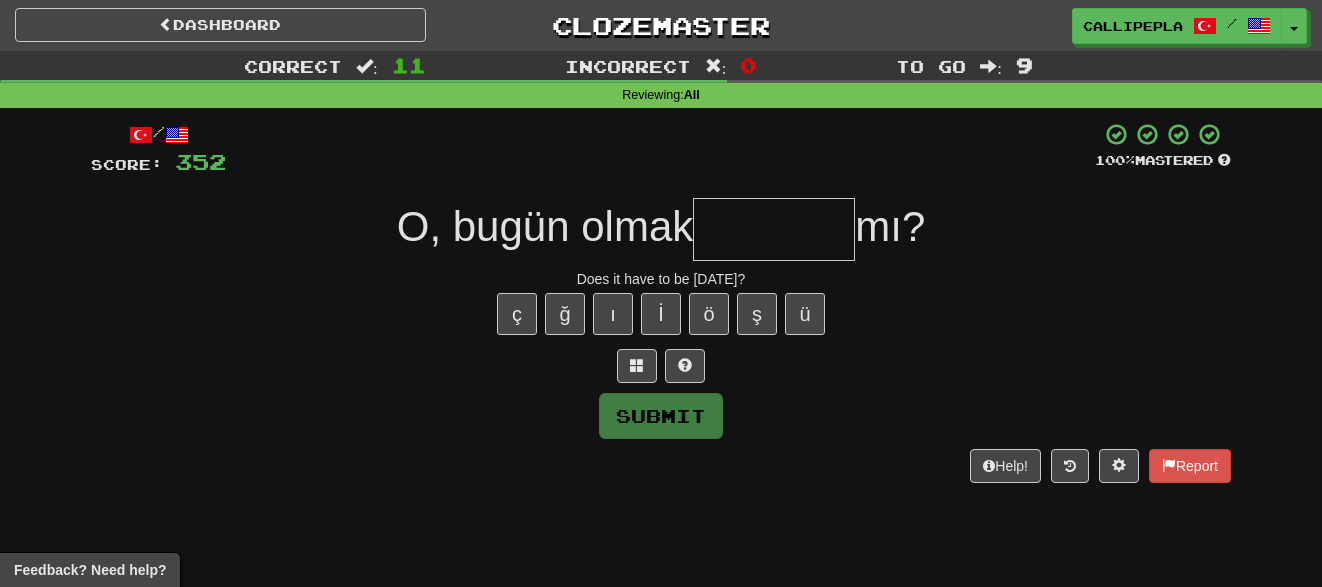 type on "*" 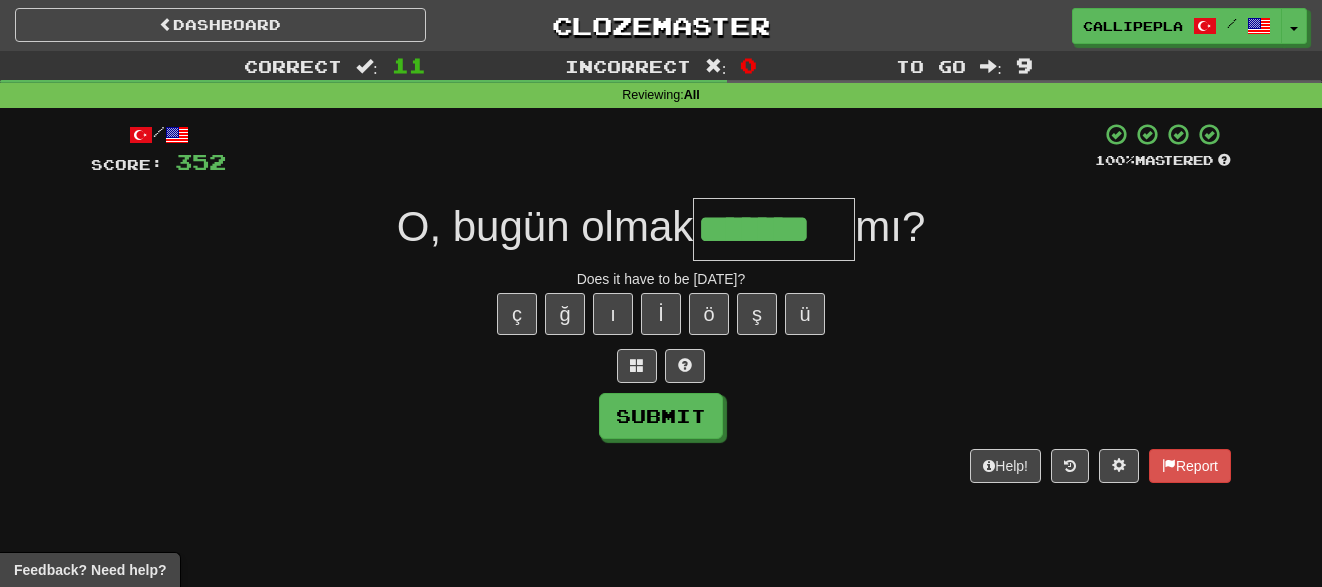 type on "*******" 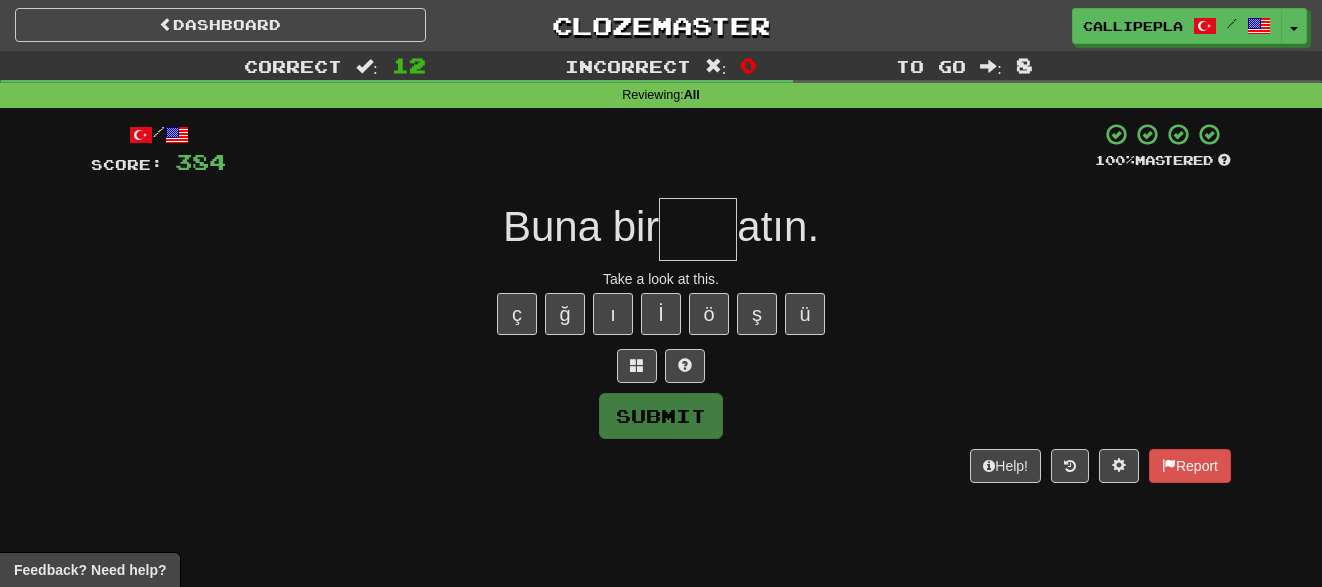 type on "*" 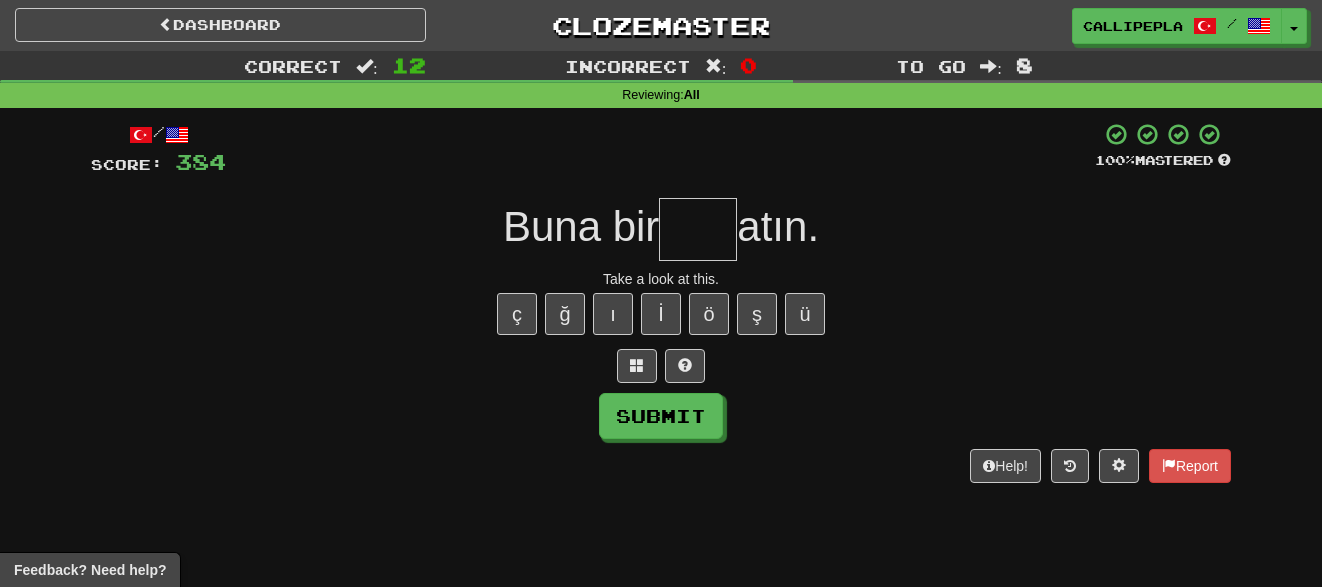 type on "*" 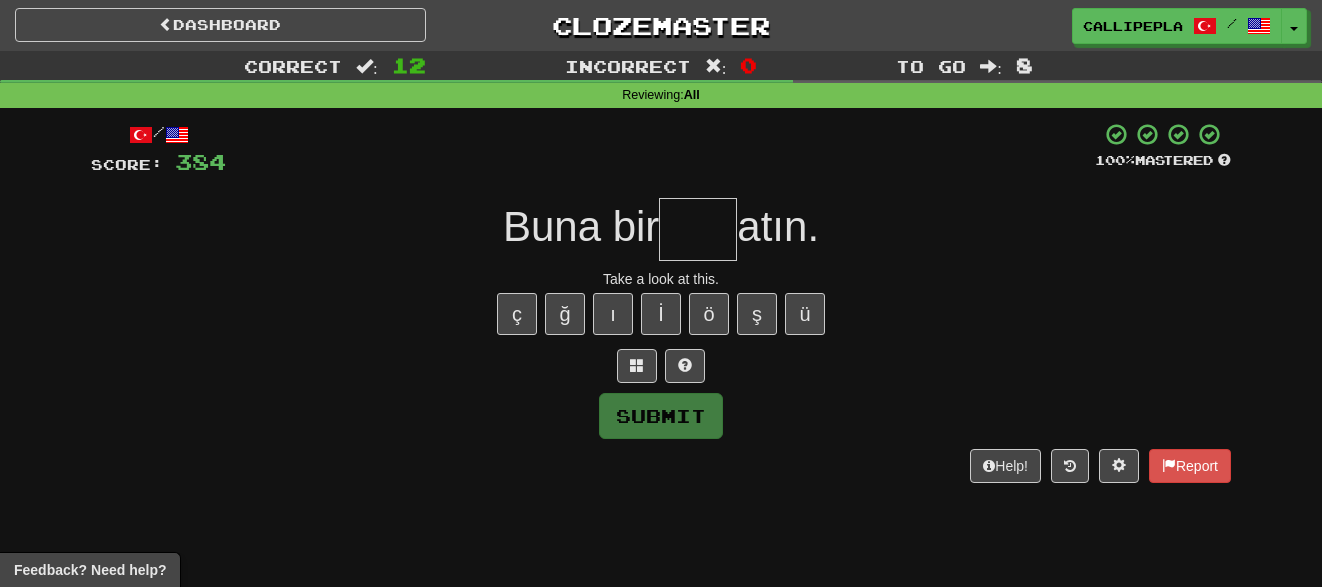 type on "*" 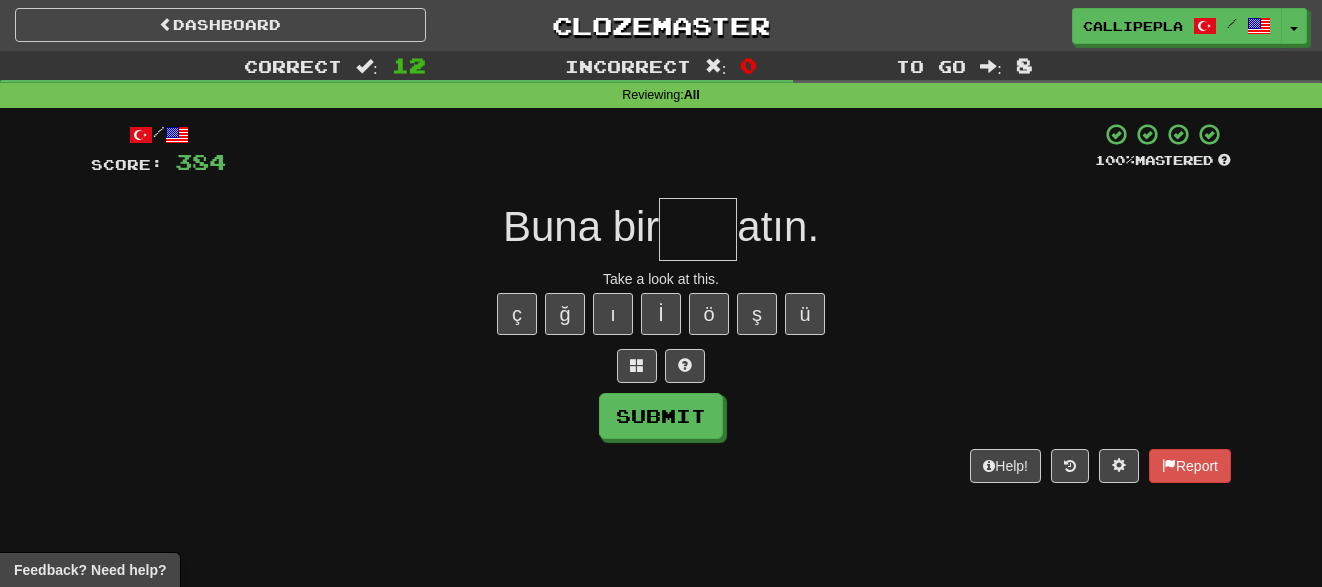 type on "*" 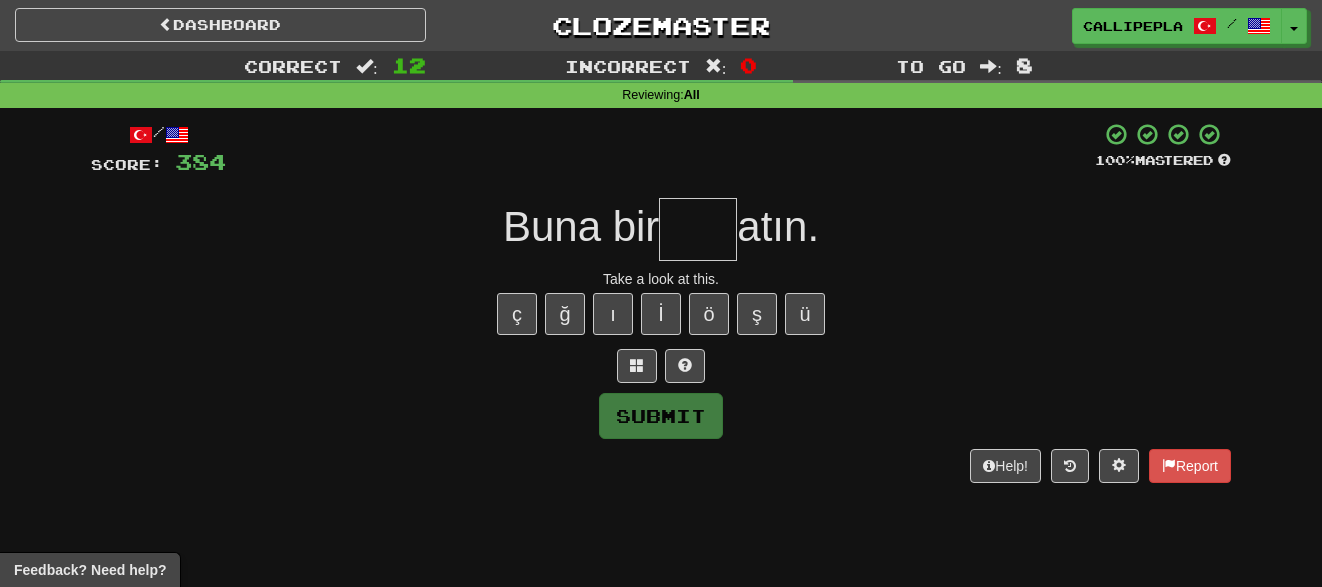 type on "*" 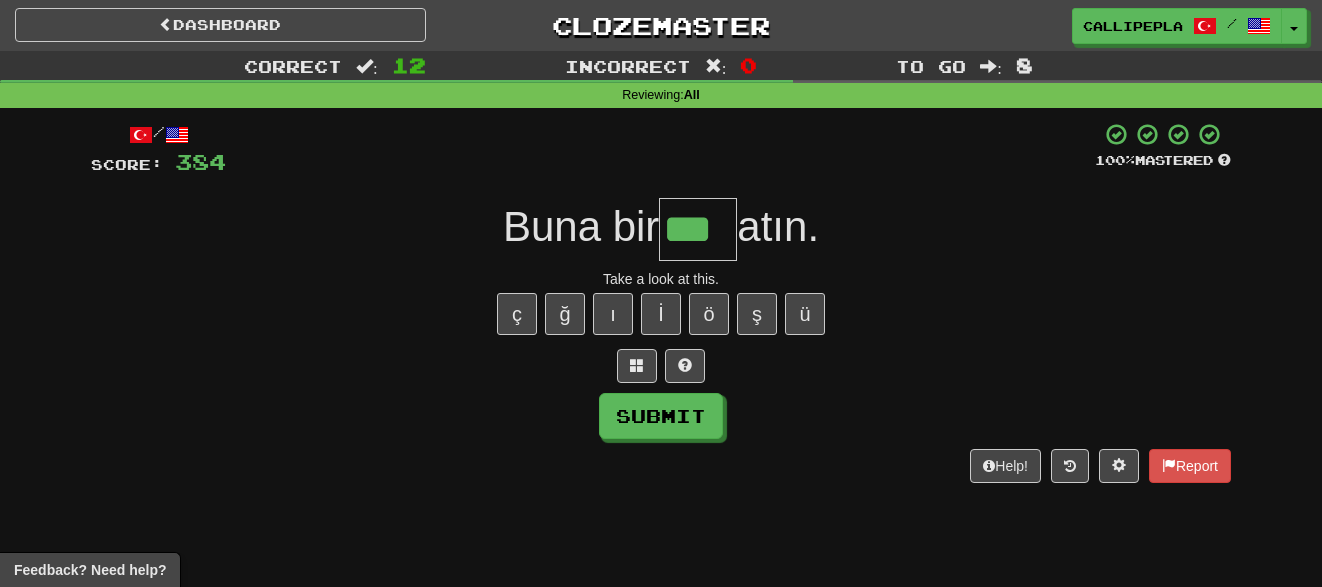 type on "***" 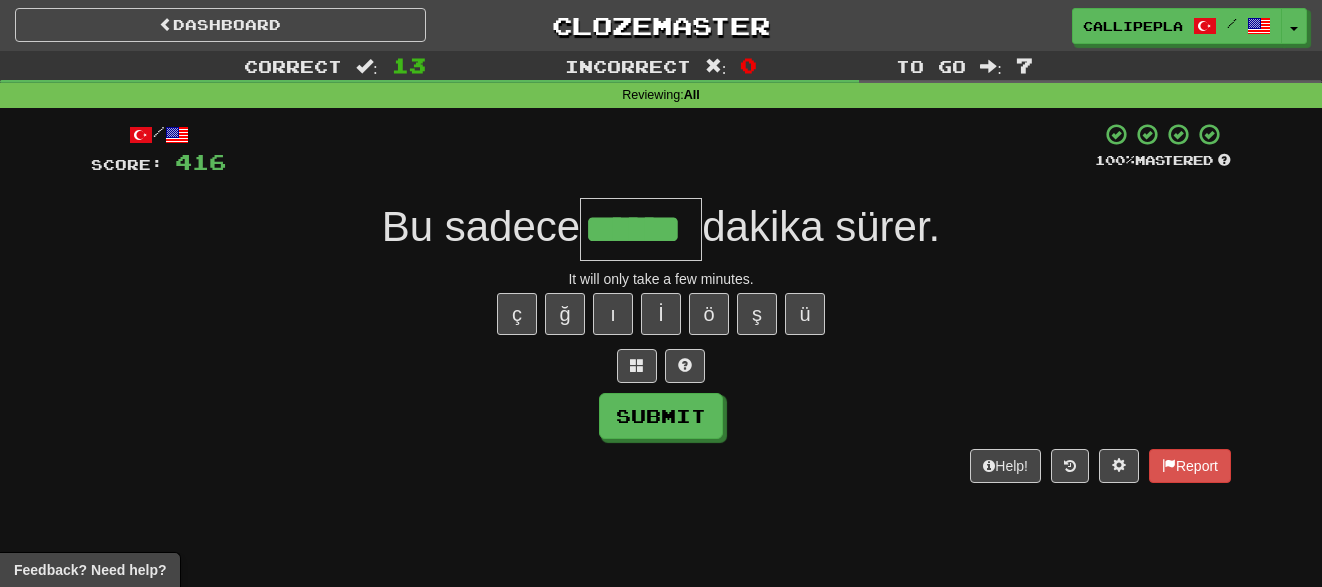 type on "******" 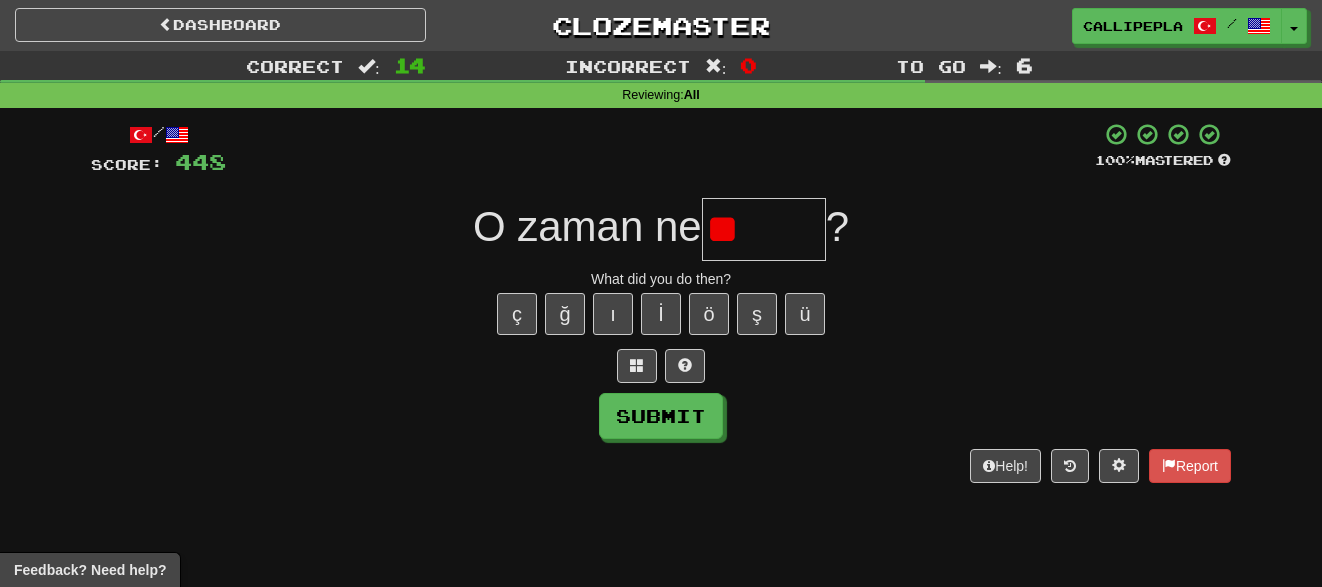 type on "*" 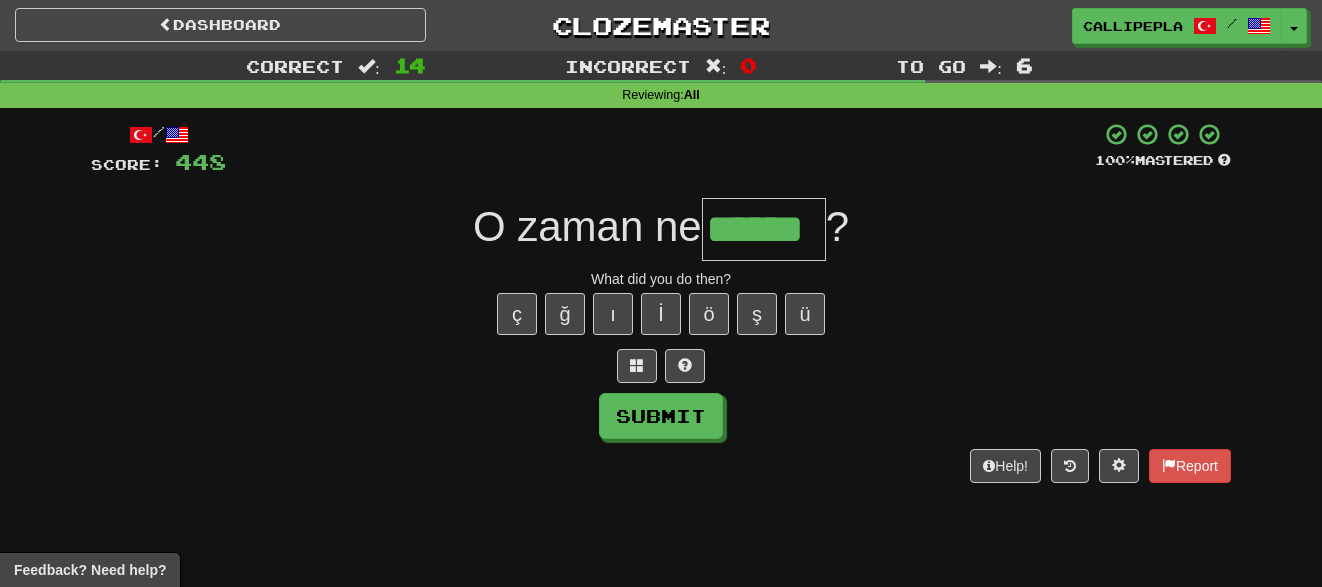type on "******" 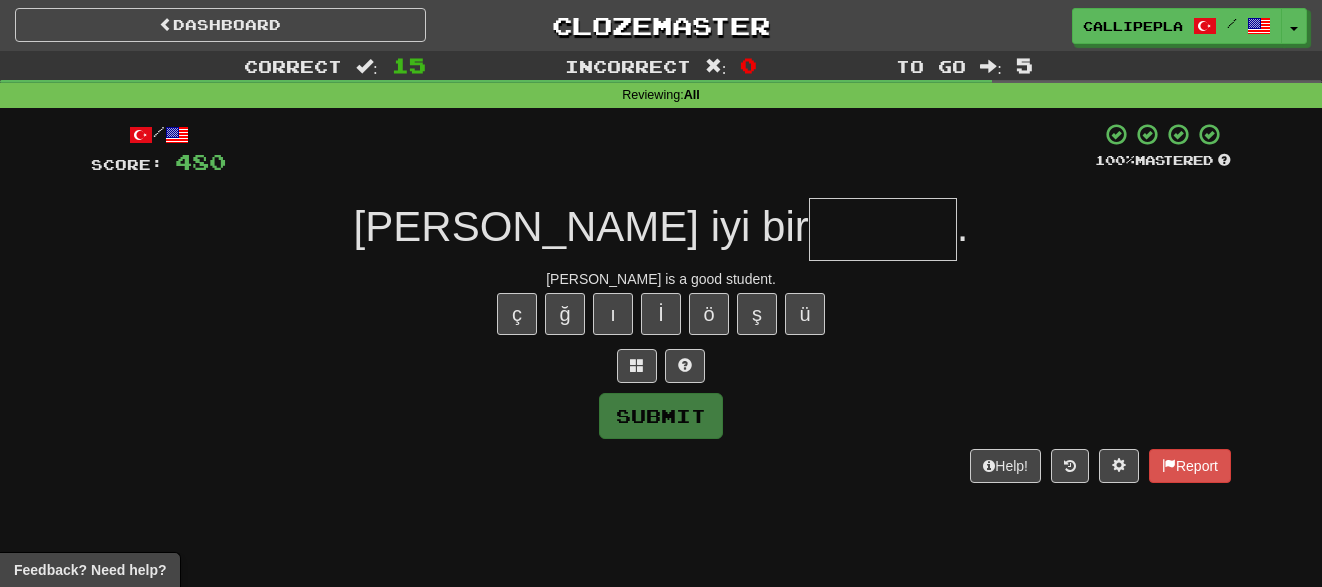 type on "*" 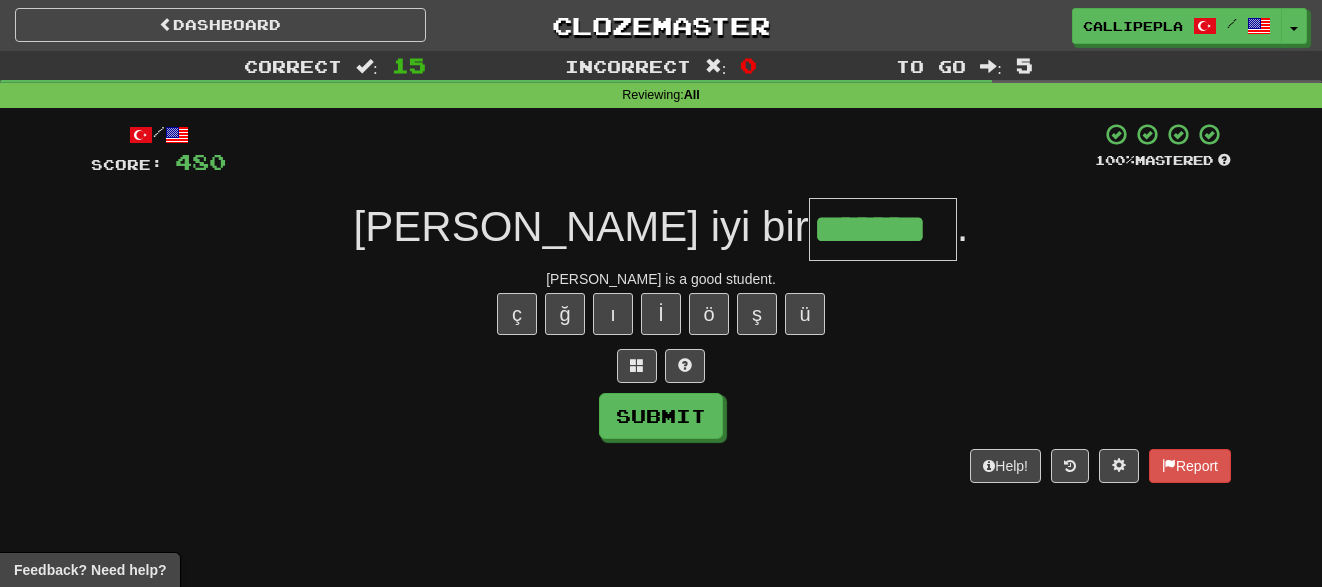 type on "*******" 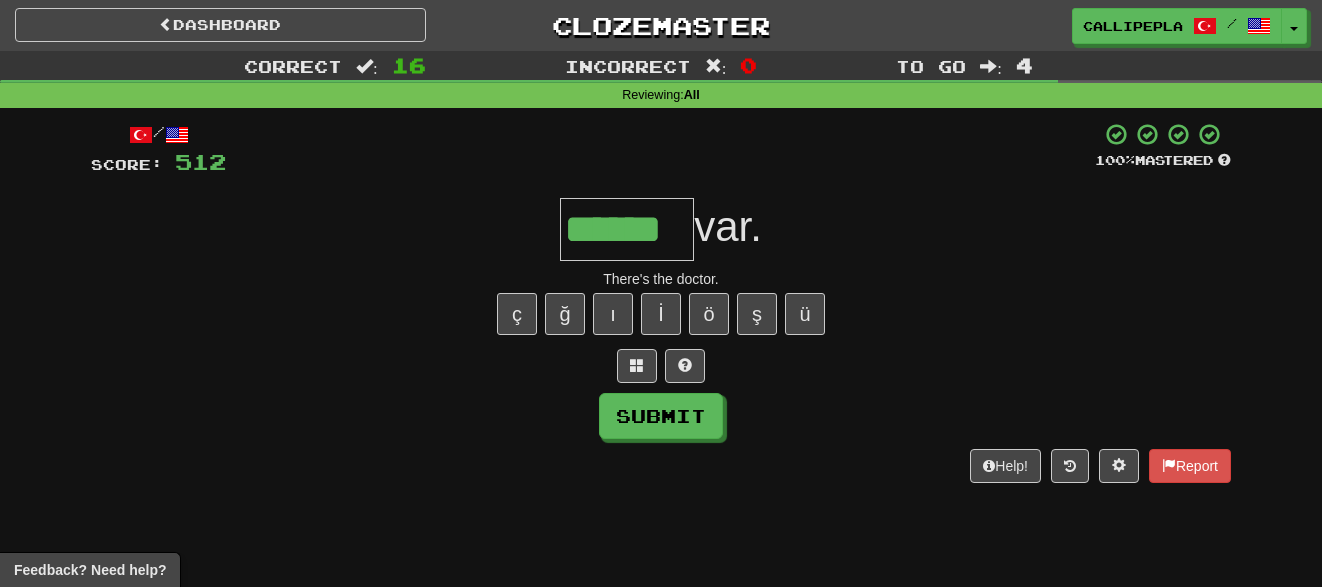 type on "******" 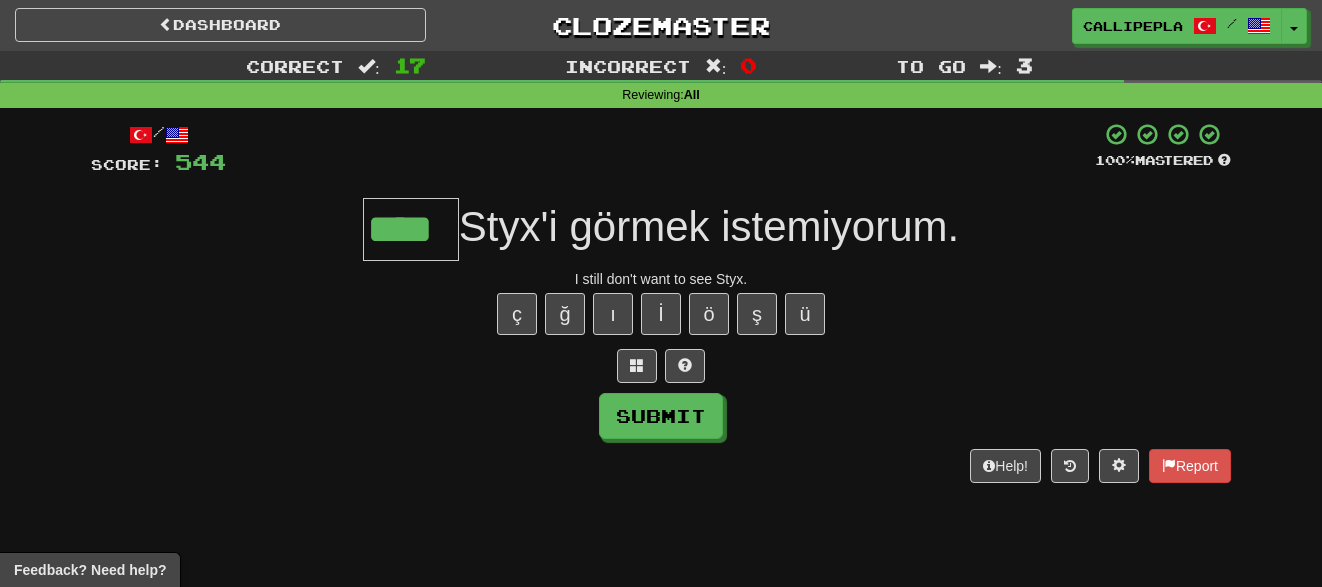 type on "****" 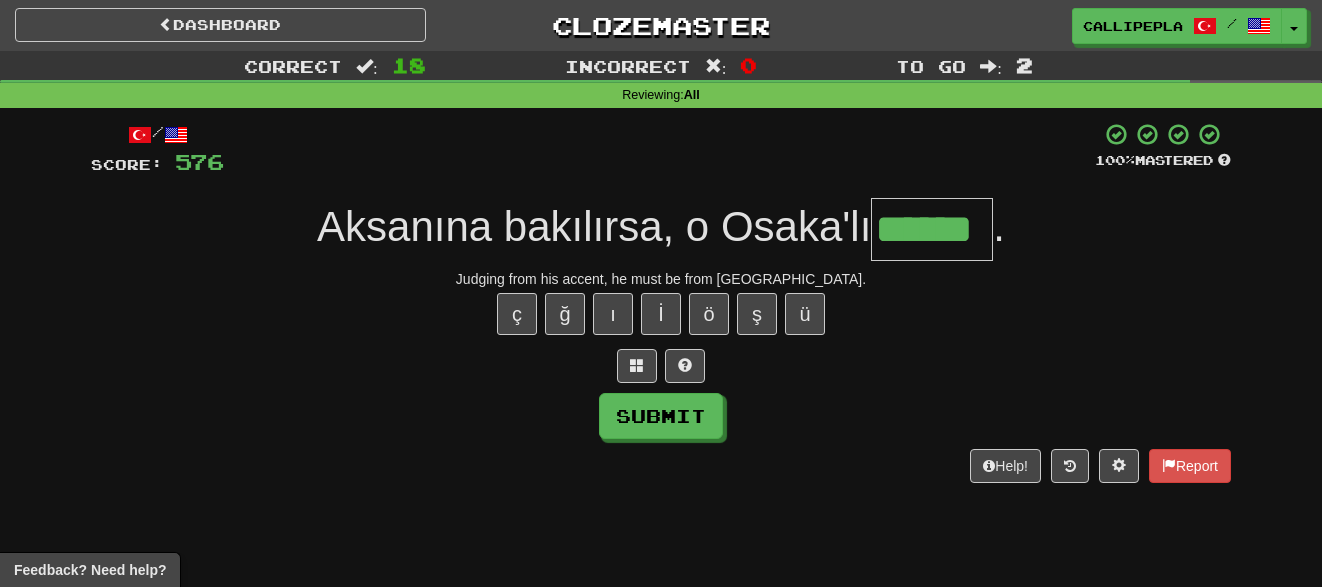 type on "******" 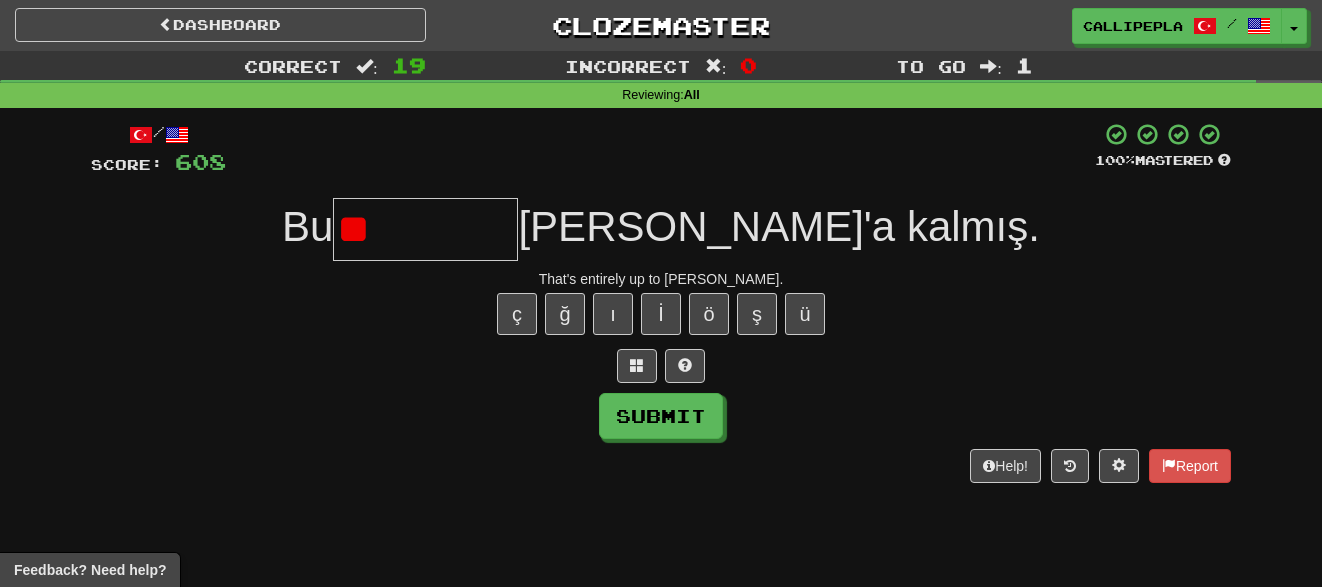 type on "*" 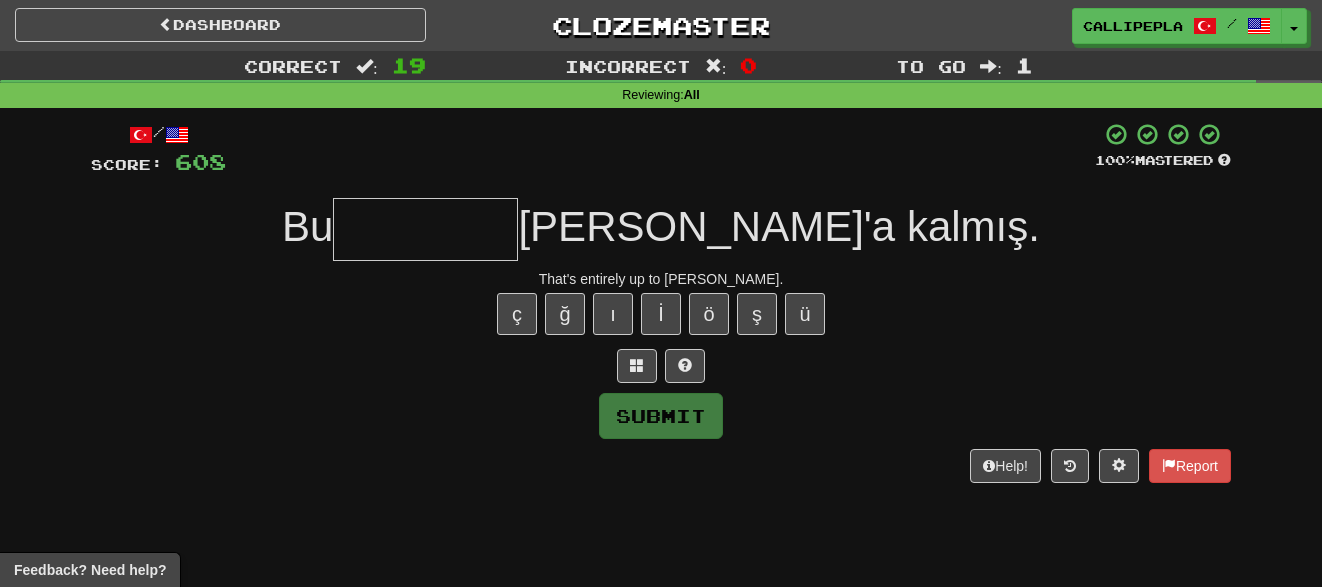type on "*" 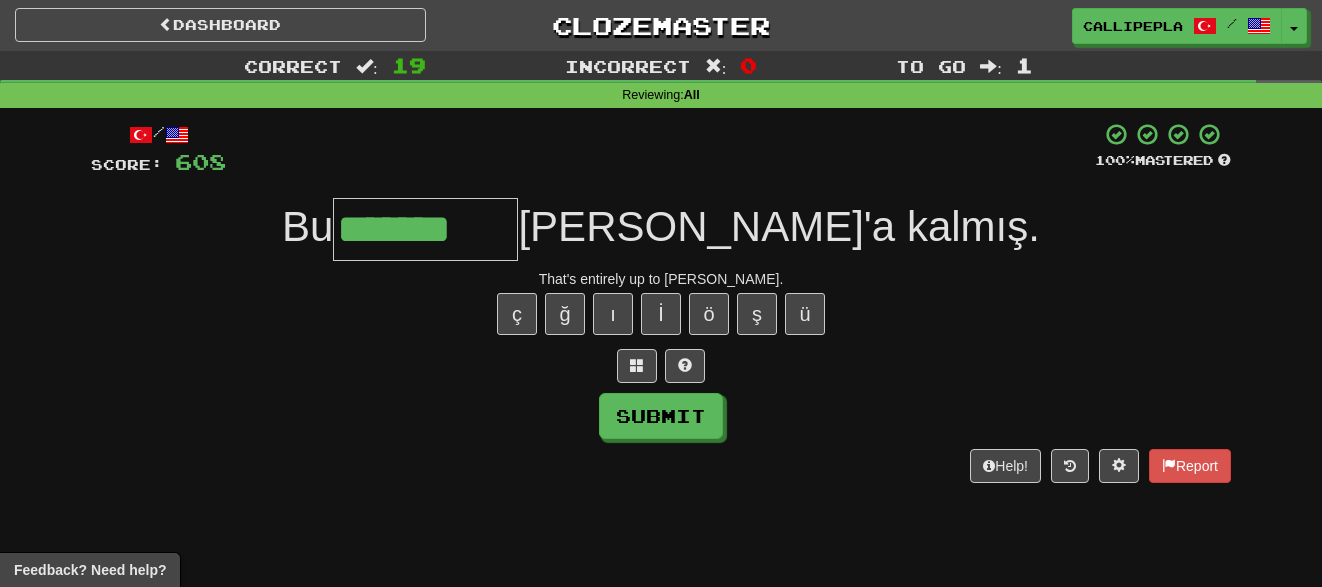 type on "*******" 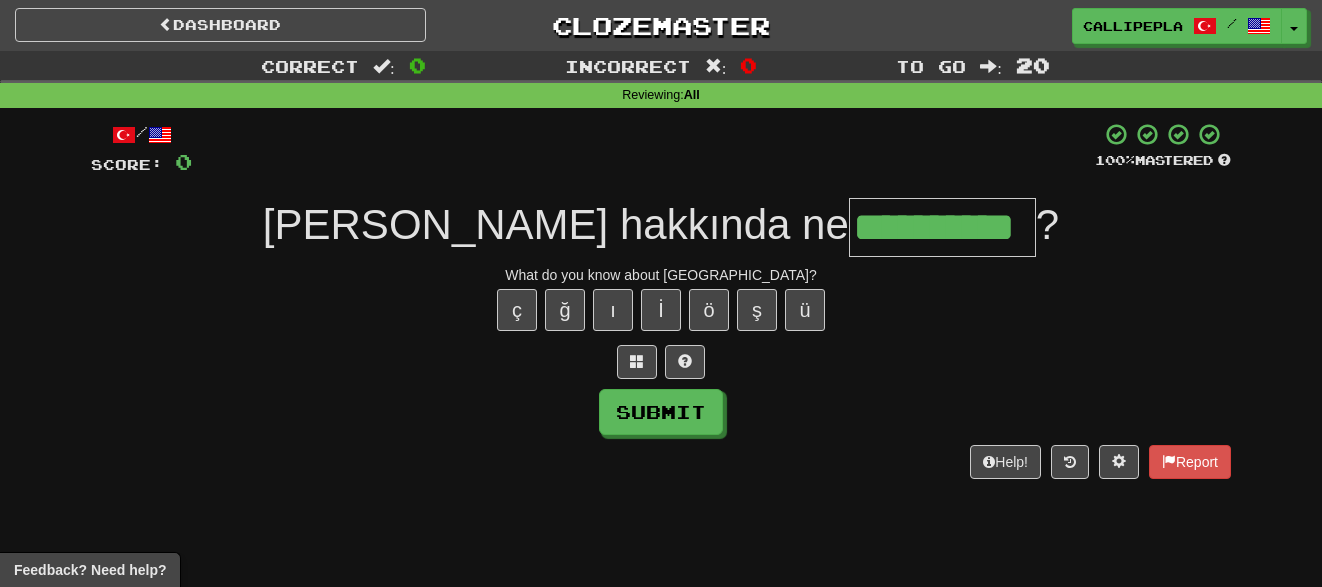 type on "**********" 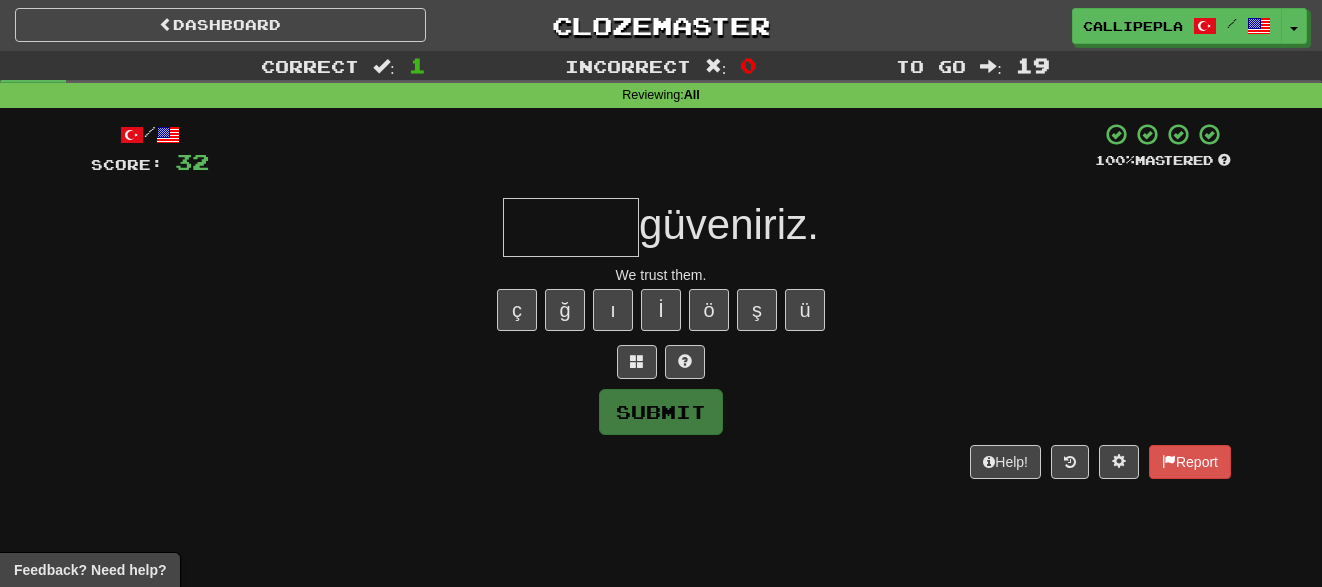 type on "*" 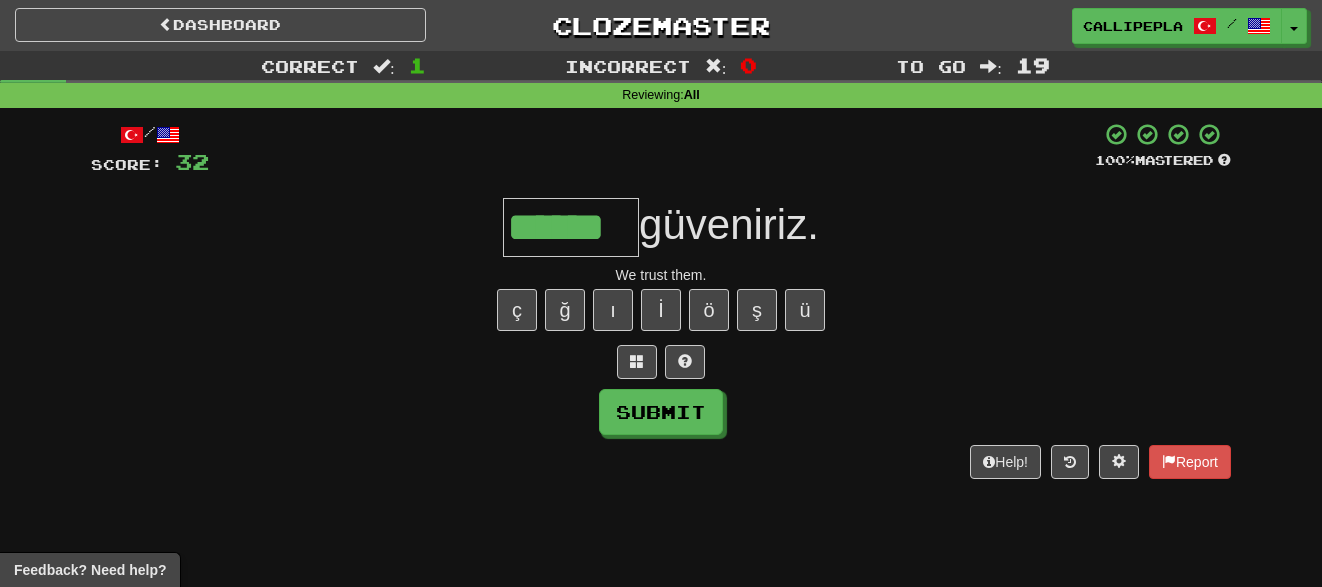 type on "******" 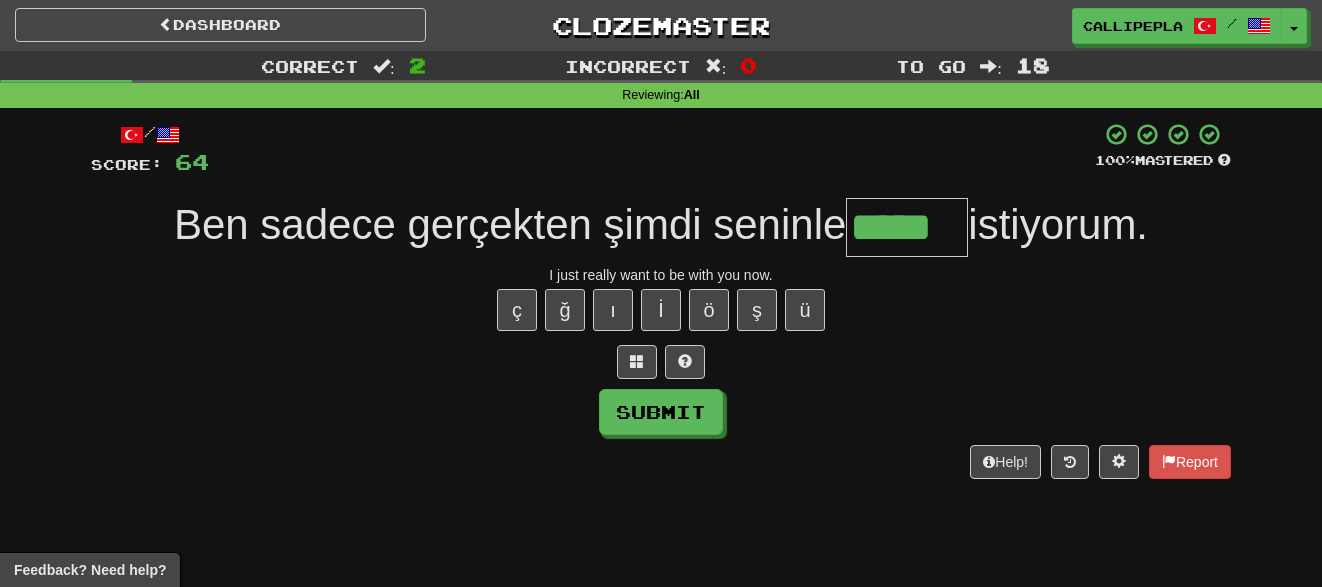 type on "*****" 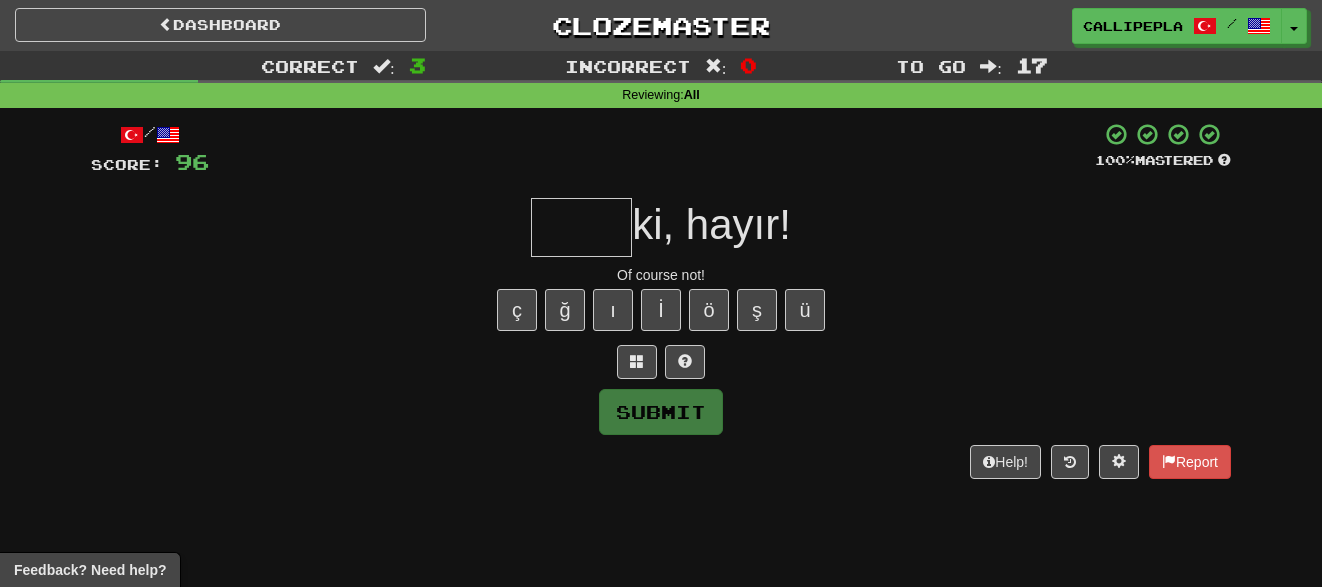 click at bounding box center [581, 227] 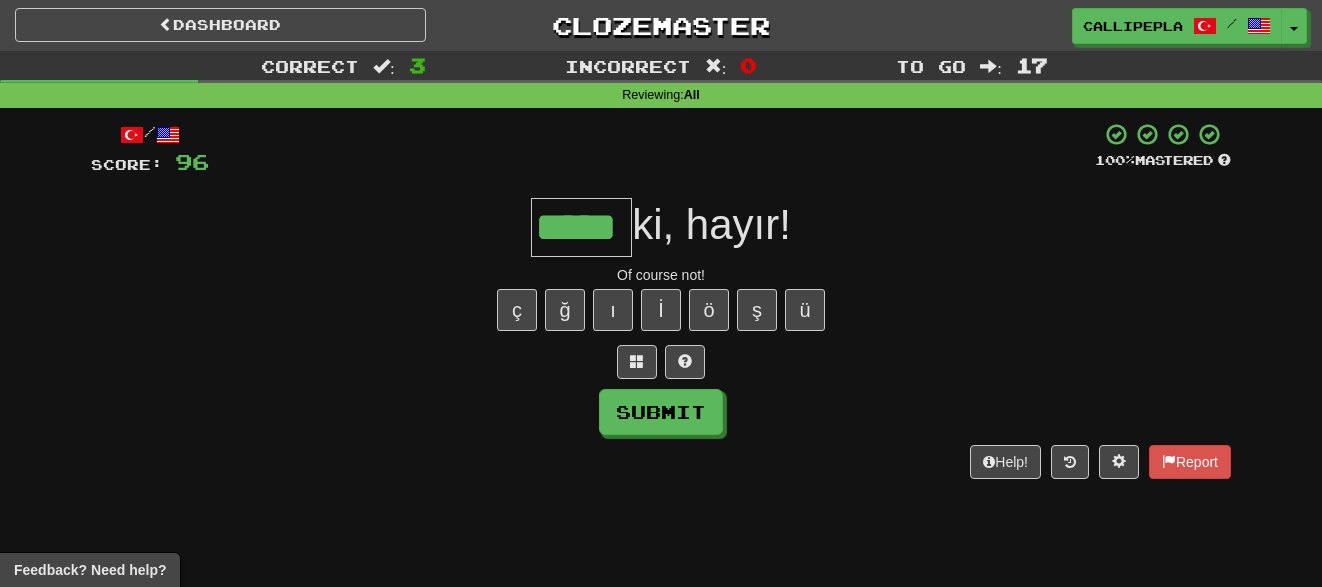type on "*****" 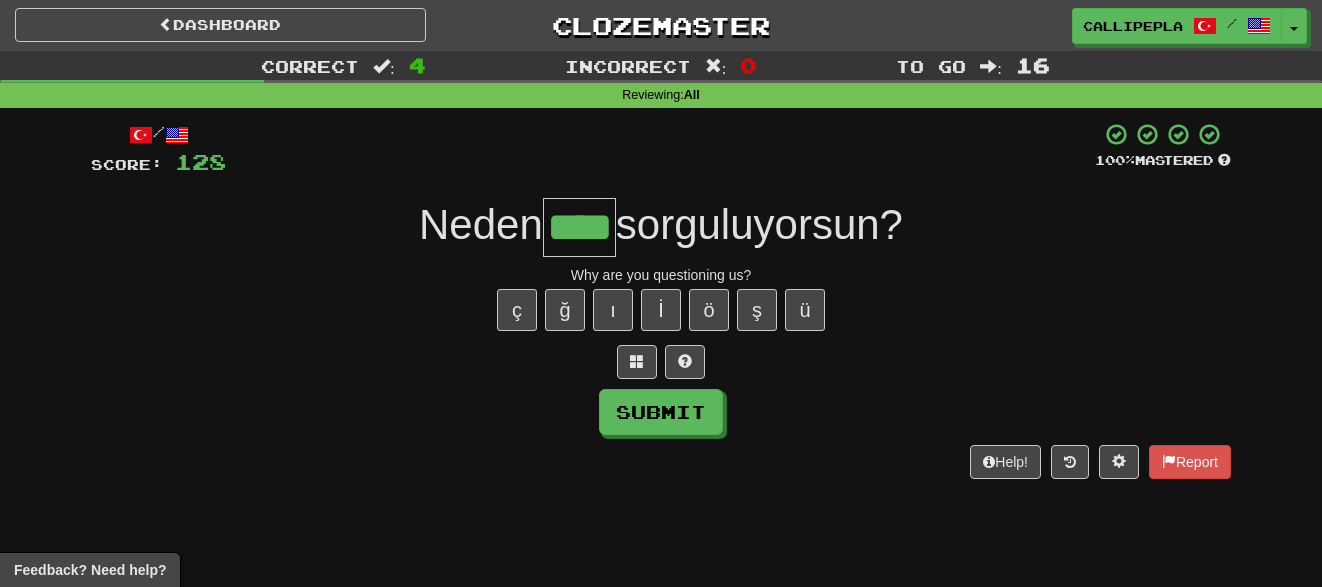 type on "****" 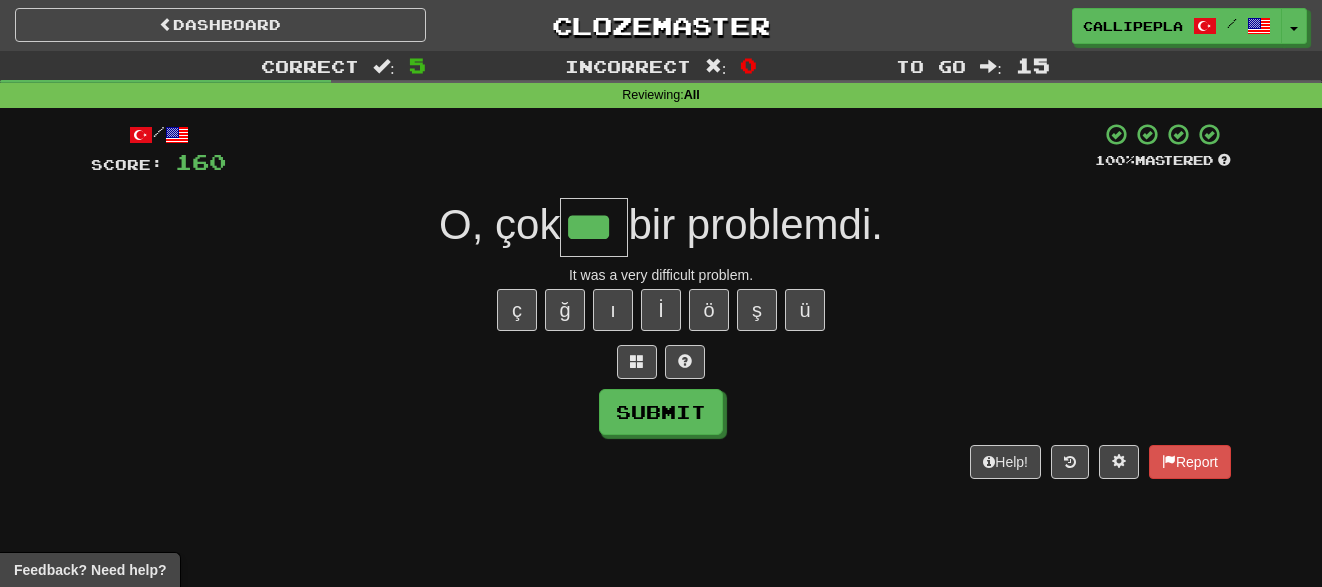 type on "***" 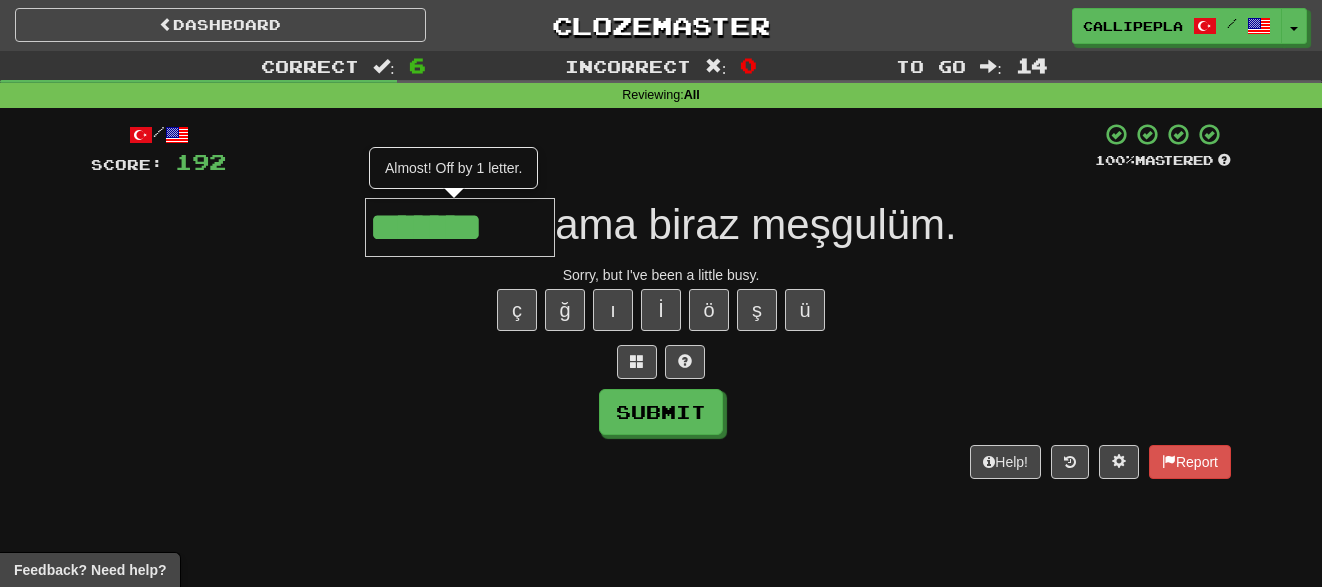 type on "*******" 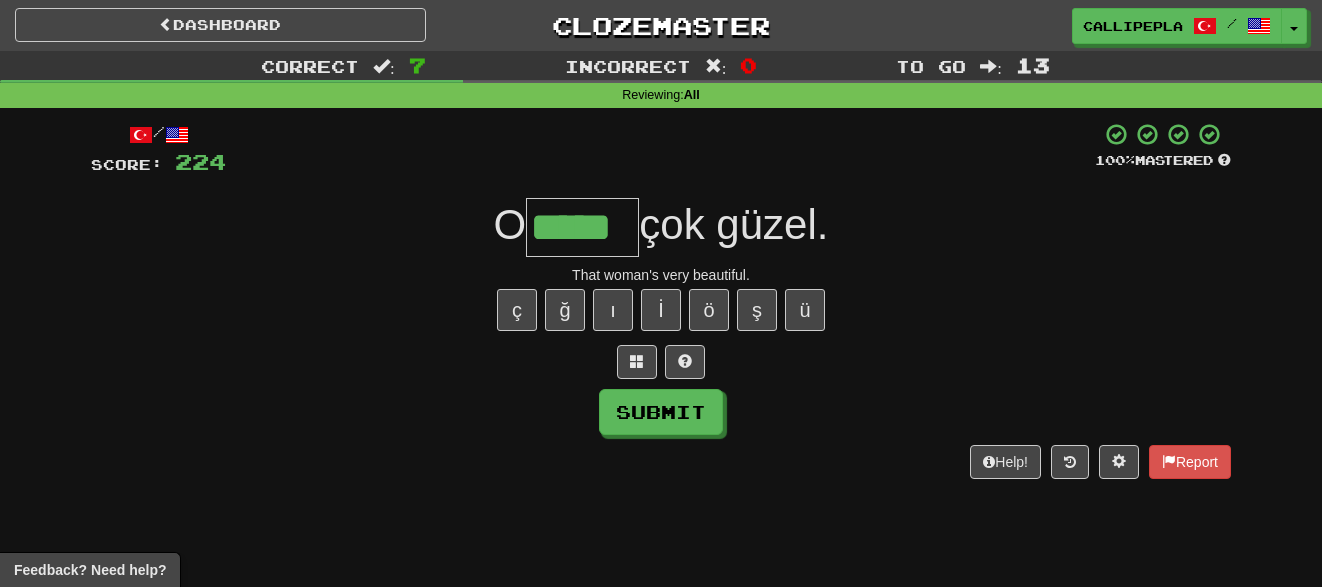 type on "*****" 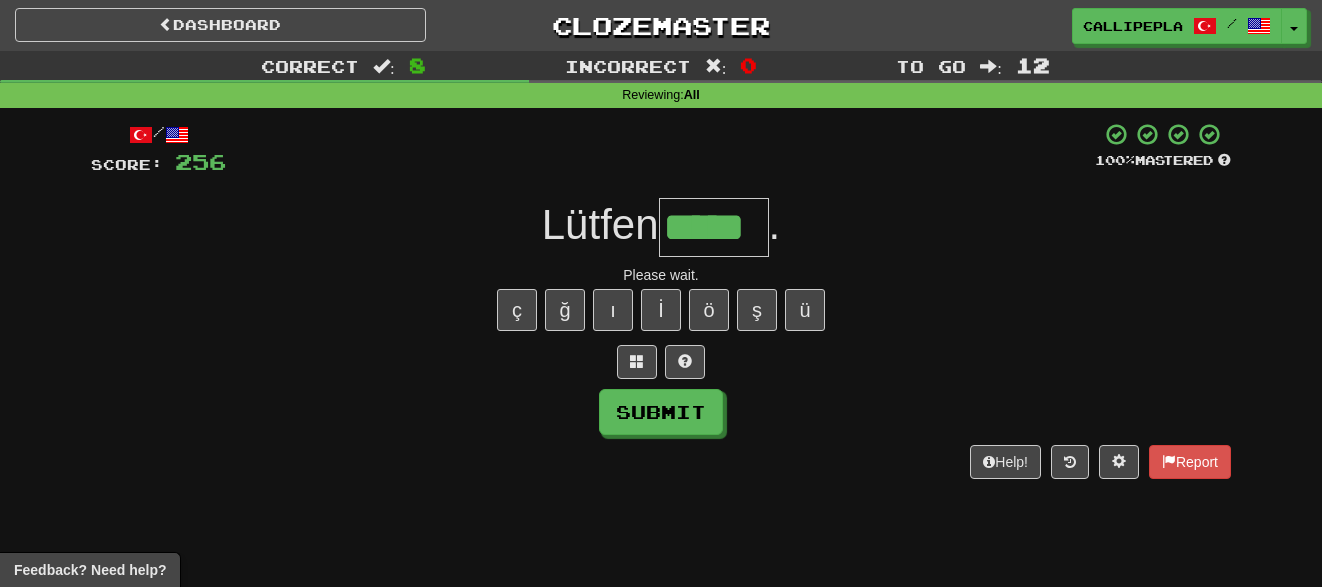 type on "*****" 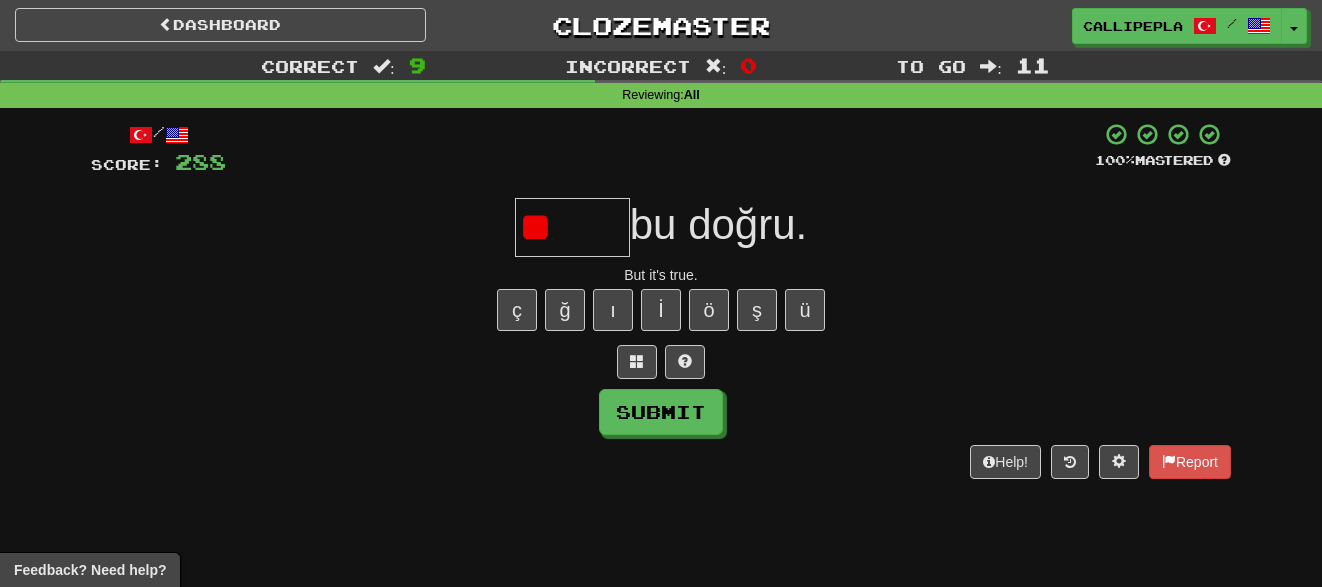 type on "*" 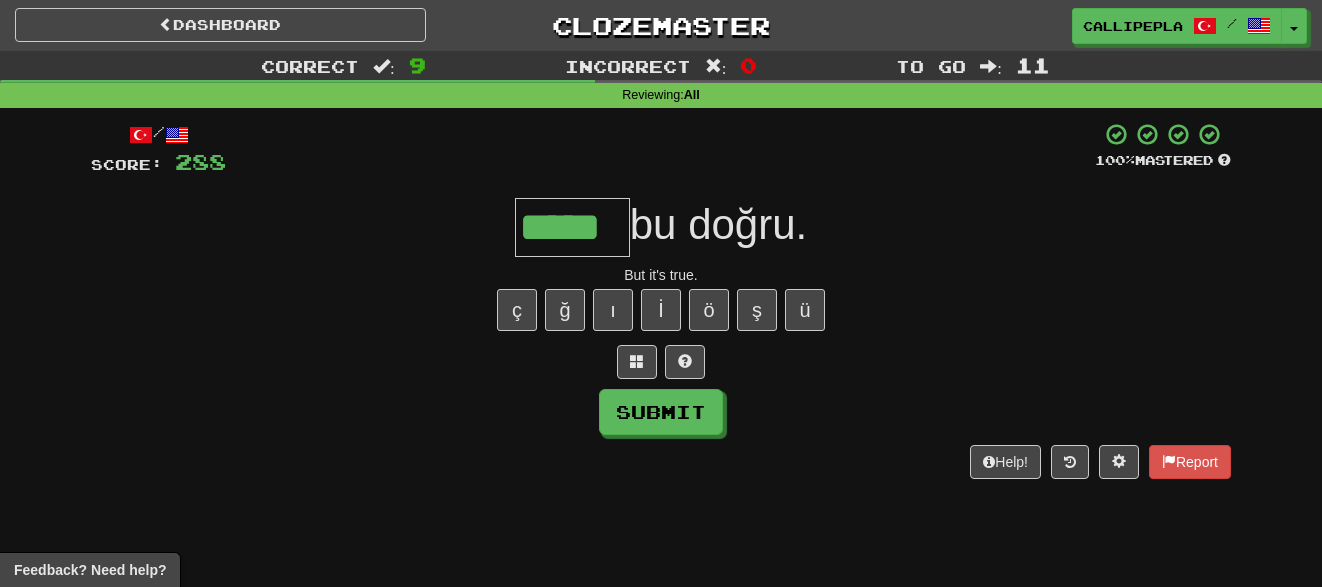 type on "*****" 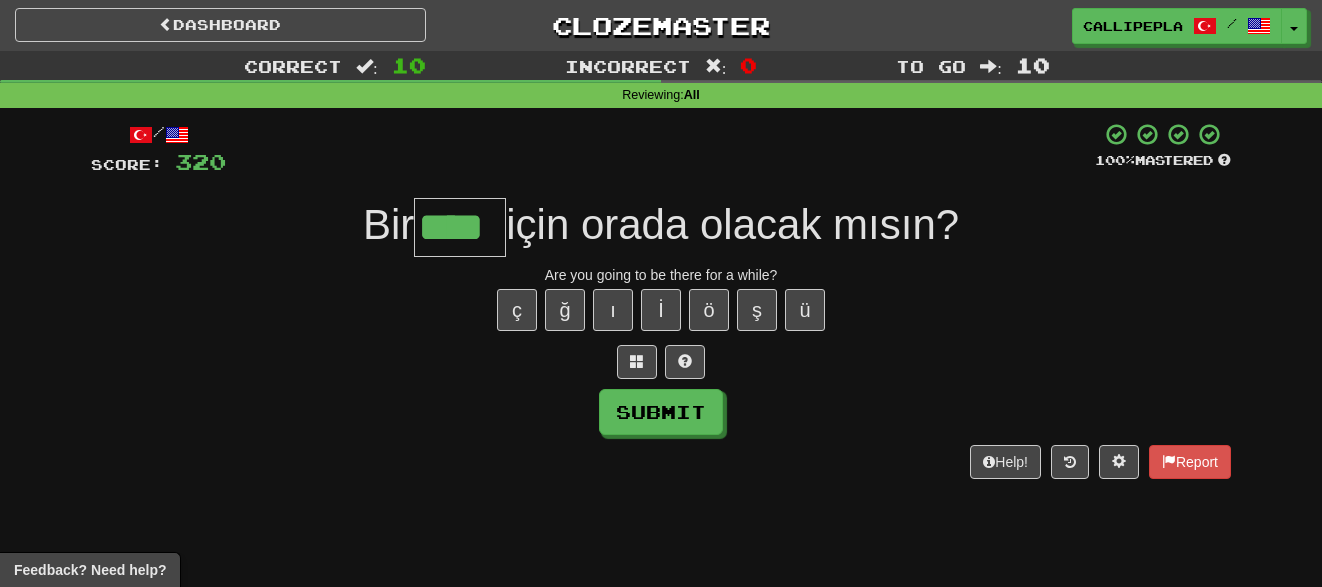 type on "****" 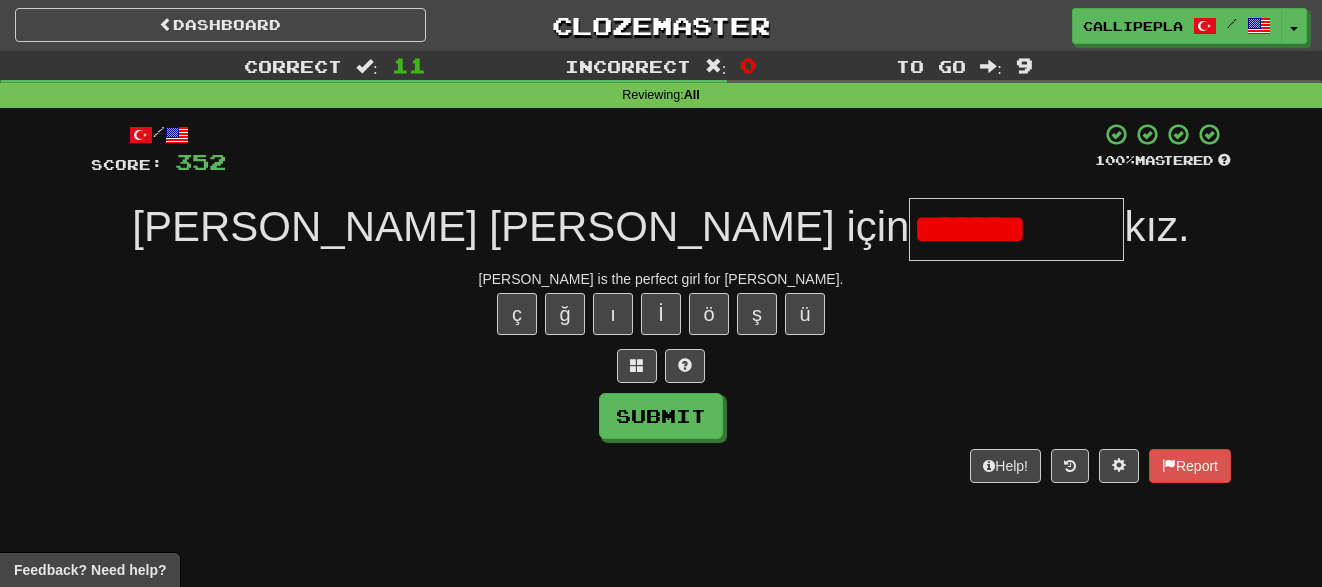 scroll, scrollTop: 0, scrollLeft: 0, axis: both 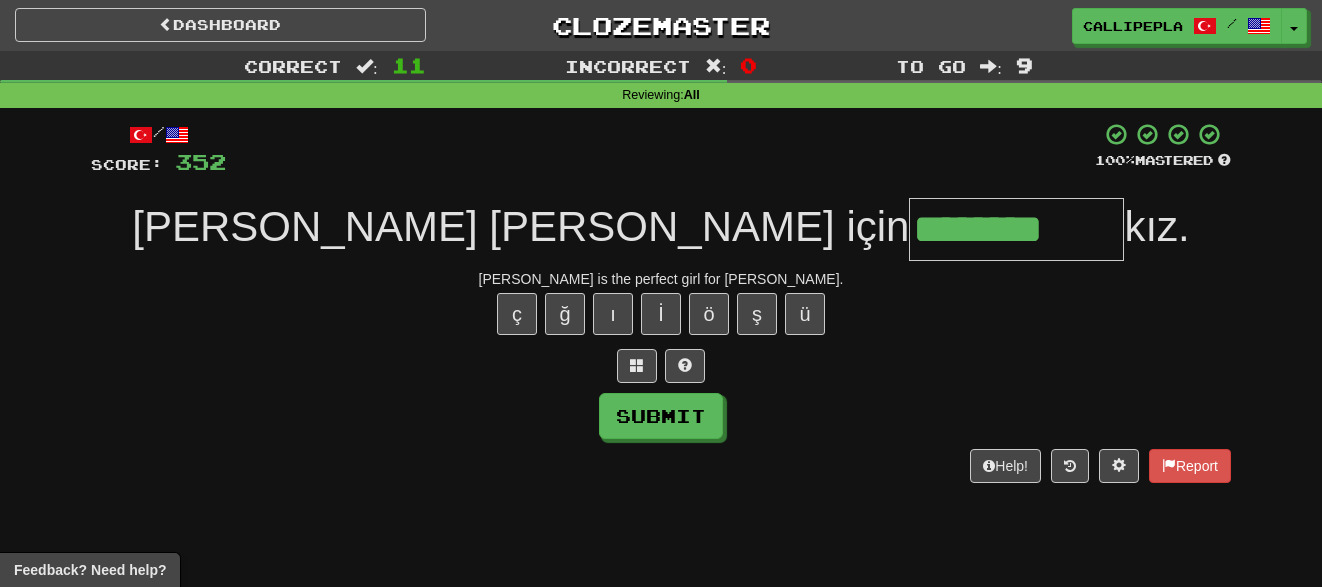 type on "********" 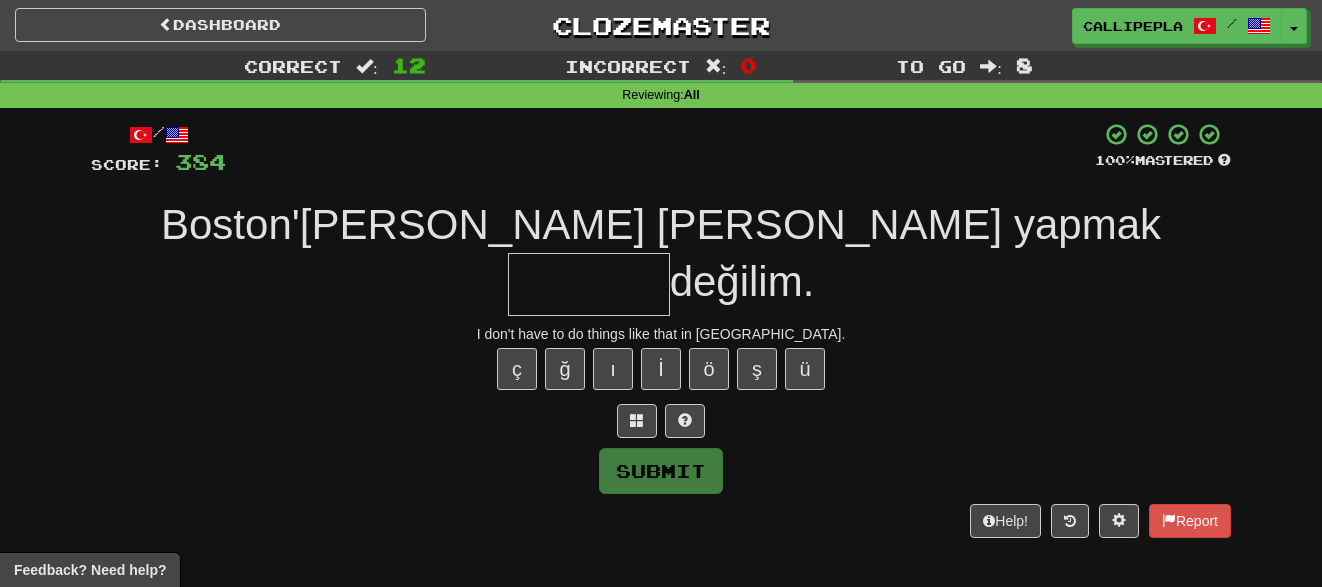 type on "*" 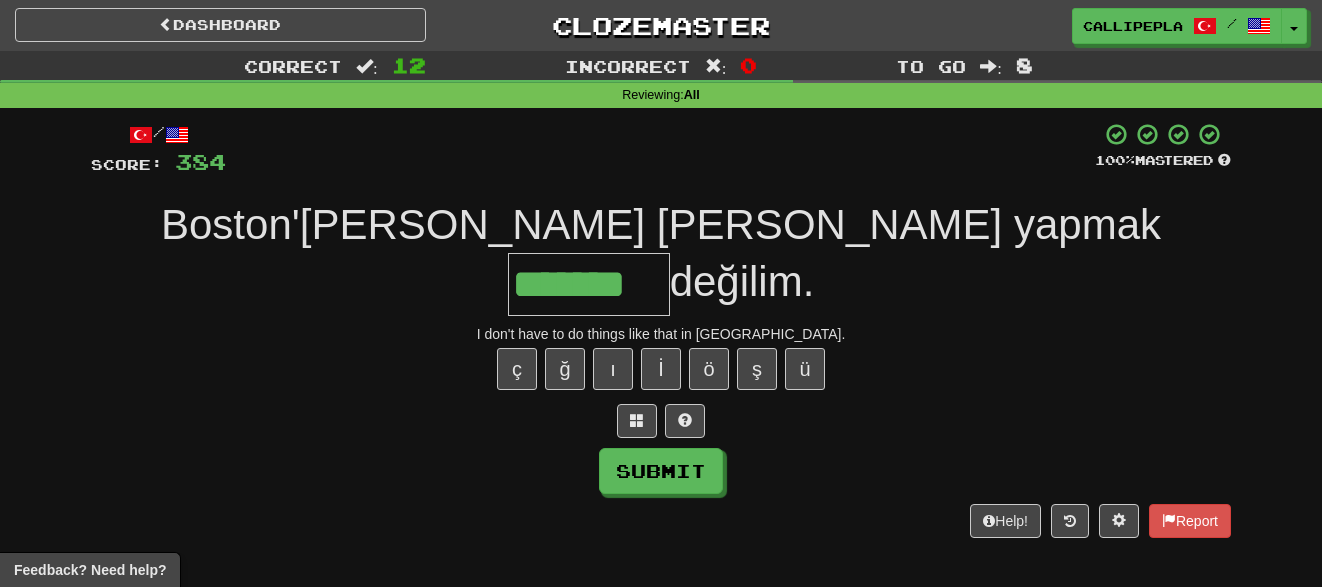 type on "*******" 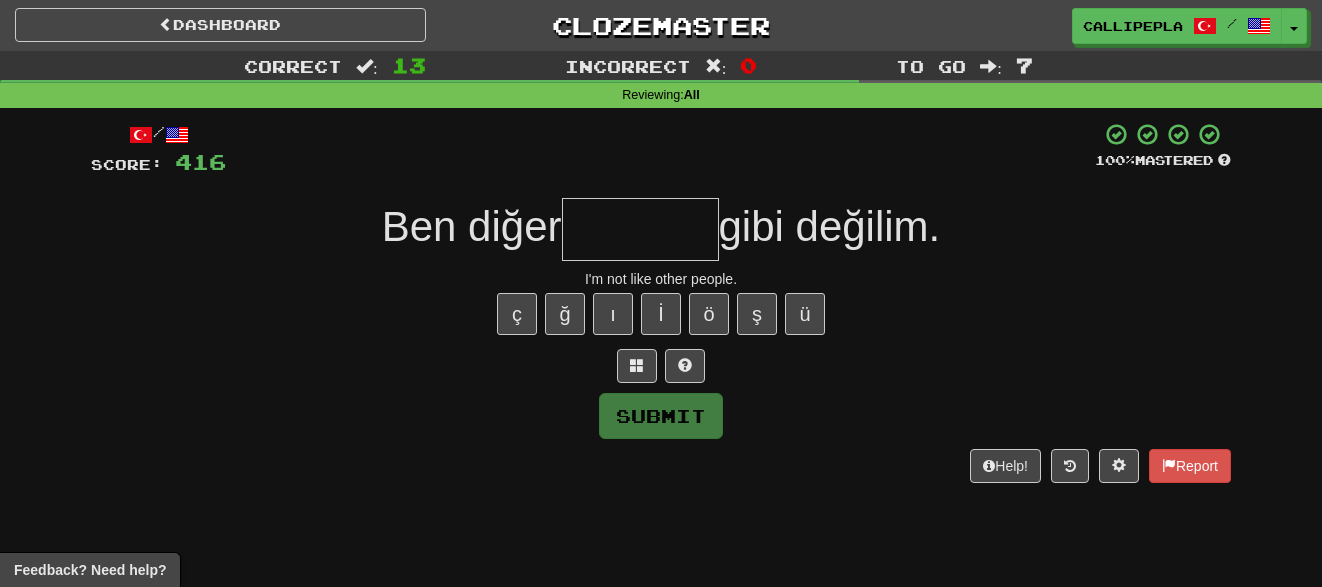 type on "*" 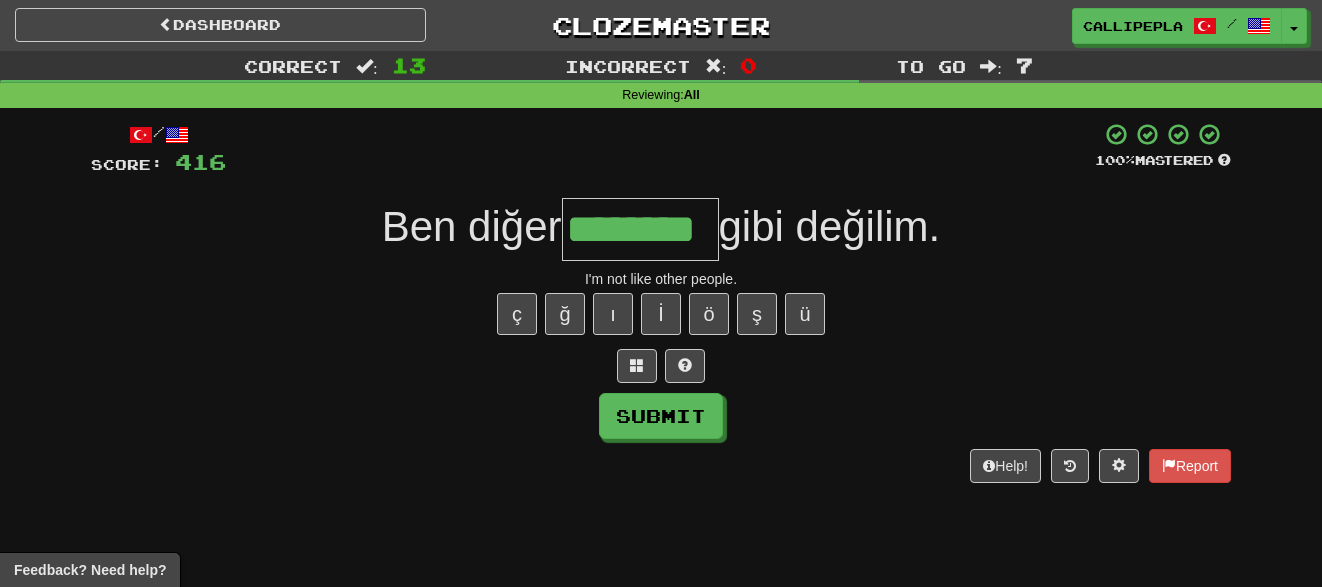 type on "********" 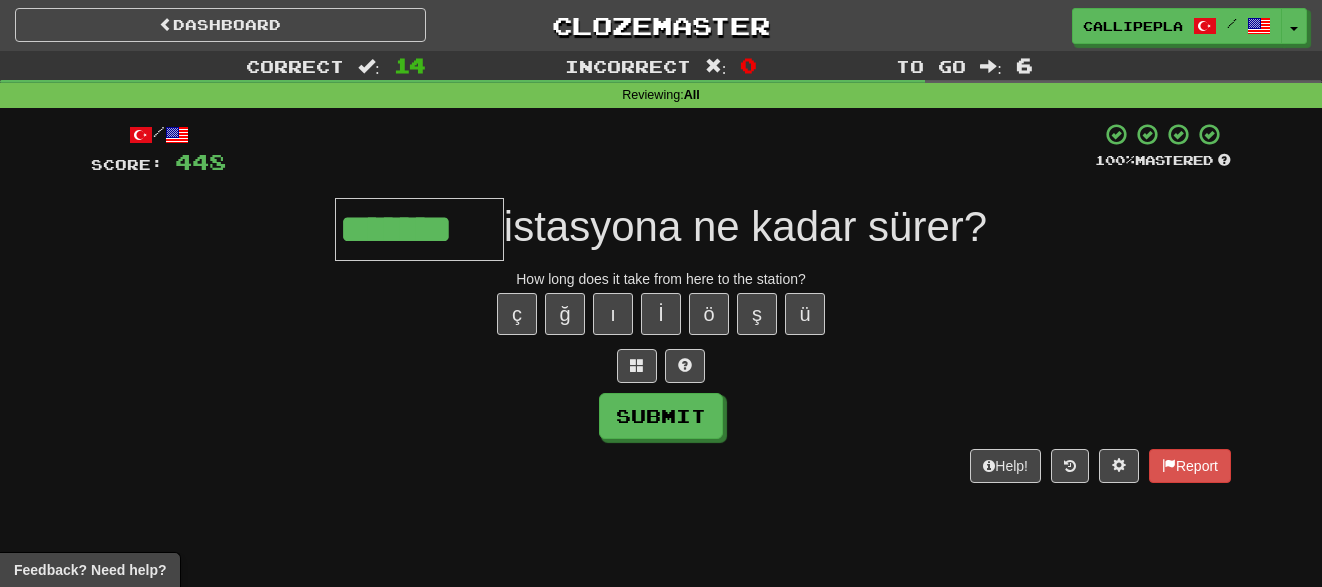 type on "*******" 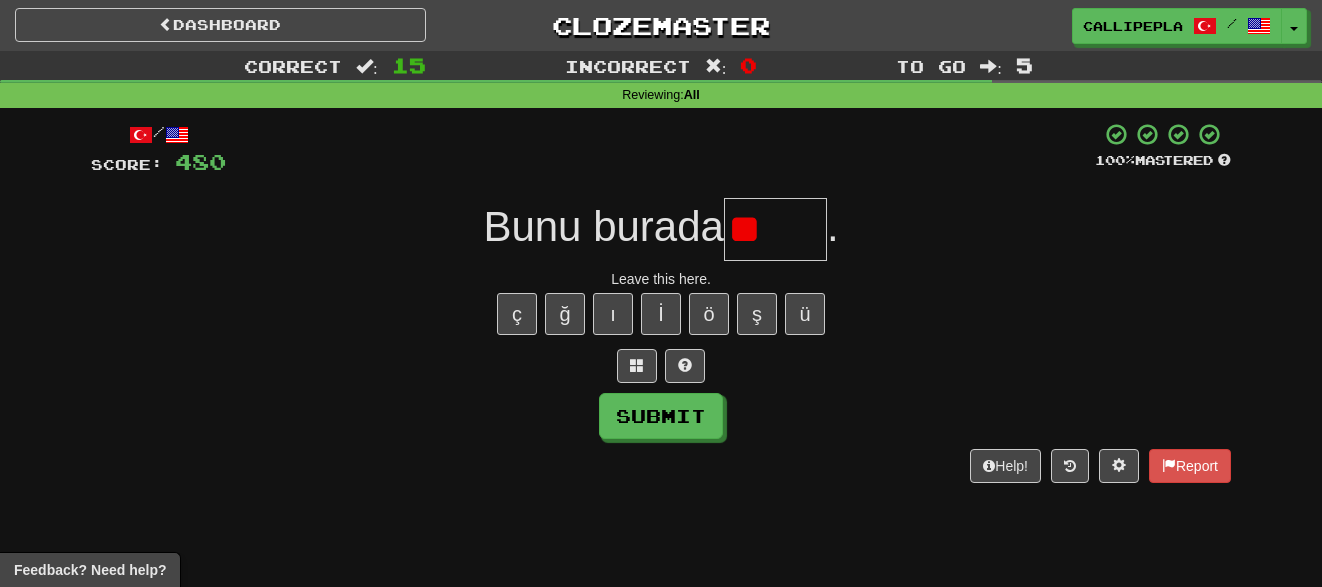 type on "*" 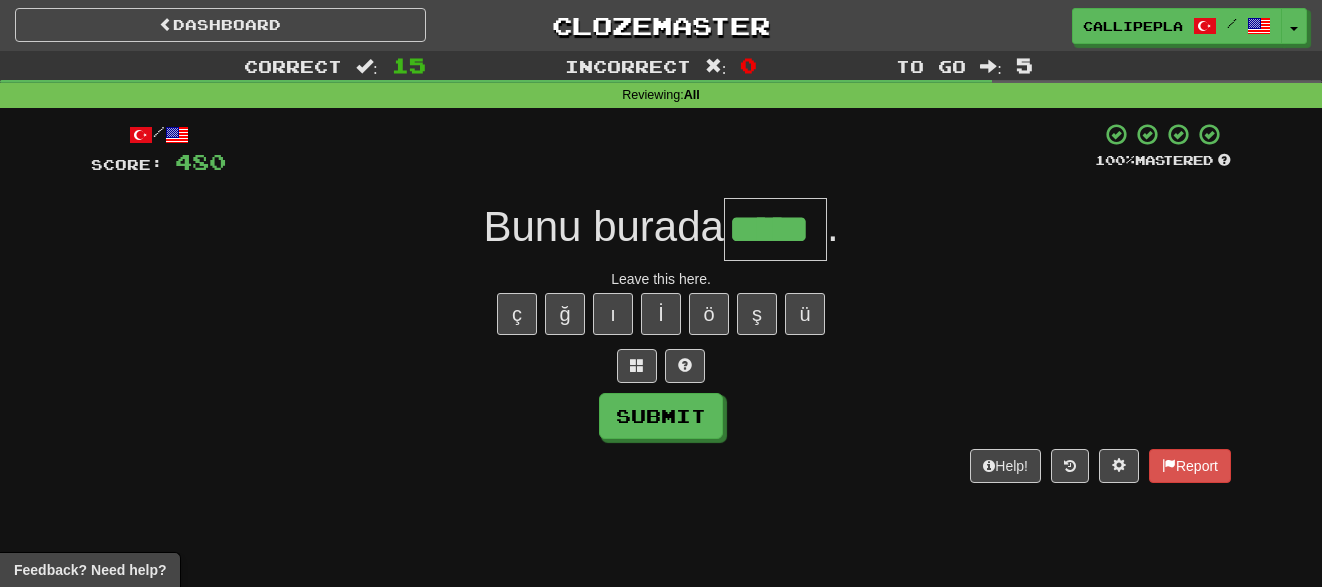 type on "*****" 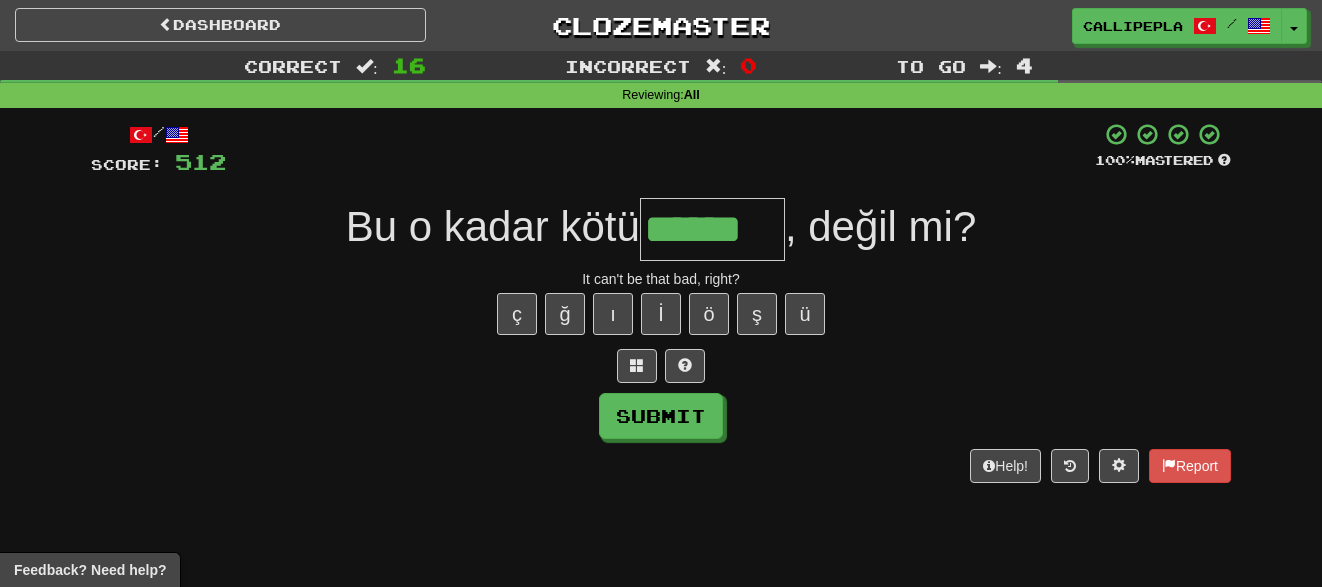 type on "******" 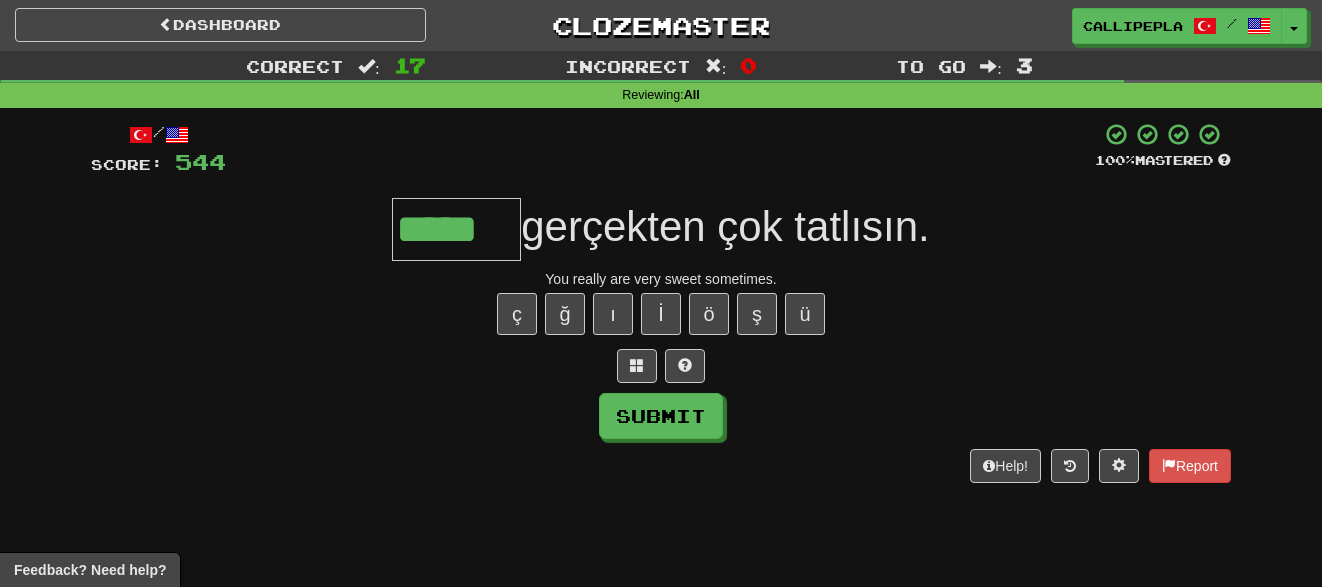 type on "*****" 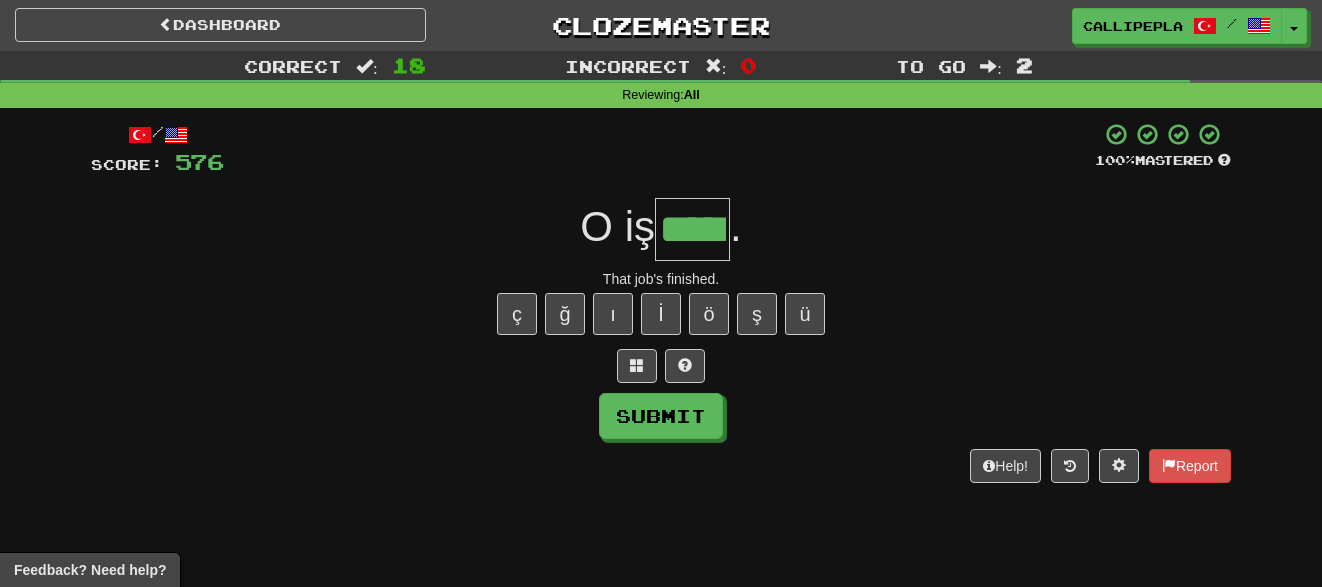 type on "*****" 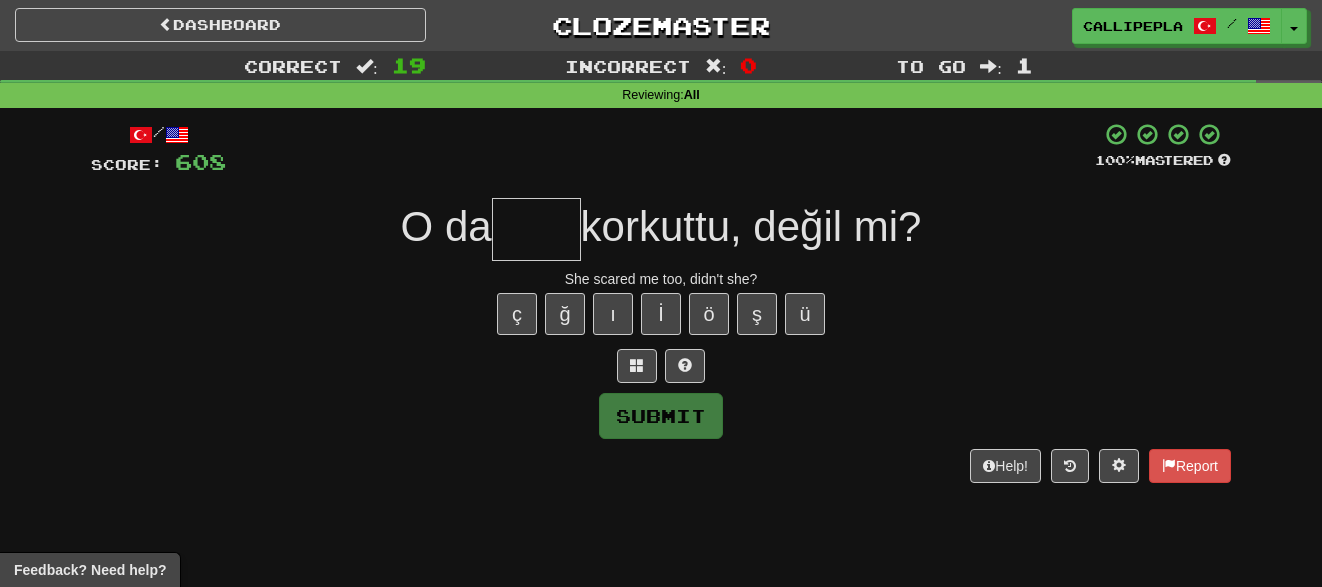 type on "*" 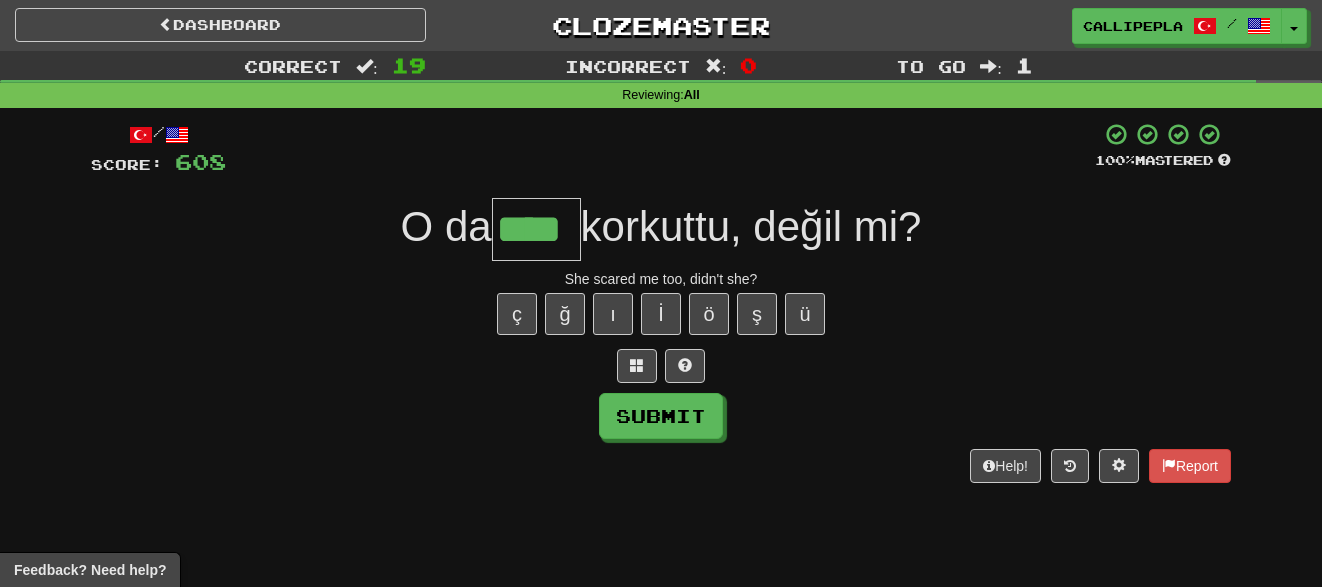 type on "****" 